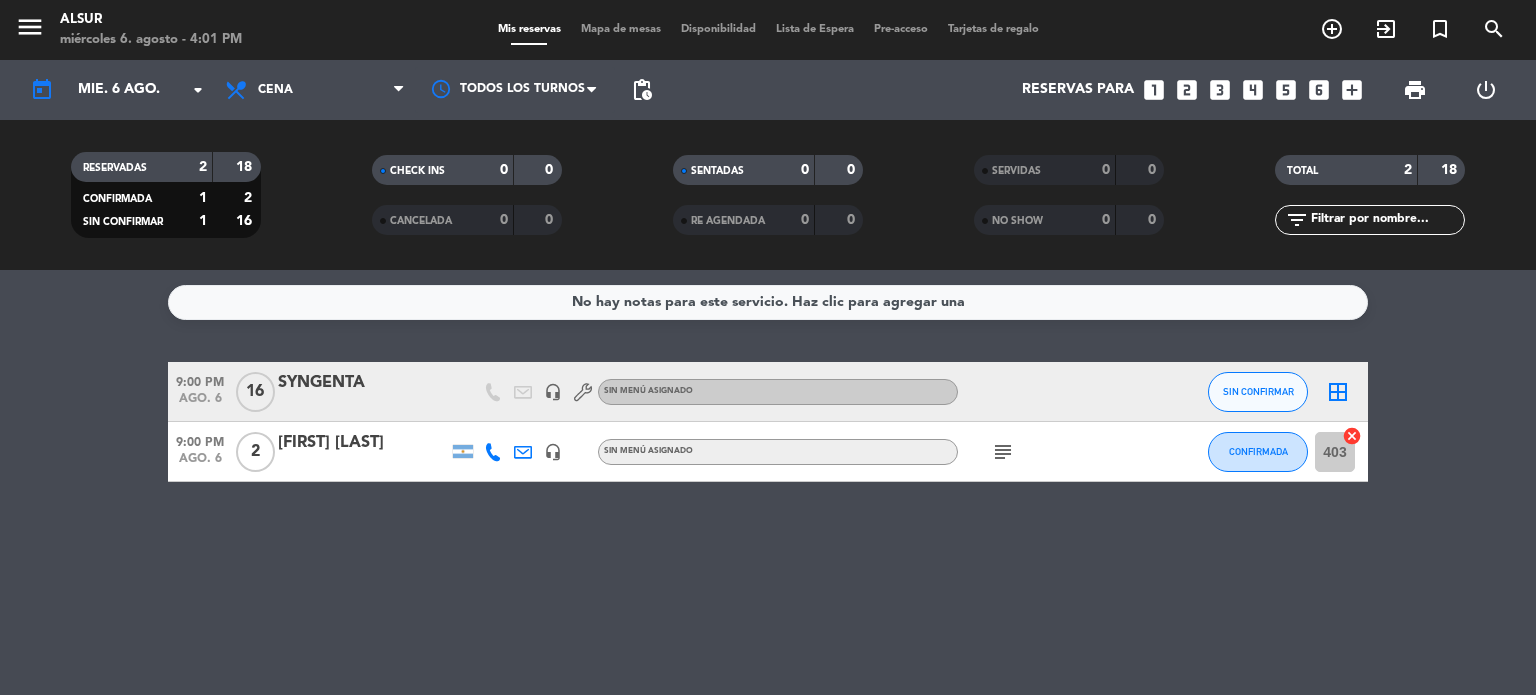 scroll, scrollTop: 0, scrollLeft: 0, axis: both 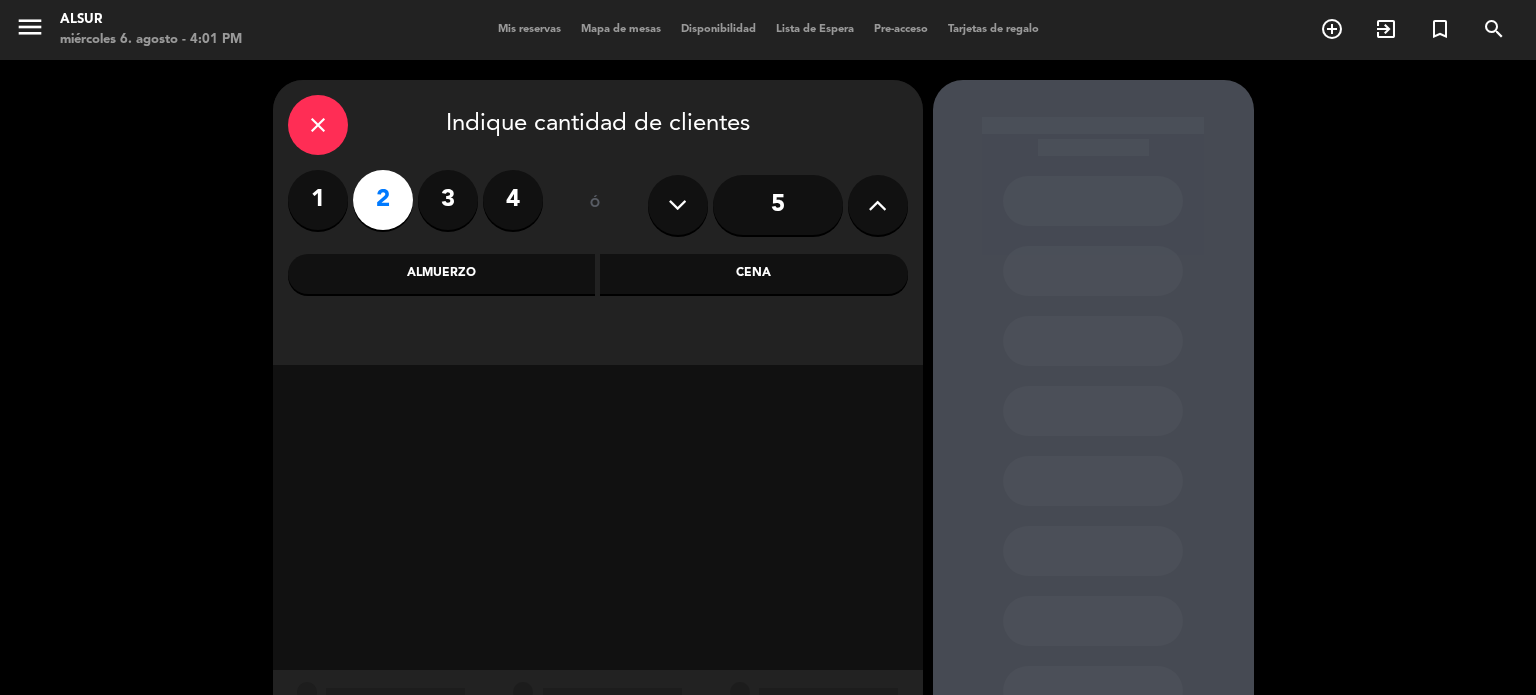 click on "Cena" at bounding box center (754, 274) 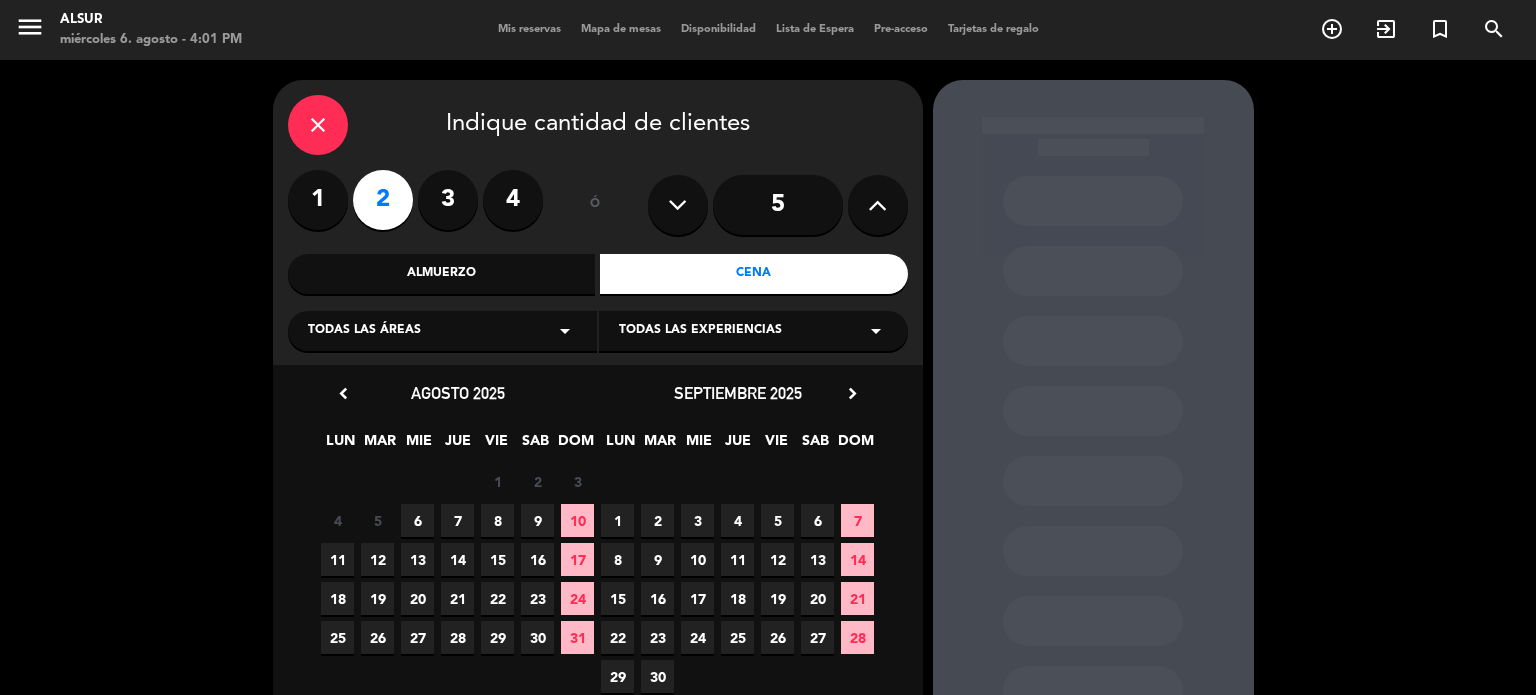 click on "6" at bounding box center (417, 520) 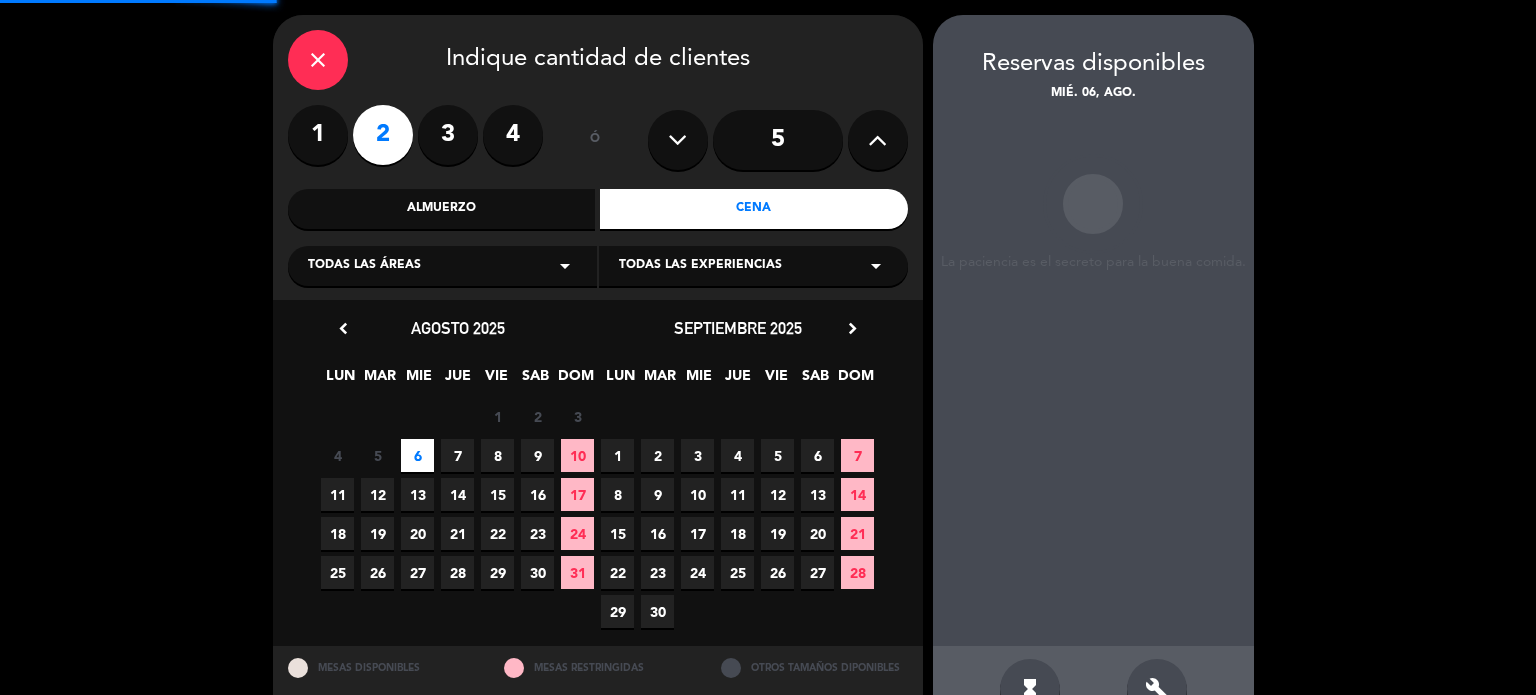 scroll, scrollTop: 80, scrollLeft: 0, axis: vertical 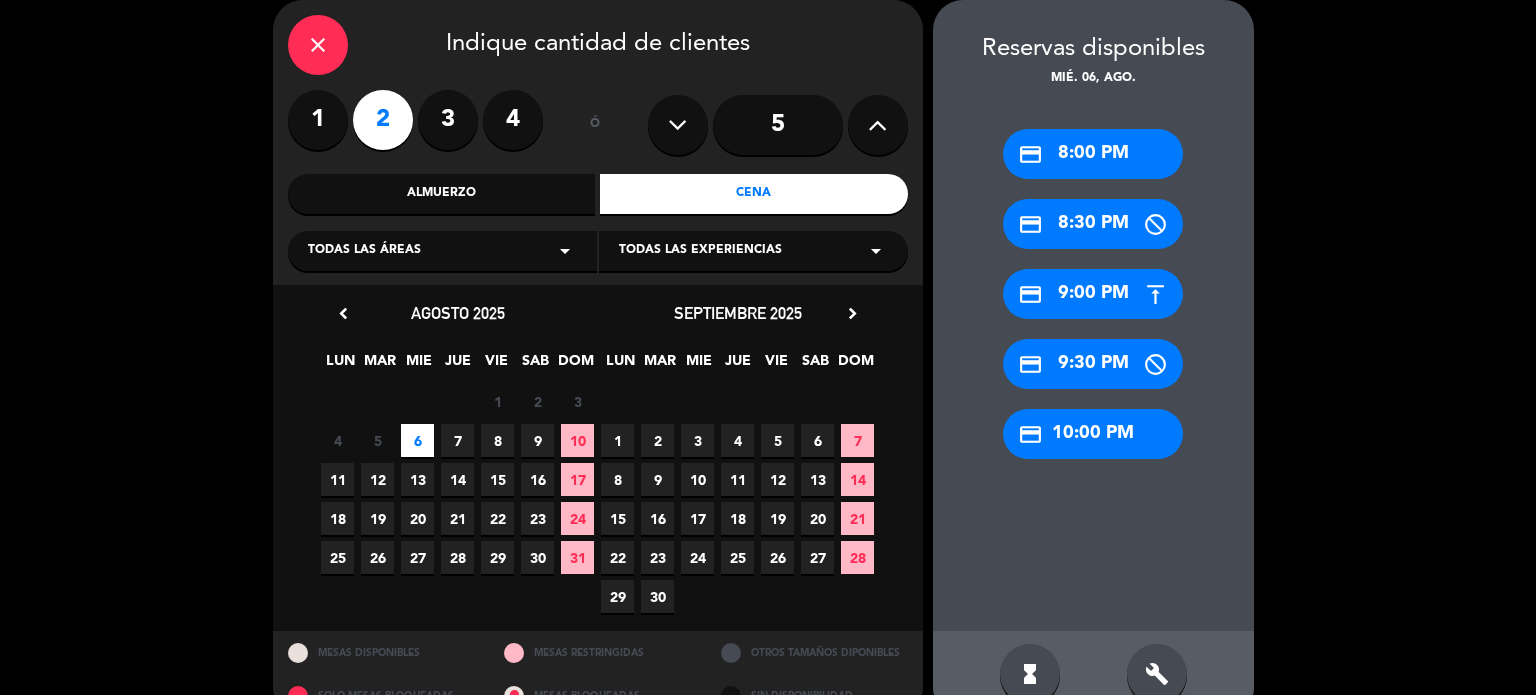 click on "credit_card  8:00 PM" at bounding box center [1093, 154] 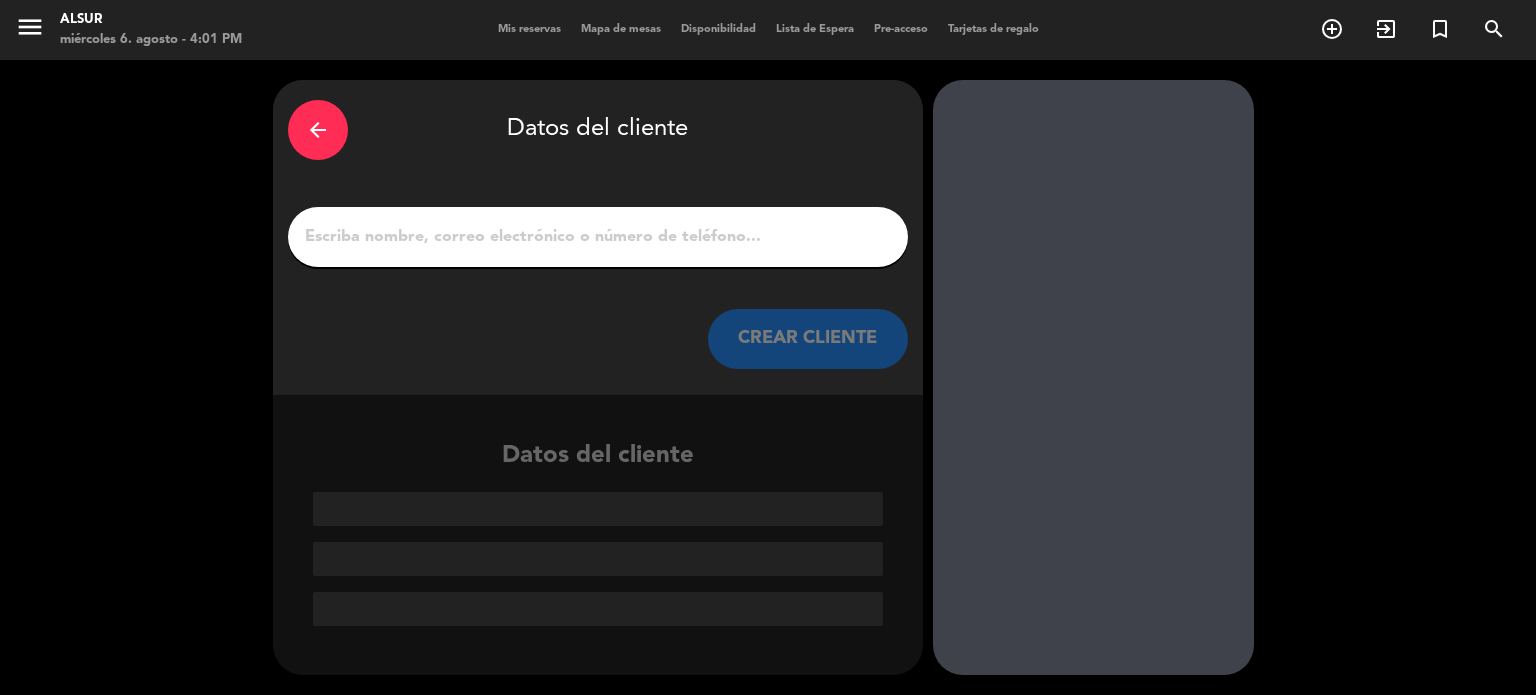 scroll, scrollTop: 0, scrollLeft: 0, axis: both 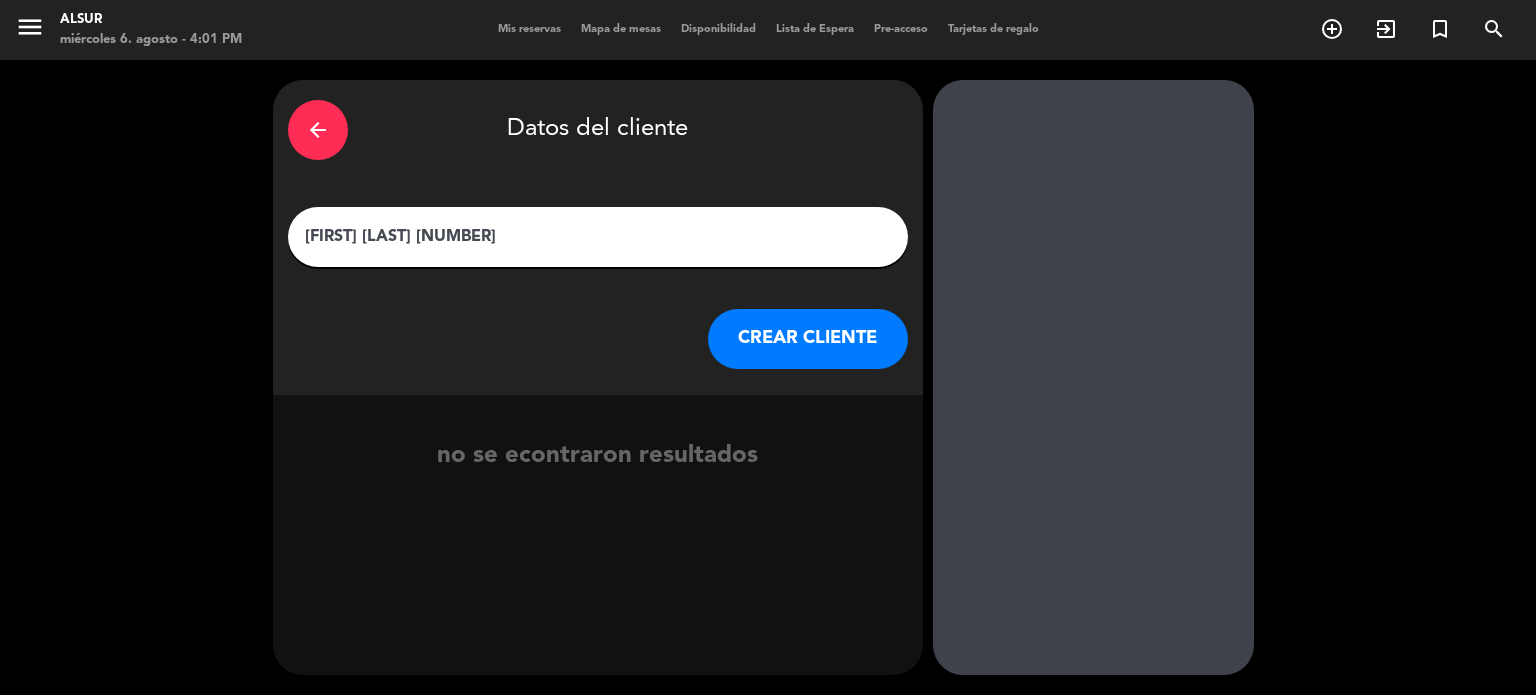 type on "[FIRST] [LAST] [NUMBER]" 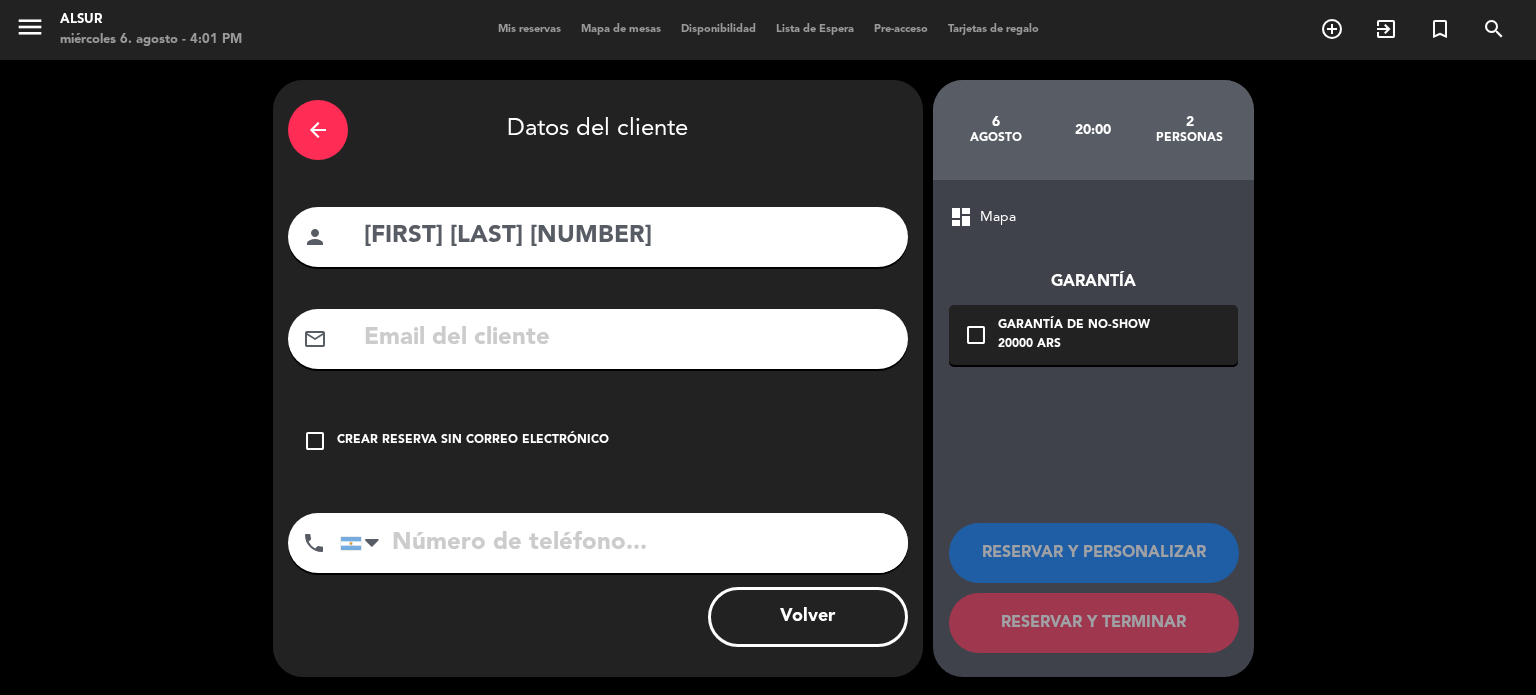 click on "check_box_outline_blank   Crear reserva sin correo electrónico" at bounding box center (598, 441) 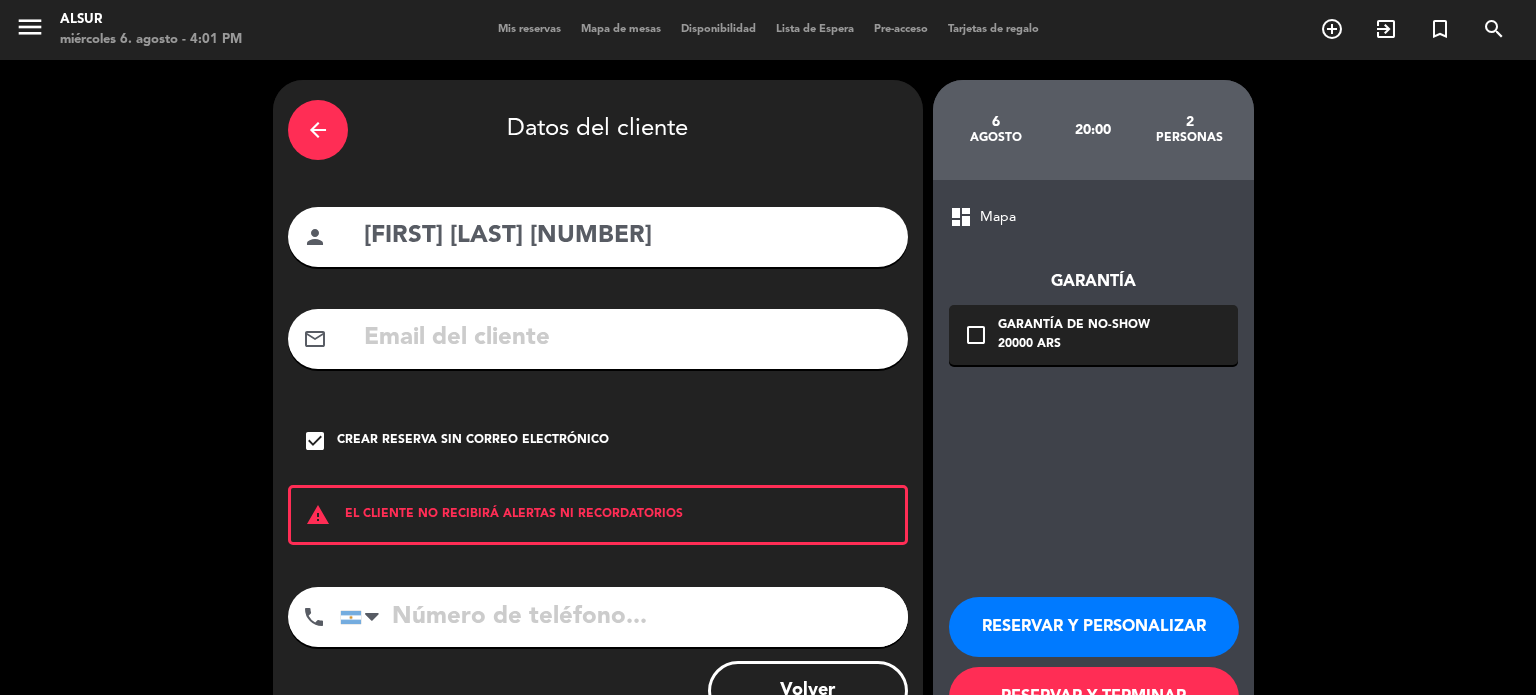 click on "RESERVAR Y PERSONALIZAR" at bounding box center (1094, 627) 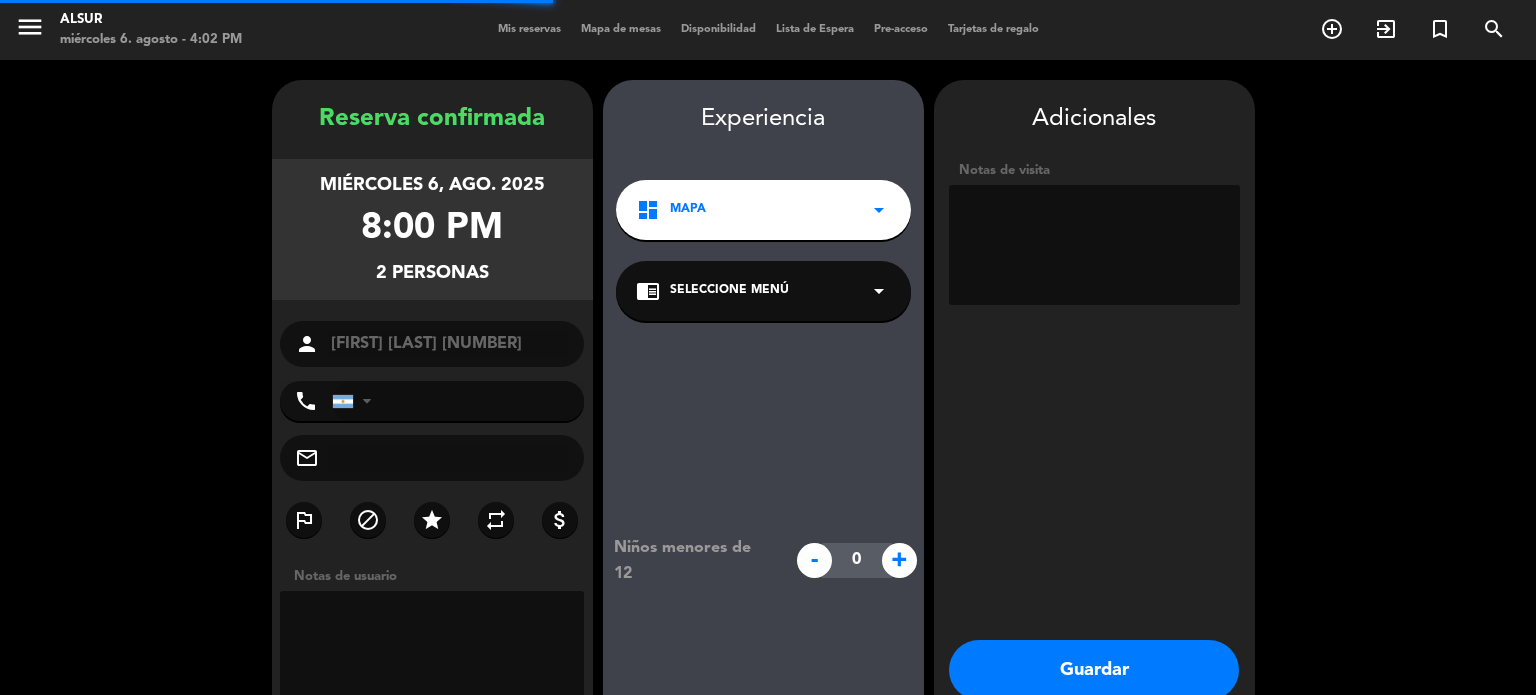 scroll, scrollTop: 80, scrollLeft: 0, axis: vertical 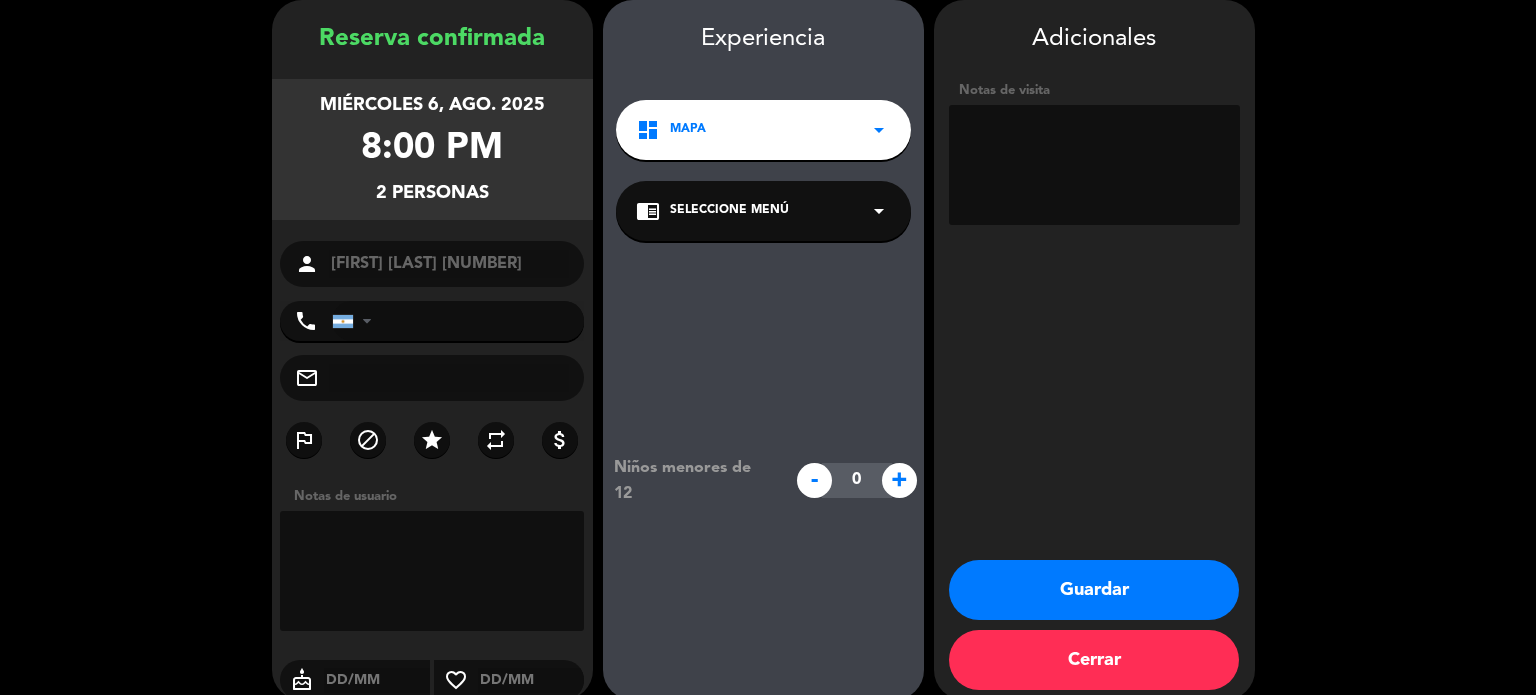 click on "Guardar" at bounding box center [1094, 590] 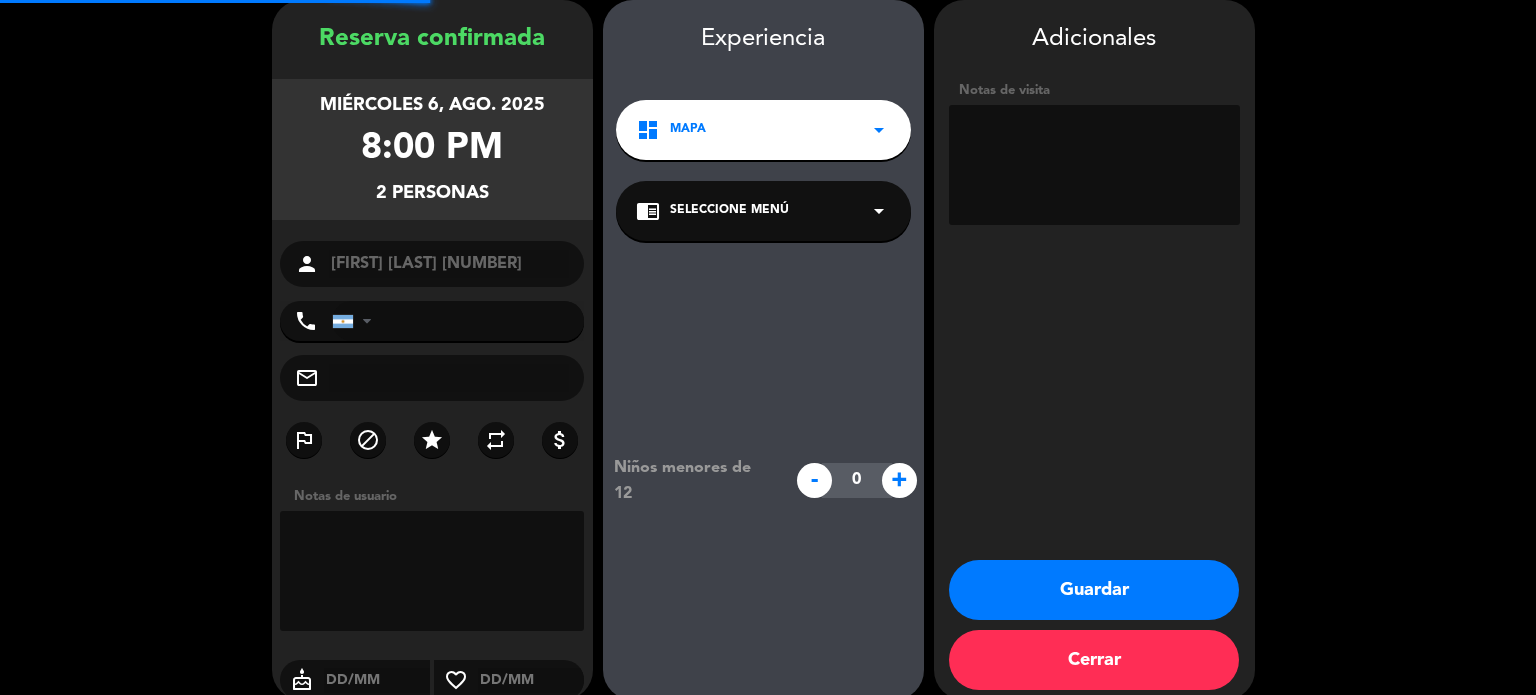 scroll, scrollTop: 0, scrollLeft: 0, axis: both 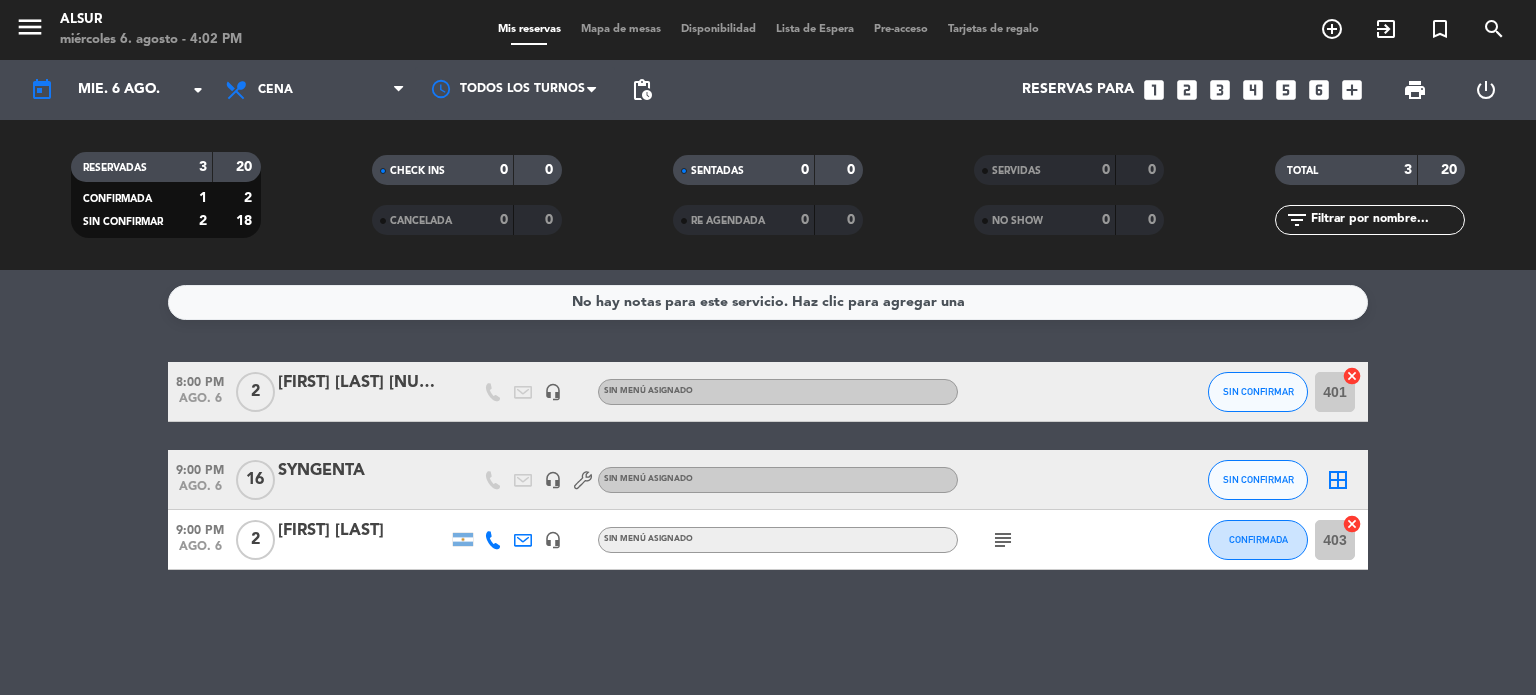 click 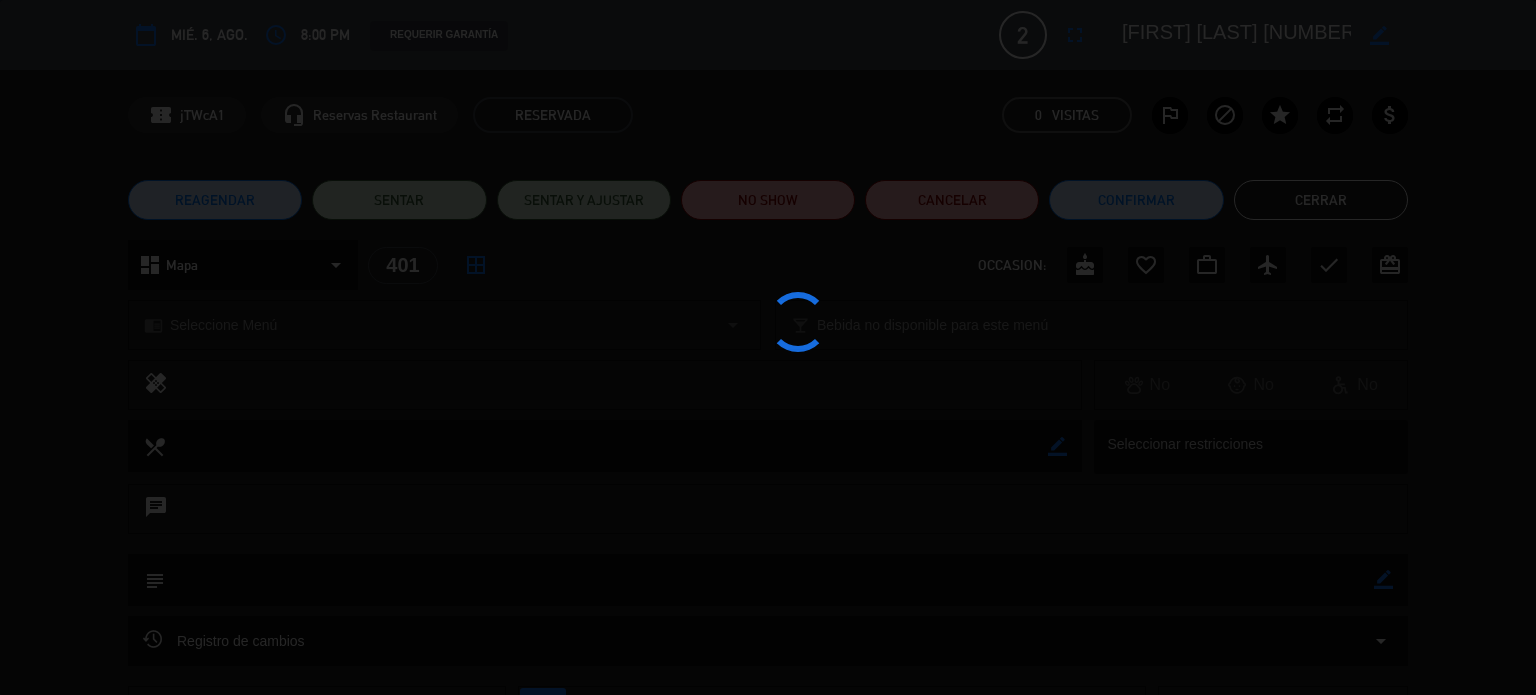click 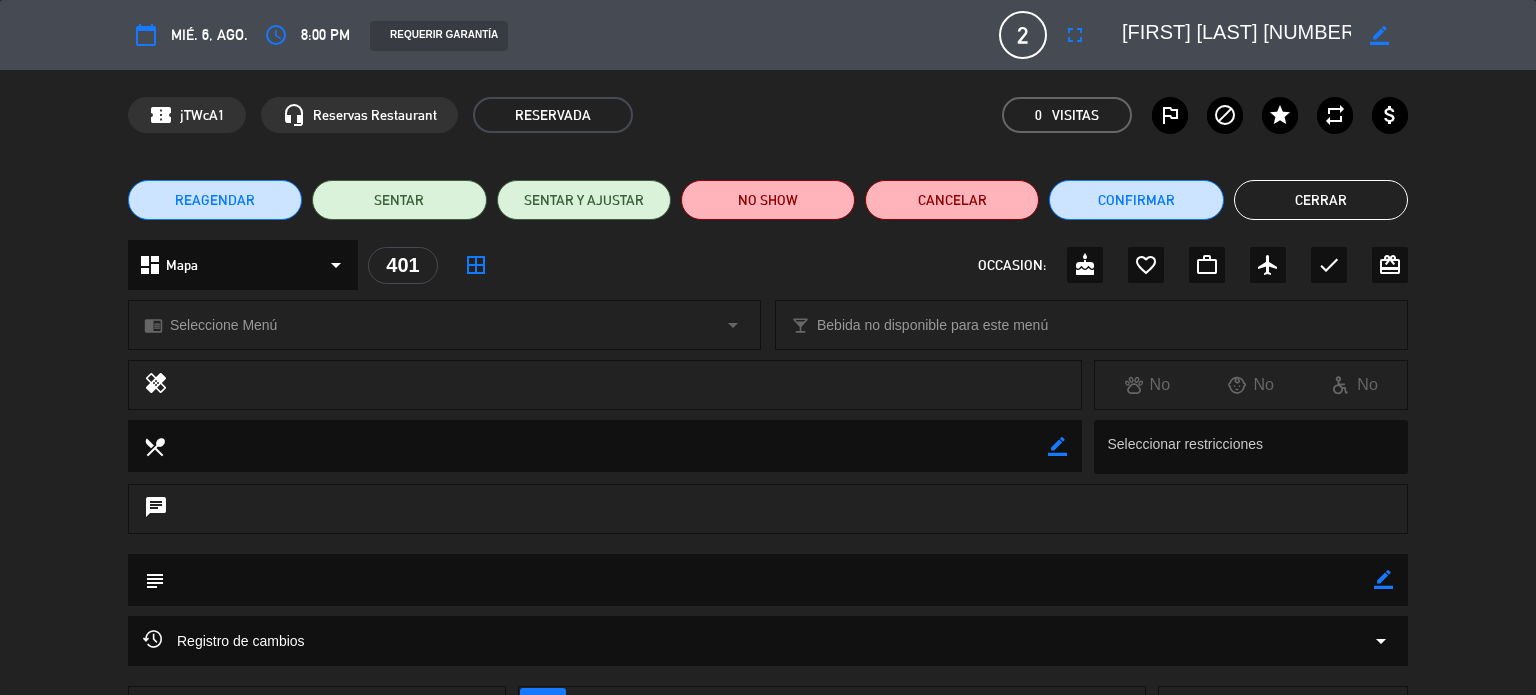 click on "border_color" 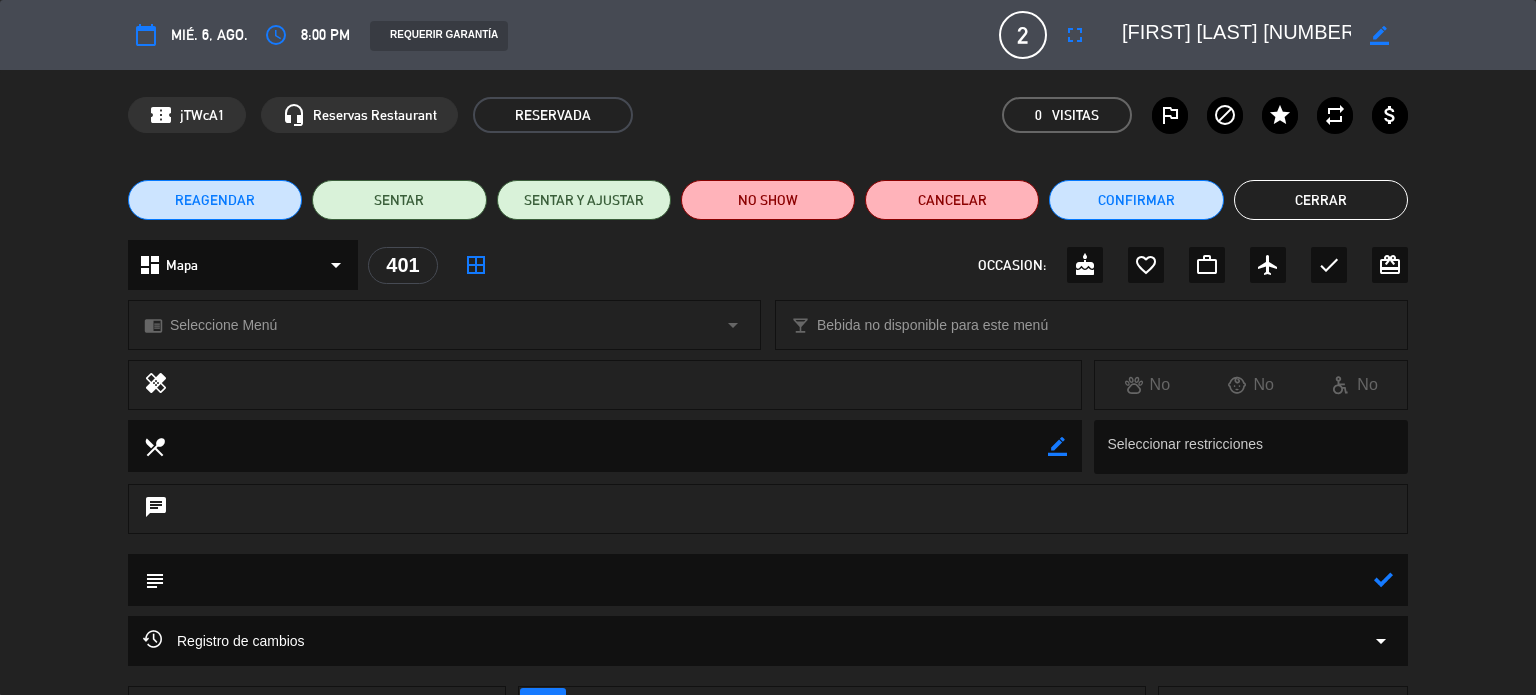 click 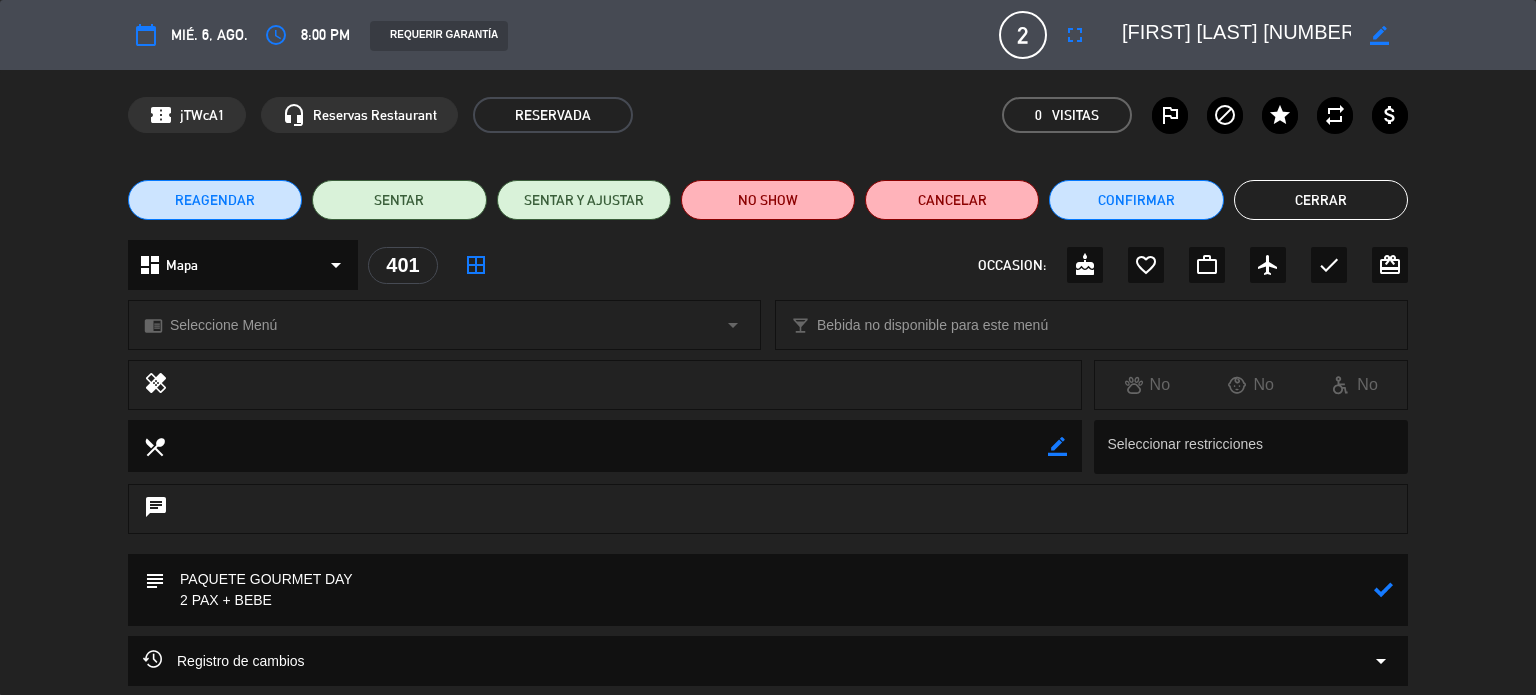 type on "PAQUETE GOURMET DAY
2 PAX + BEBE" 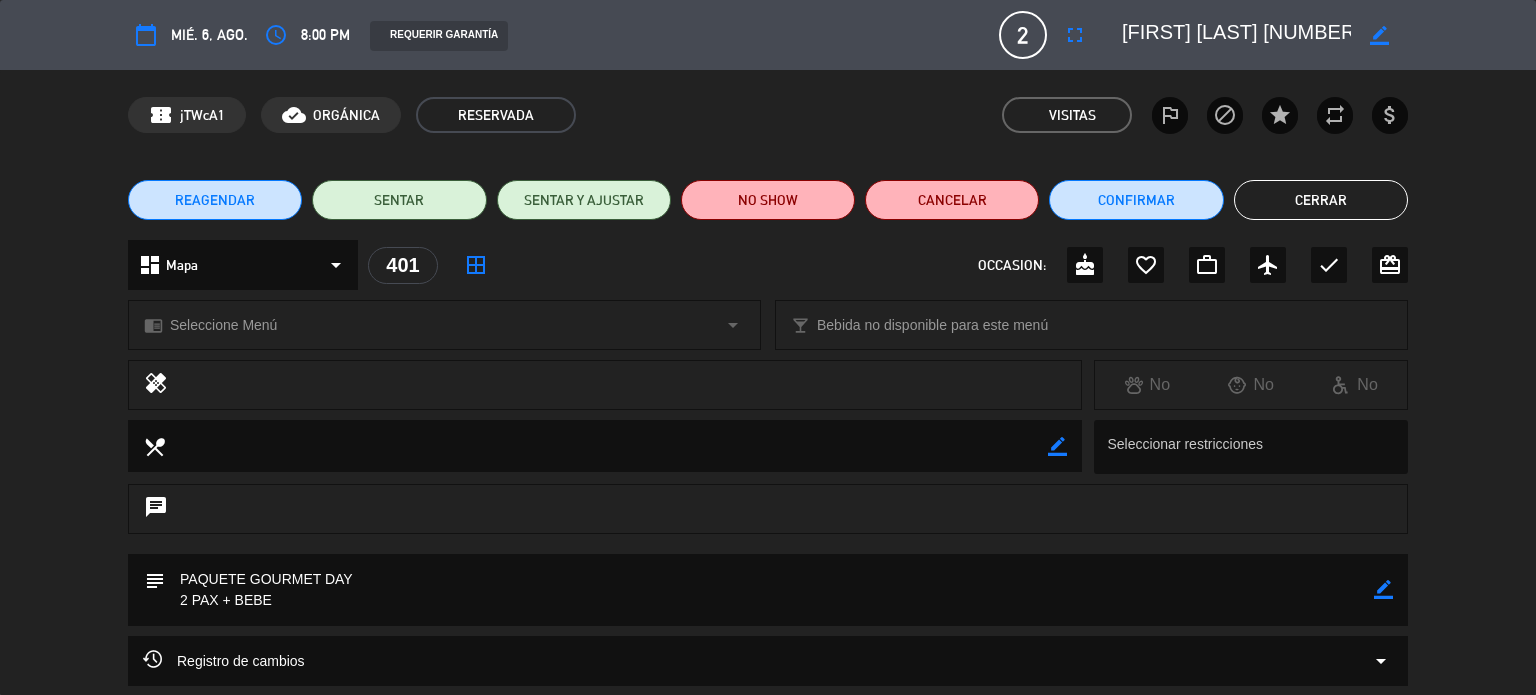 click on "Cerrar" 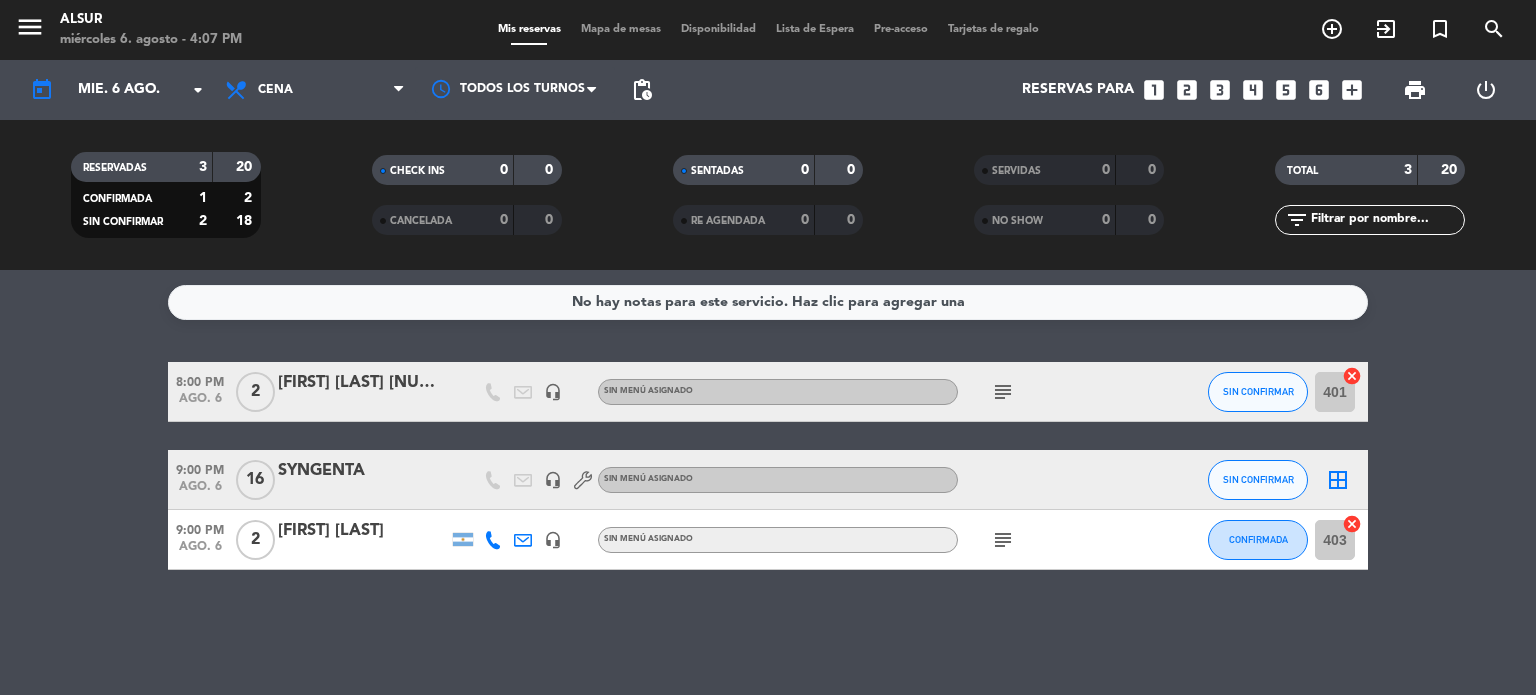 click on "subject" 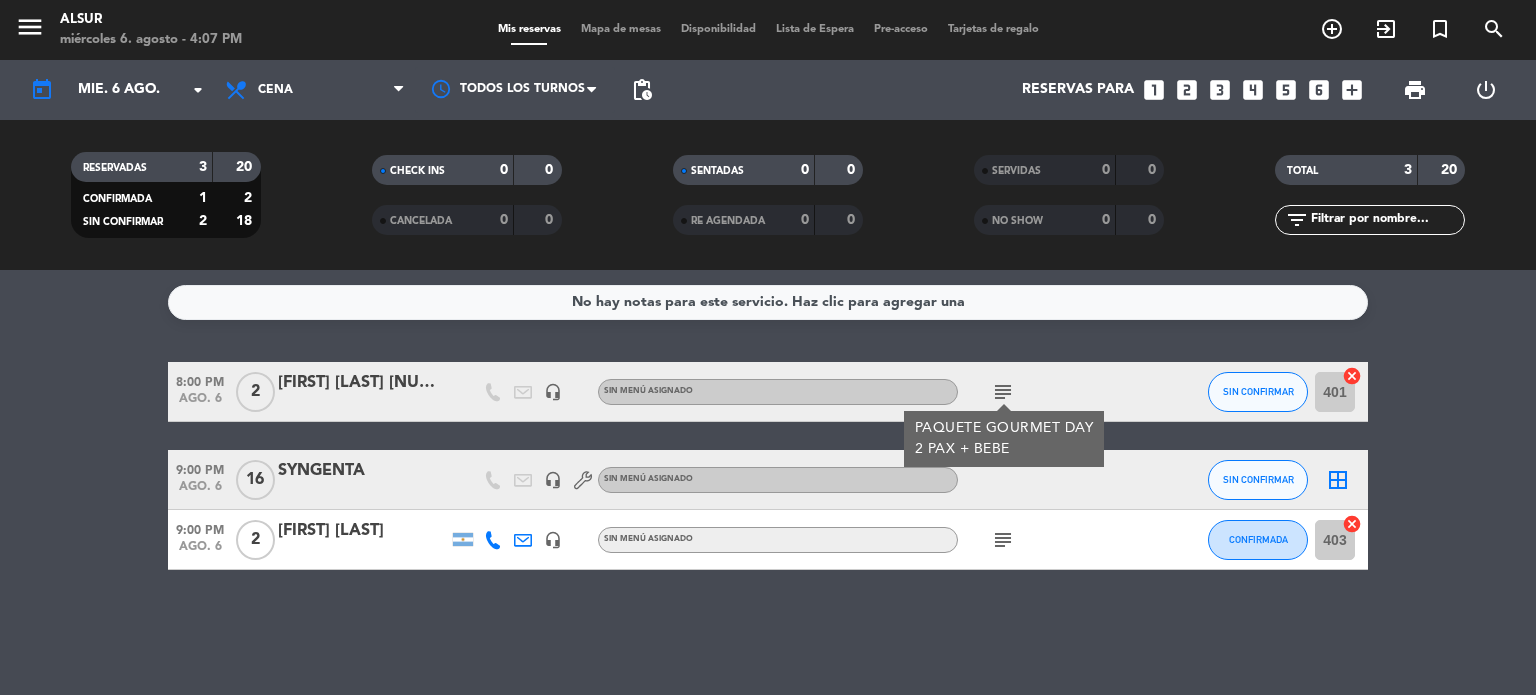 click on "8:00 PM   ago. 6   2   [FIRST] [LAST] [NUMBER]   headset_mic  Sin menú asignado  subject  PAQUETE GOURMET DAY
2 PAX + BEBE SIN CONFIRMAR 401  cancel   9:00 PM   ago. 6   16   SYNGENTA    headset_mic  Sin menú asignado SIN CONFIRMAR  border_all   9:00 PM   ago. 6   2   [FIRST] [LAST]    headset_mic  Sin menú asignado  subject  CONFIRMADA 403  cancel" 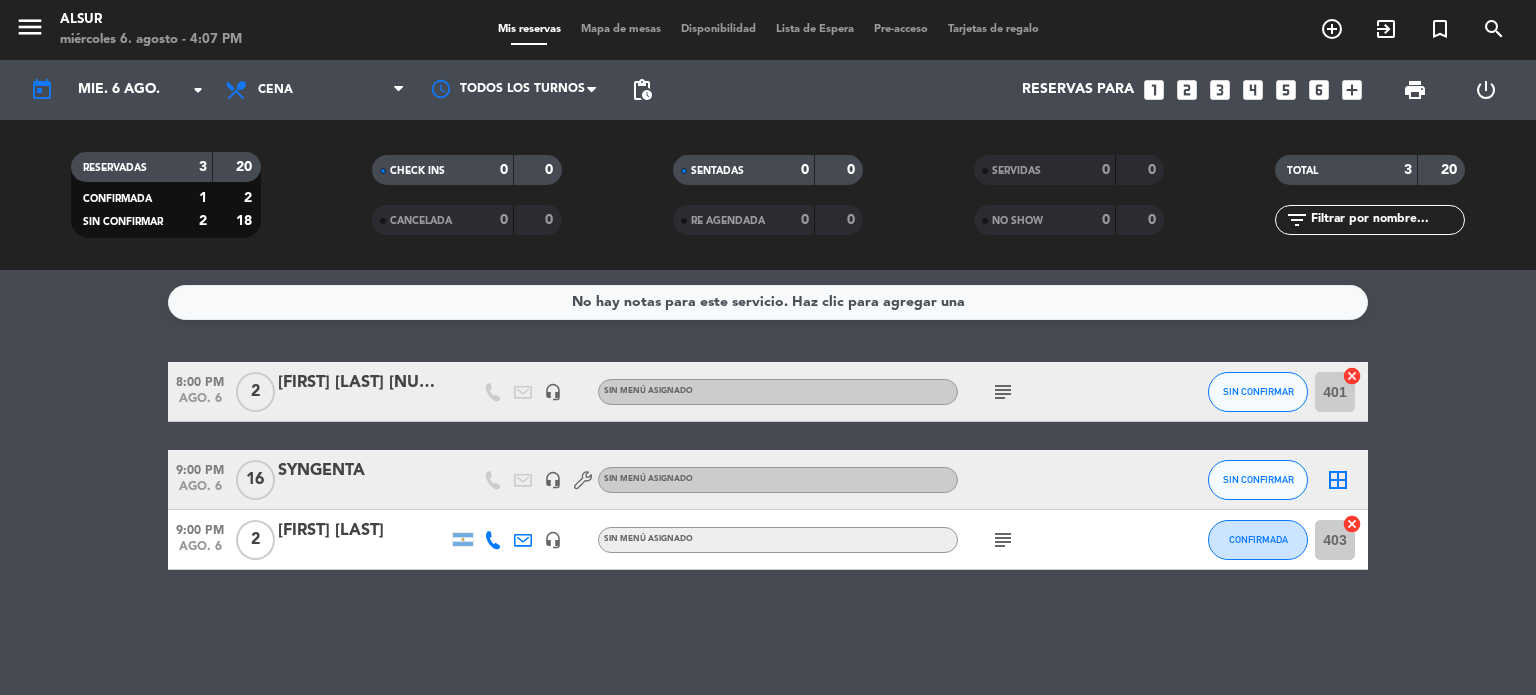 click on "subject" 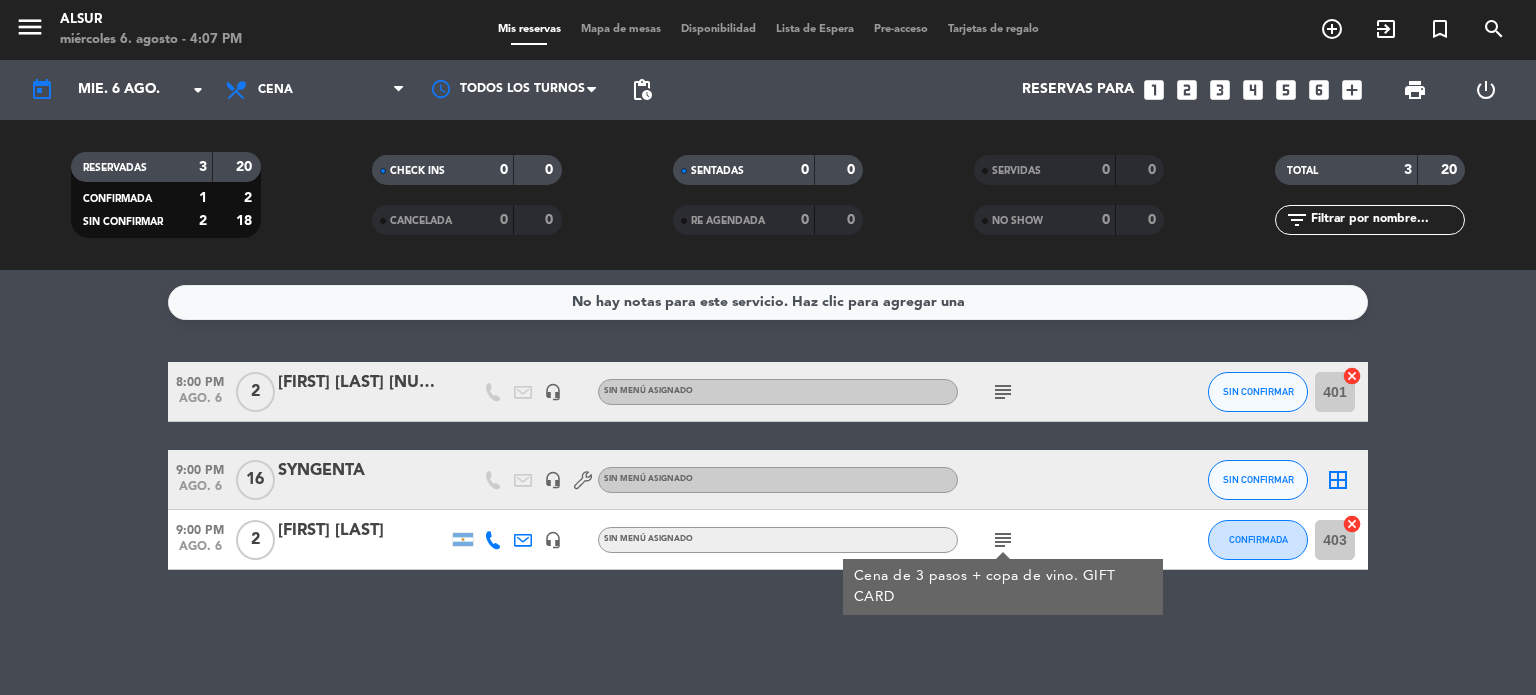 drag, startPoint x: 105, startPoint y: 589, endPoint x: 101, endPoint y: 579, distance: 10.770329 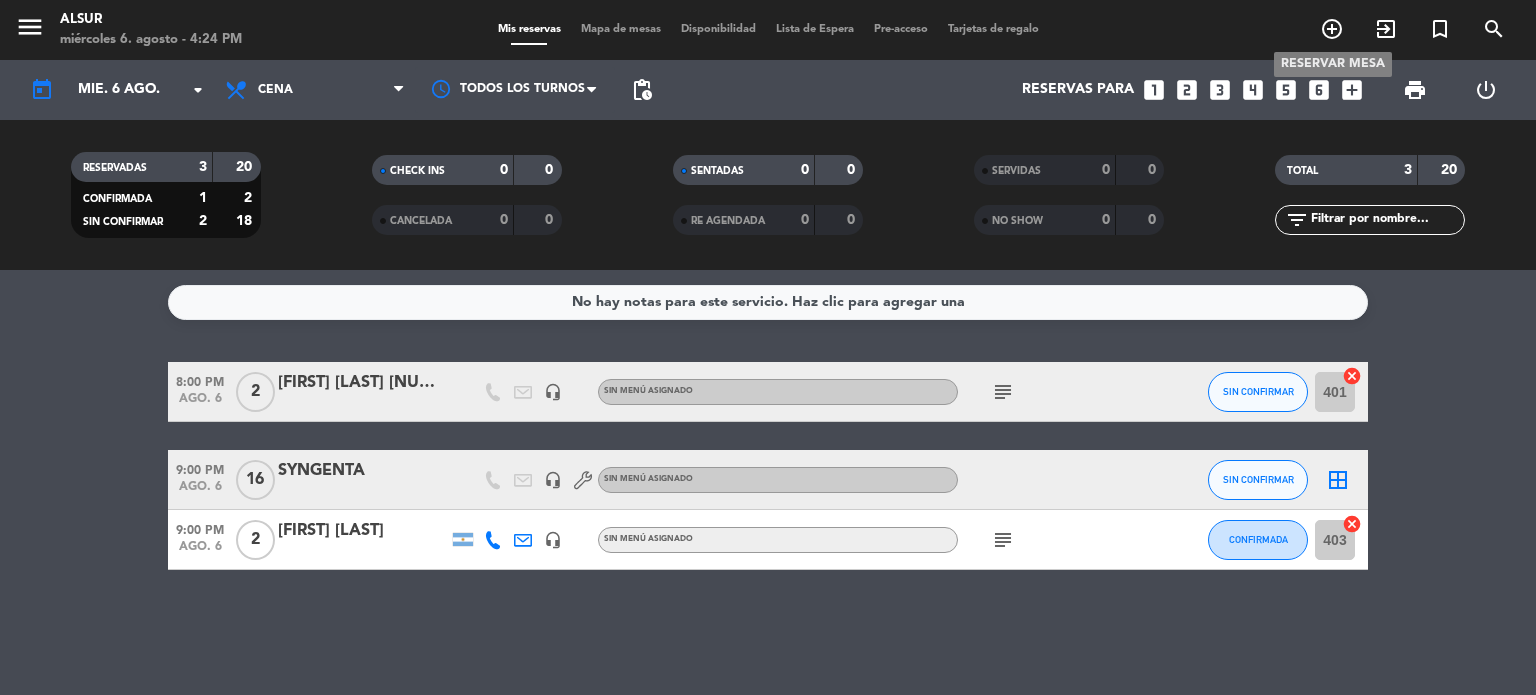 click on "add_circle_outline" at bounding box center [1332, 29] 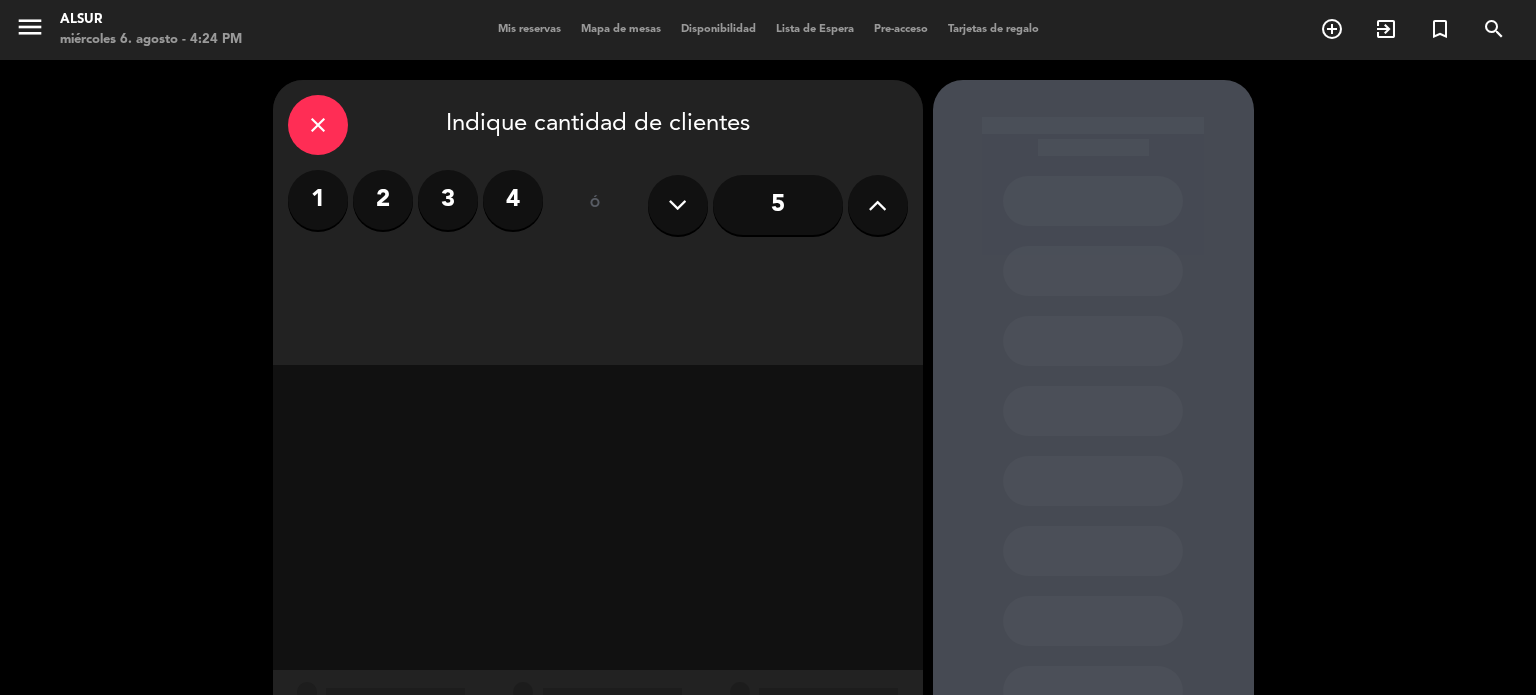 click on "close" at bounding box center [318, 125] 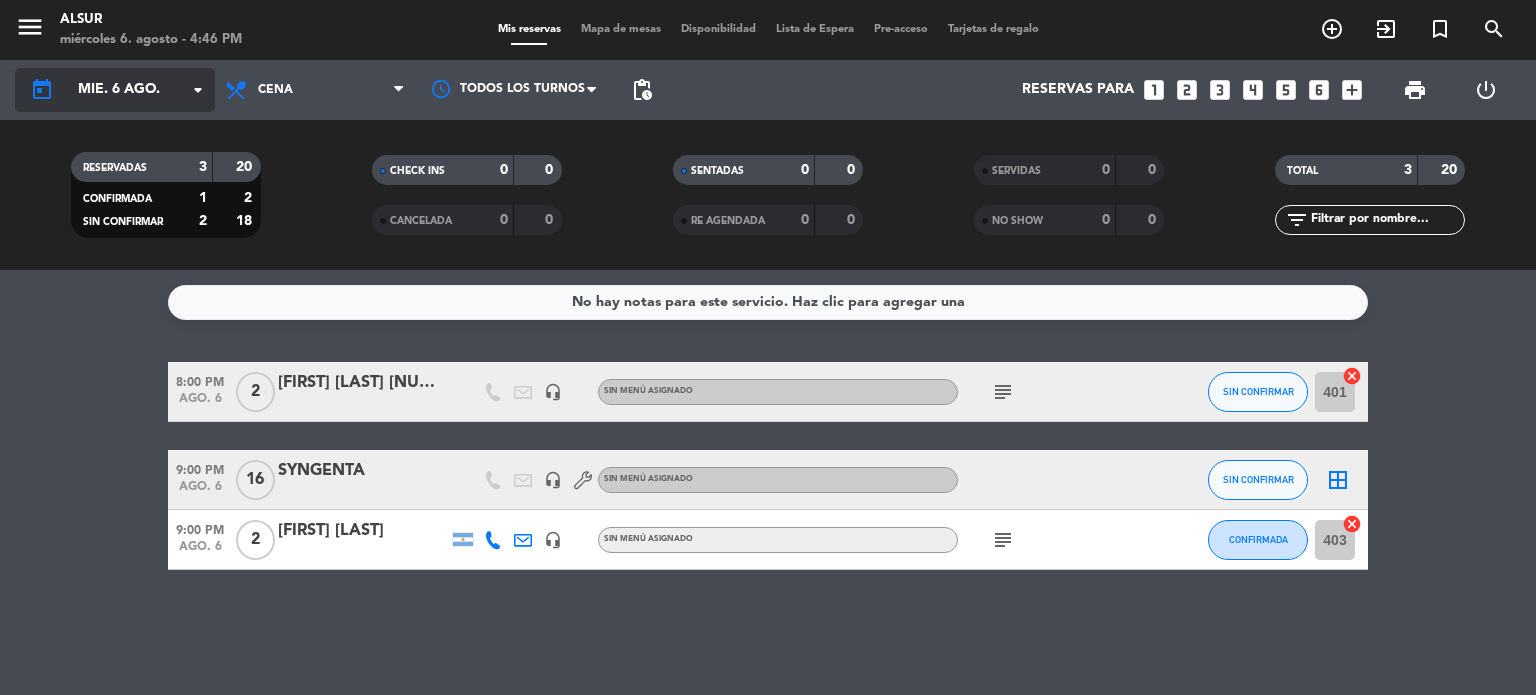 click on "arrow_drop_down" 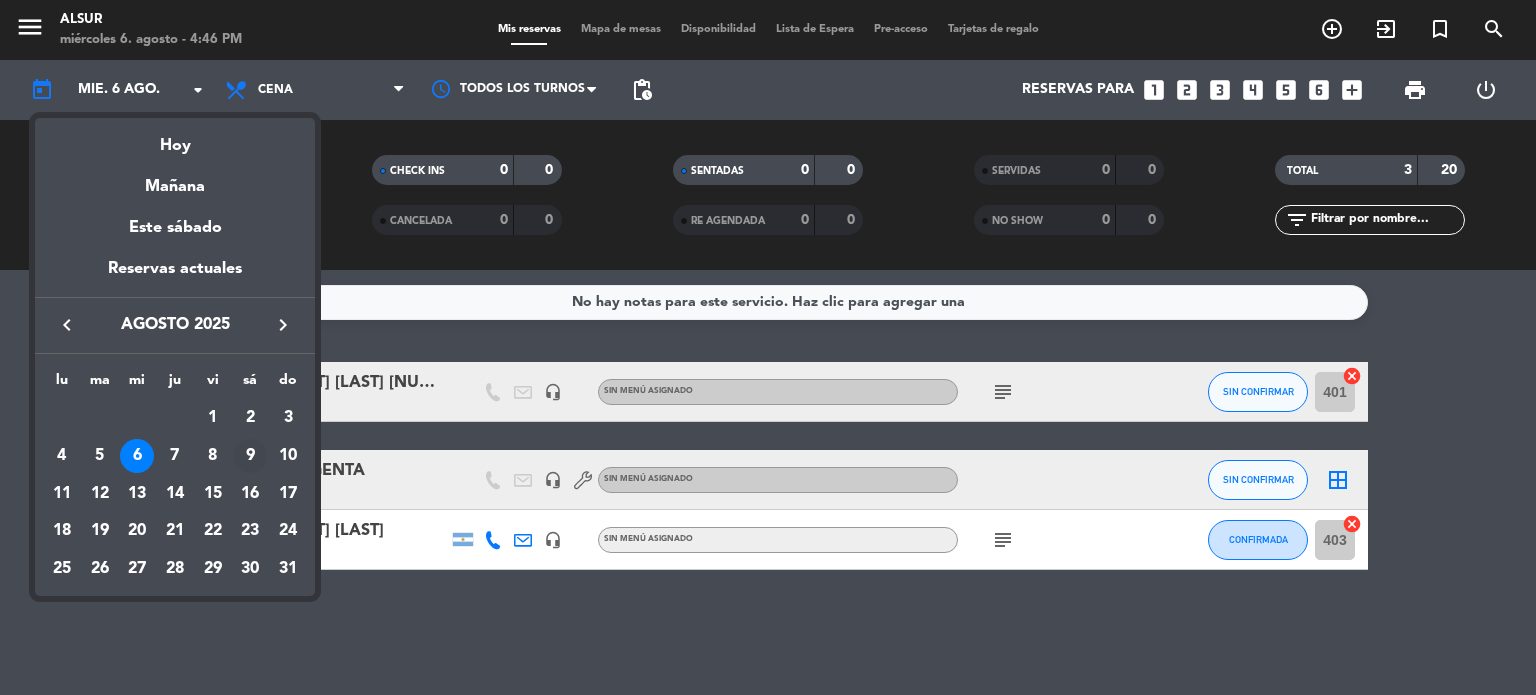 click on "9" at bounding box center [250, 456] 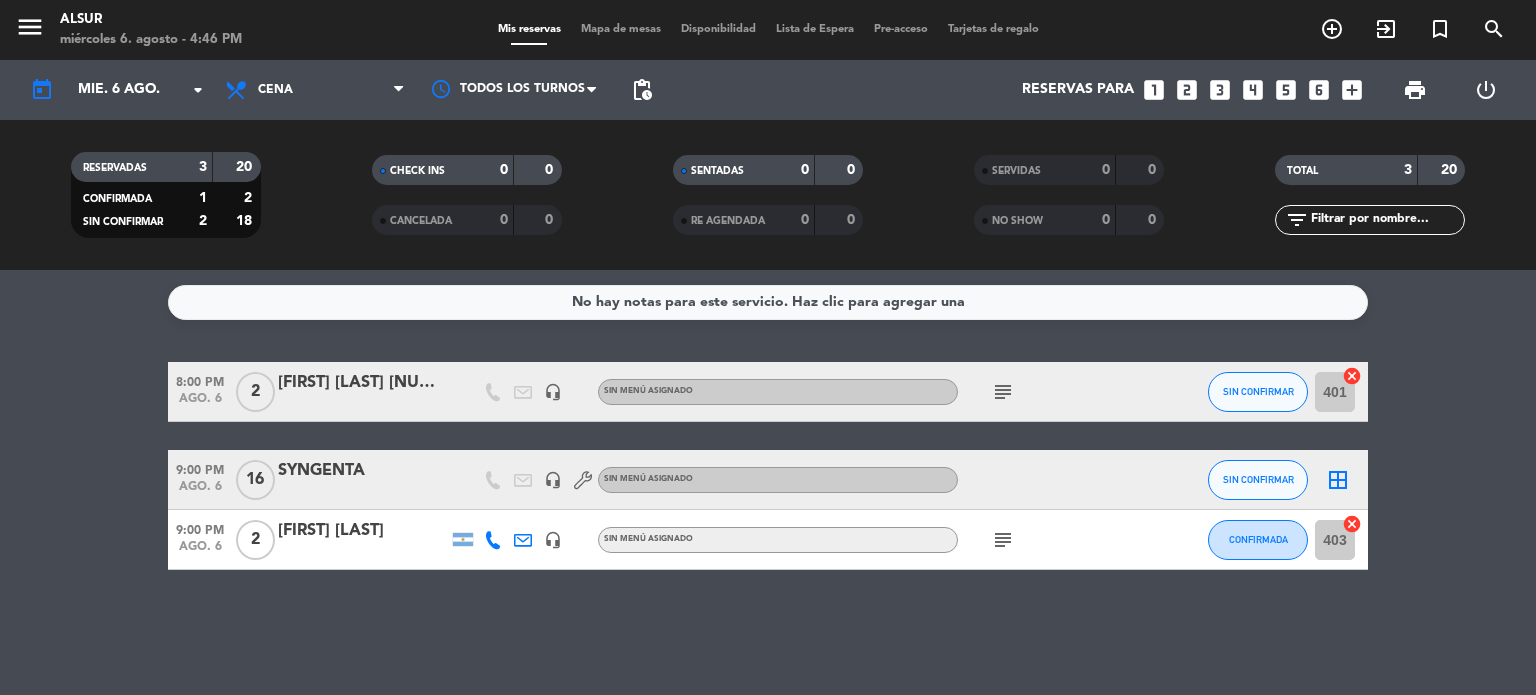 type on "sáb. 9 ago." 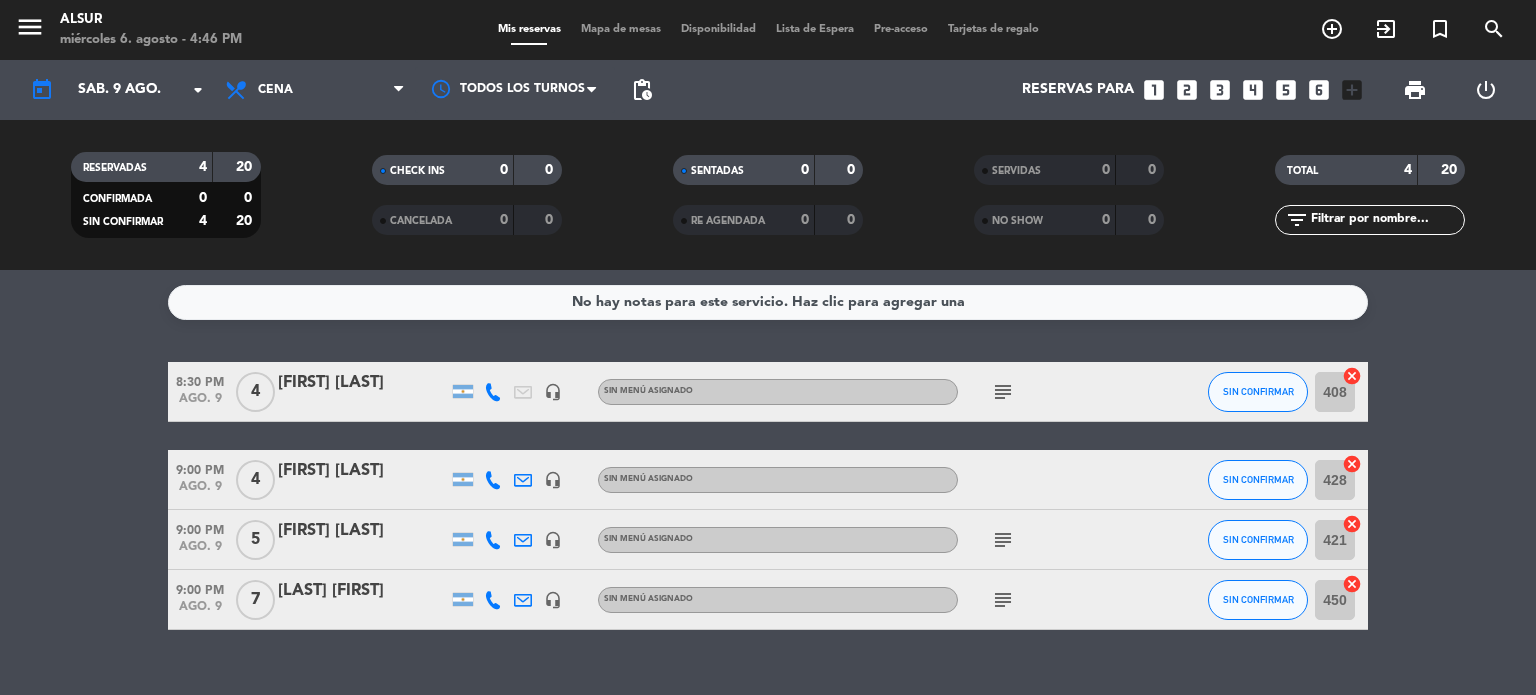 click on "looks_two" at bounding box center (1187, 90) 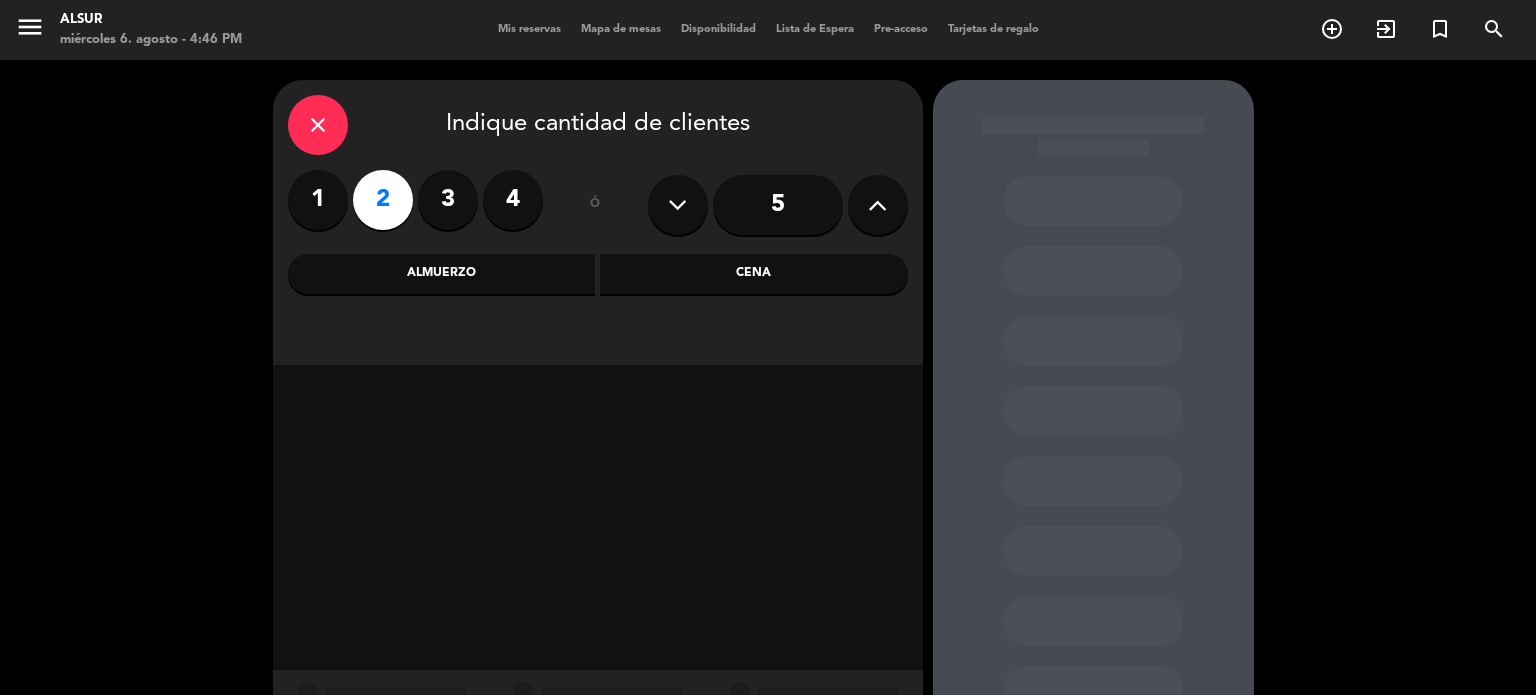 click on "Cena" at bounding box center [754, 274] 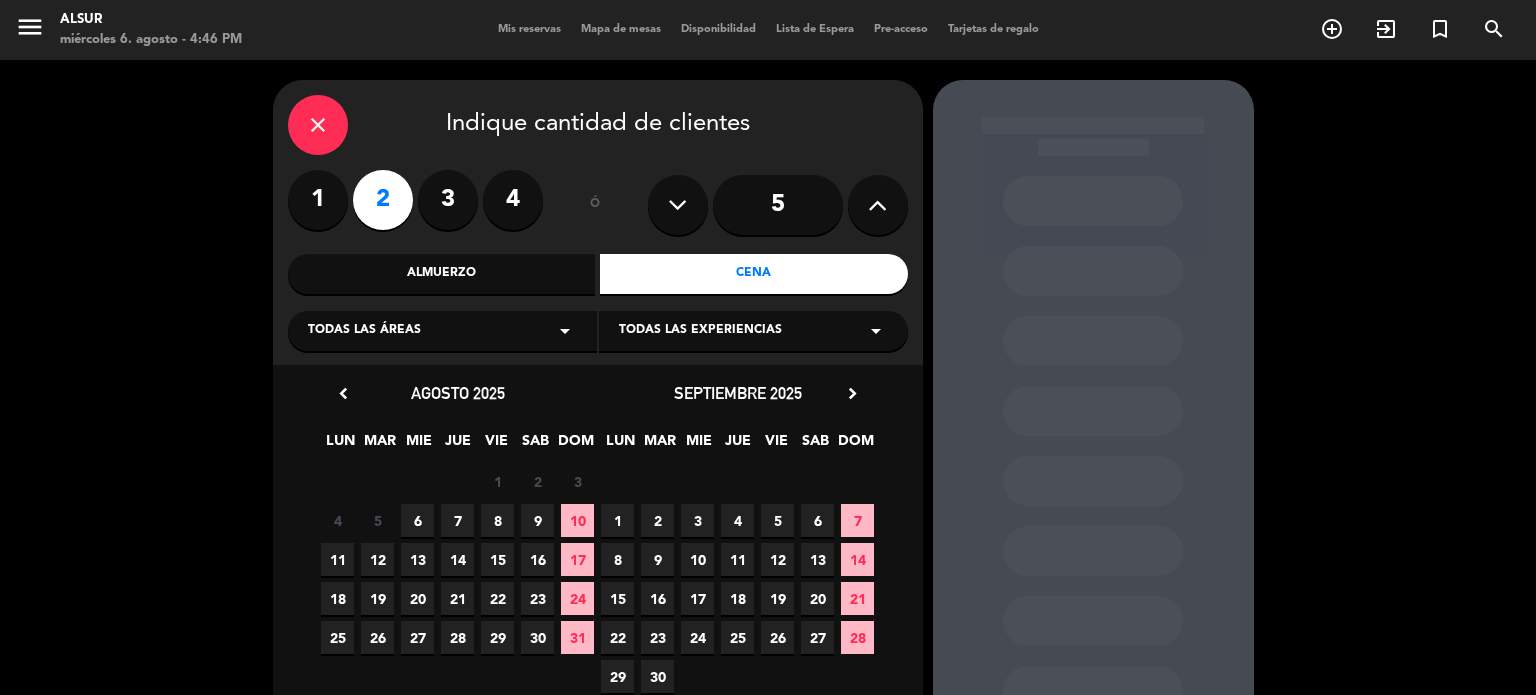click on "9" at bounding box center [537, 520] 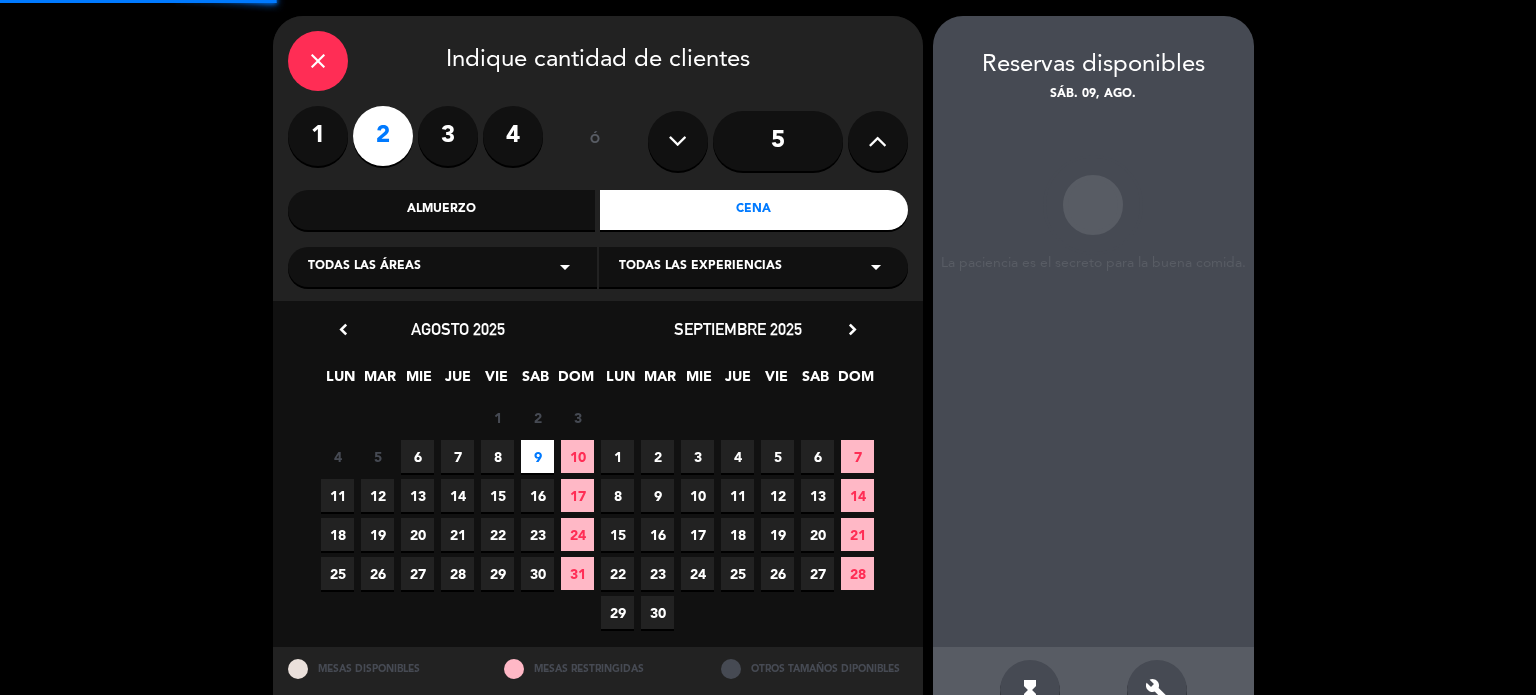 scroll, scrollTop: 80, scrollLeft: 0, axis: vertical 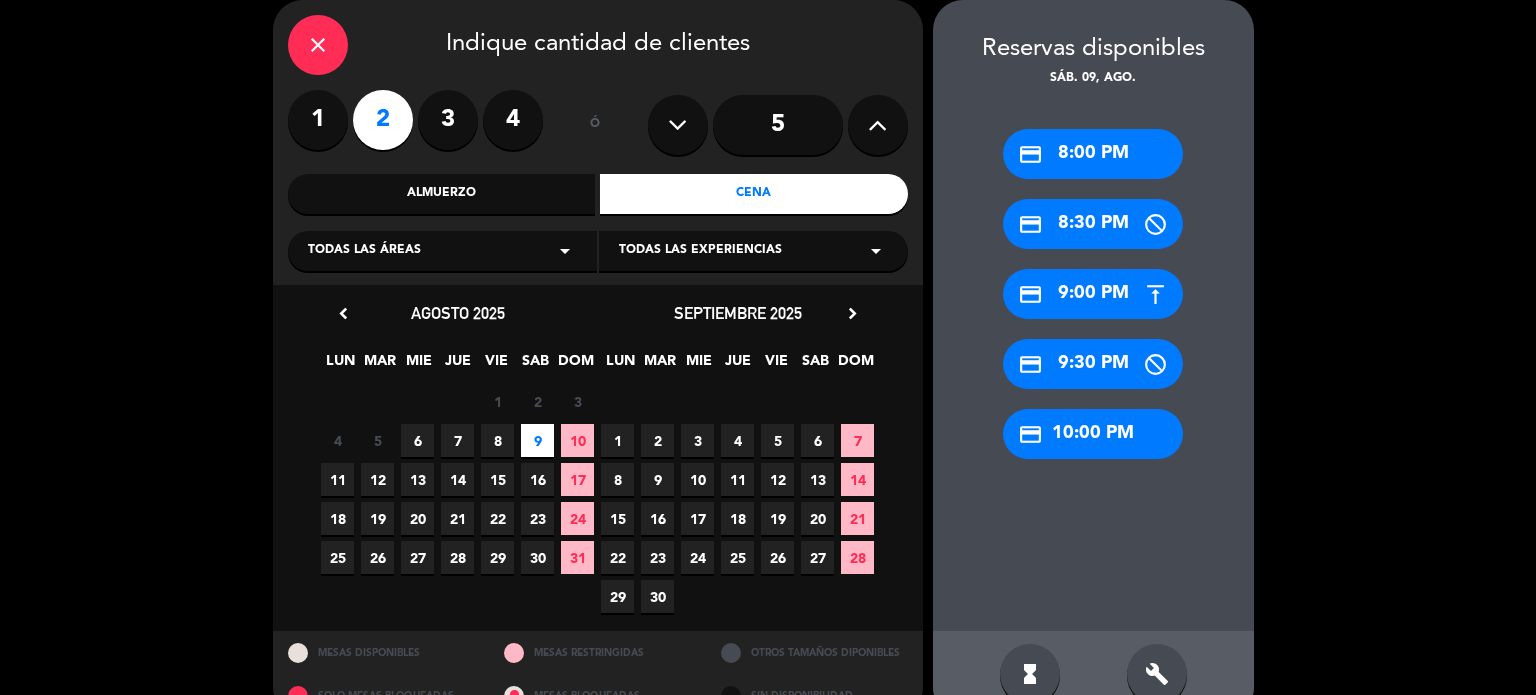 click on "credit_card  9:00 PM" at bounding box center [1093, 294] 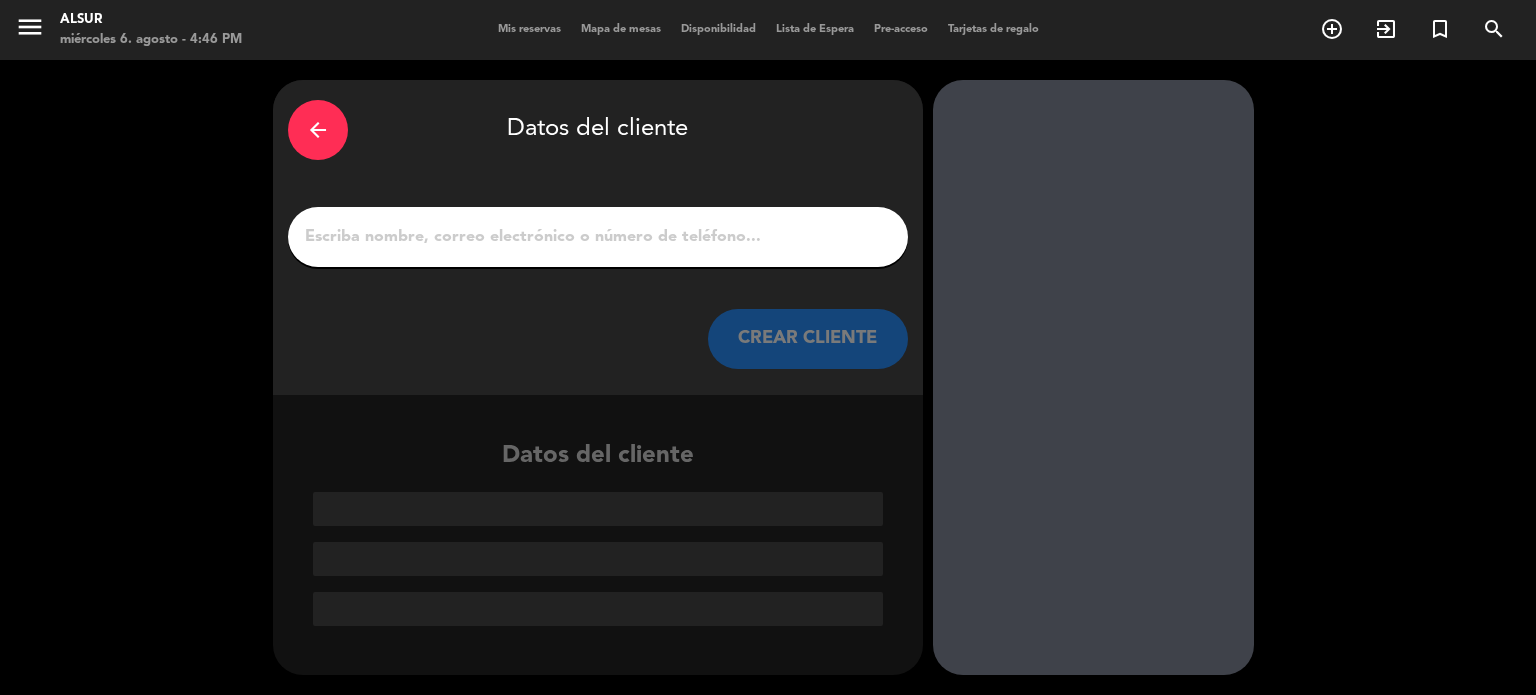 click at bounding box center [598, 237] 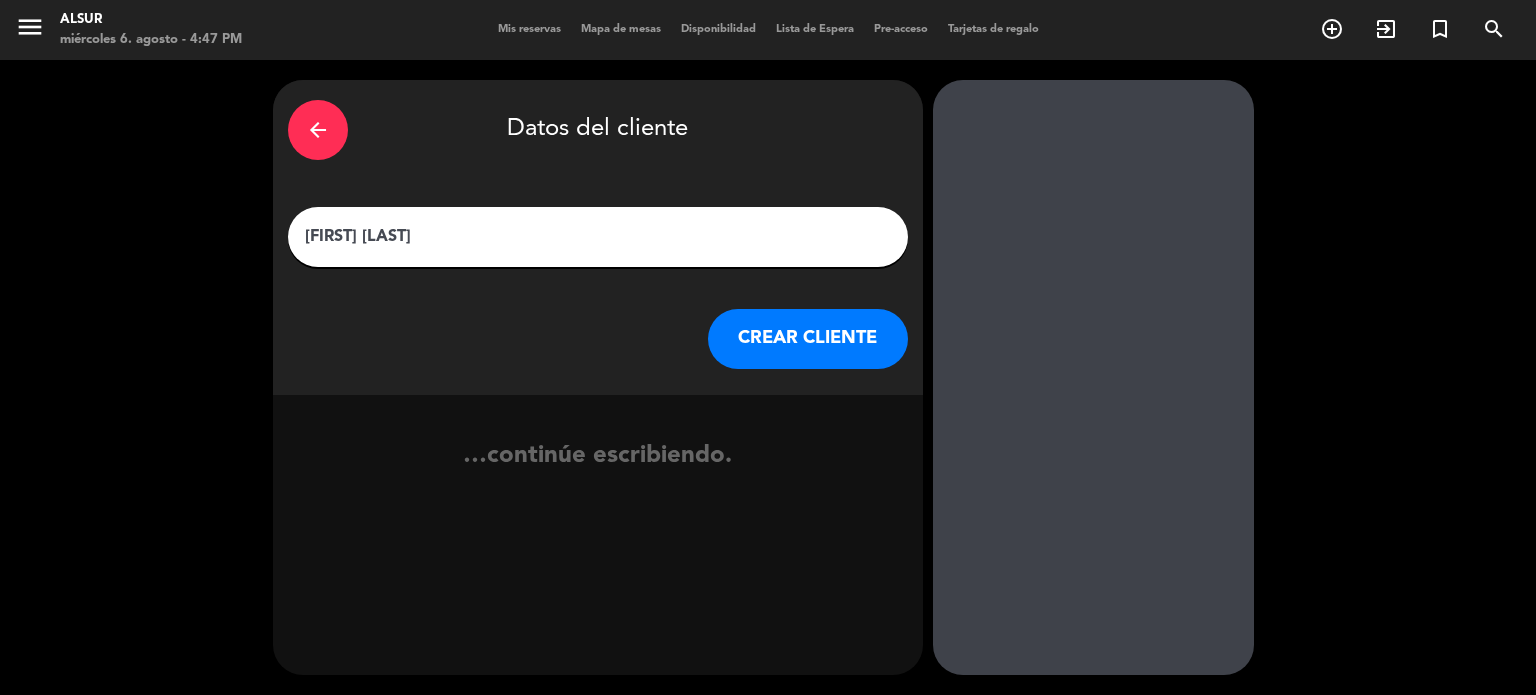 type on "[FIRST] [LAST]" 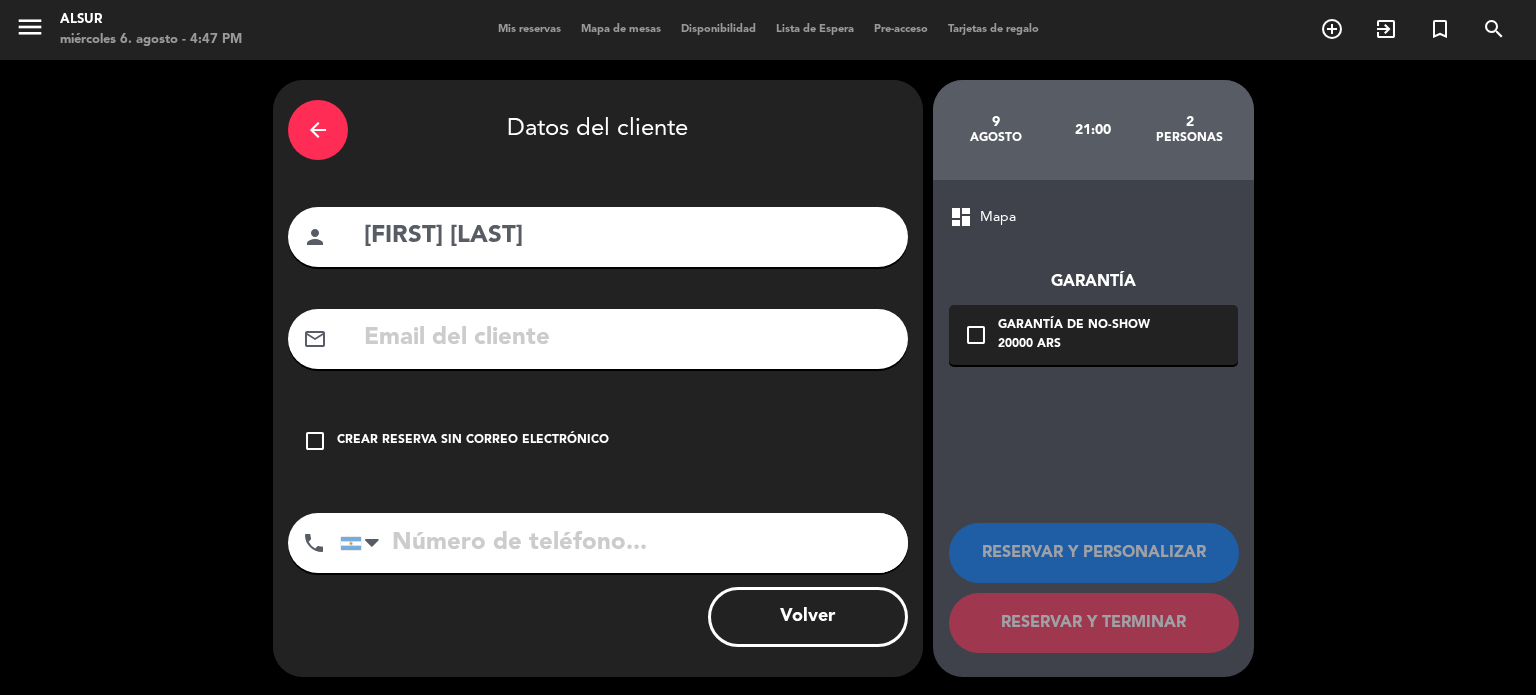 drag, startPoint x: 328, startPoint y: 431, endPoint x: 621, endPoint y: 417, distance: 293.3343 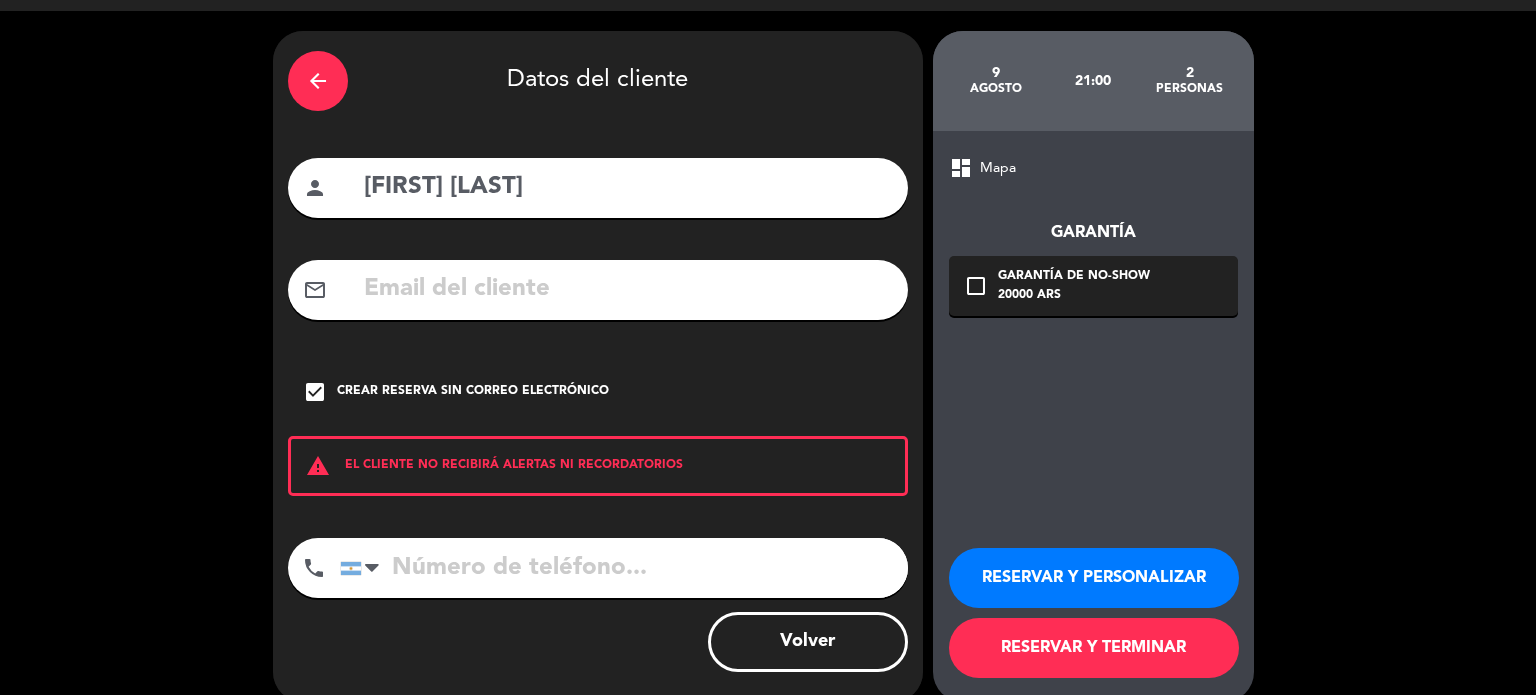 scroll, scrollTop: 76, scrollLeft: 0, axis: vertical 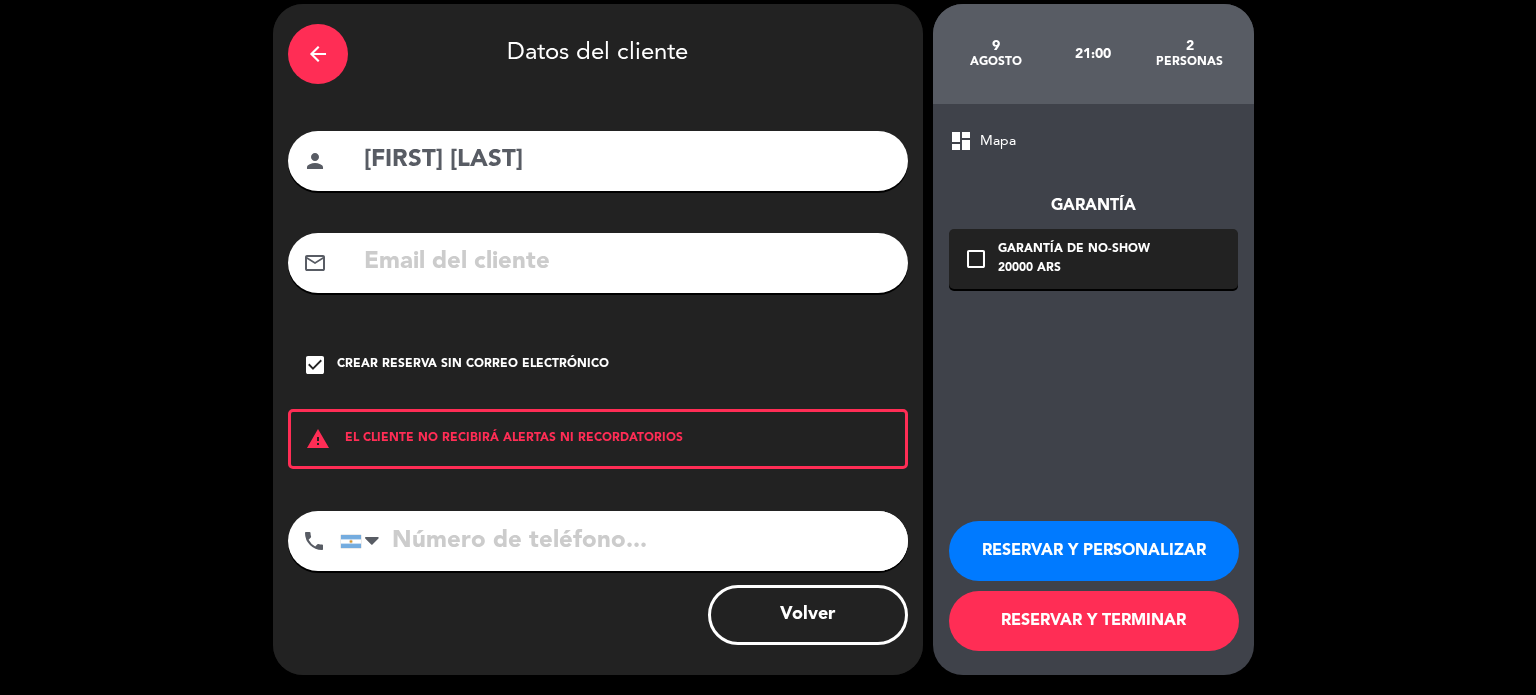 click on "RESERVAR Y TERMINAR" at bounding box center [1094, 621] 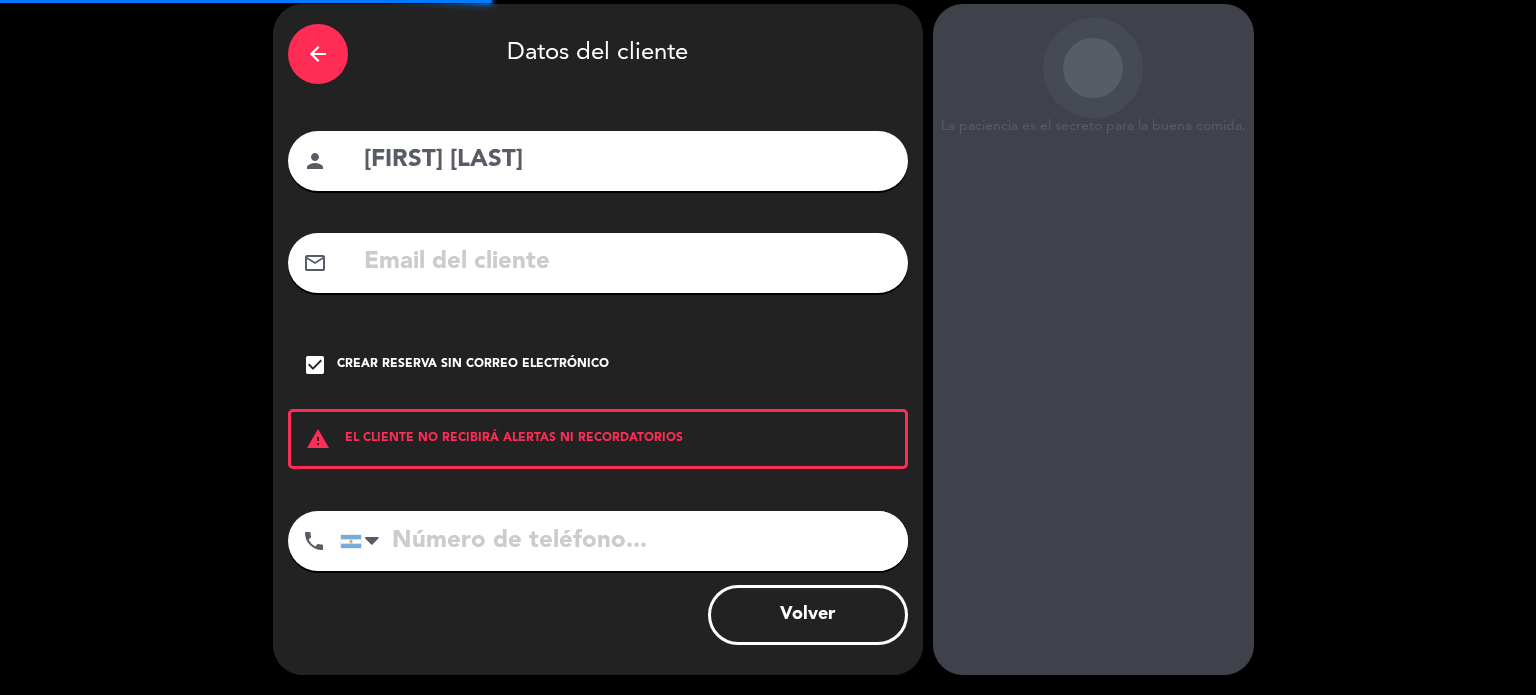 scroll, scrollTop: 0, scrollLeft: 0, axis: both 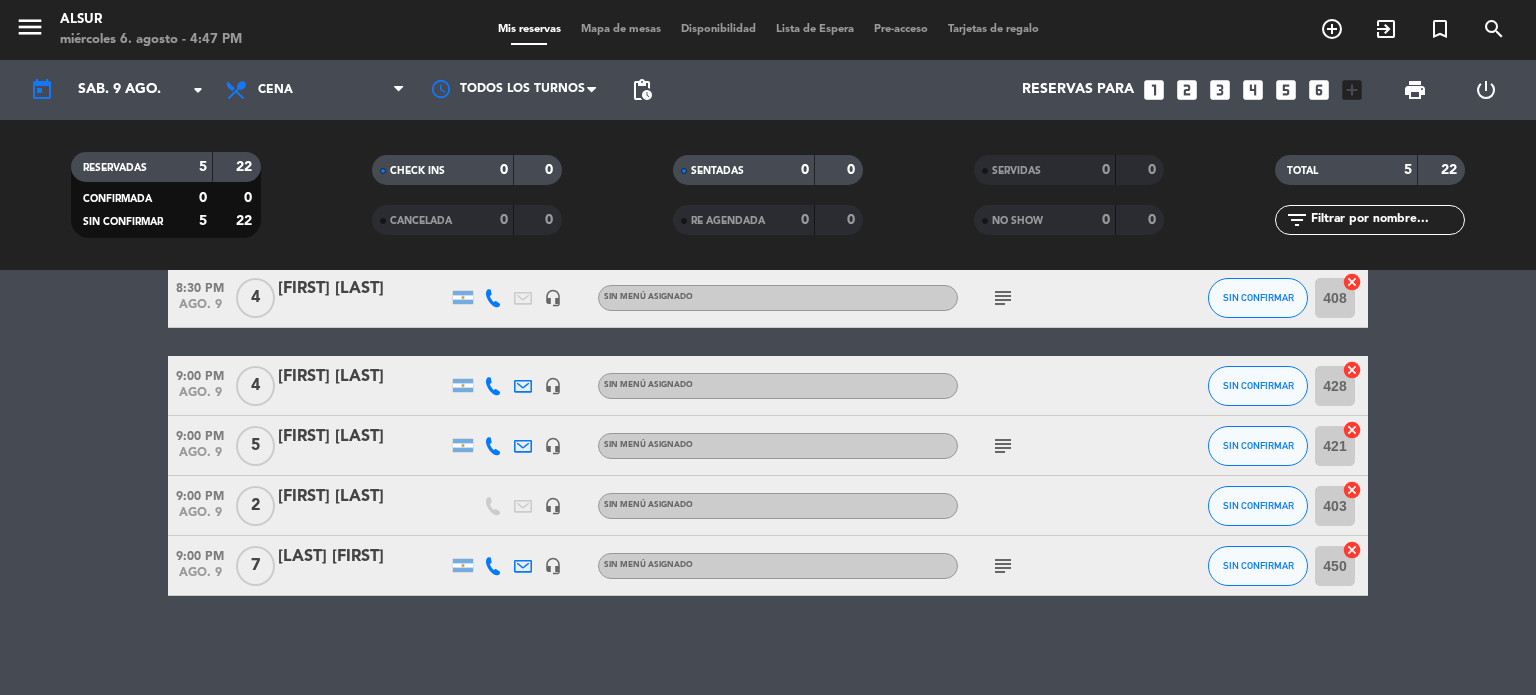 click on "[FIRST] [LAST]" 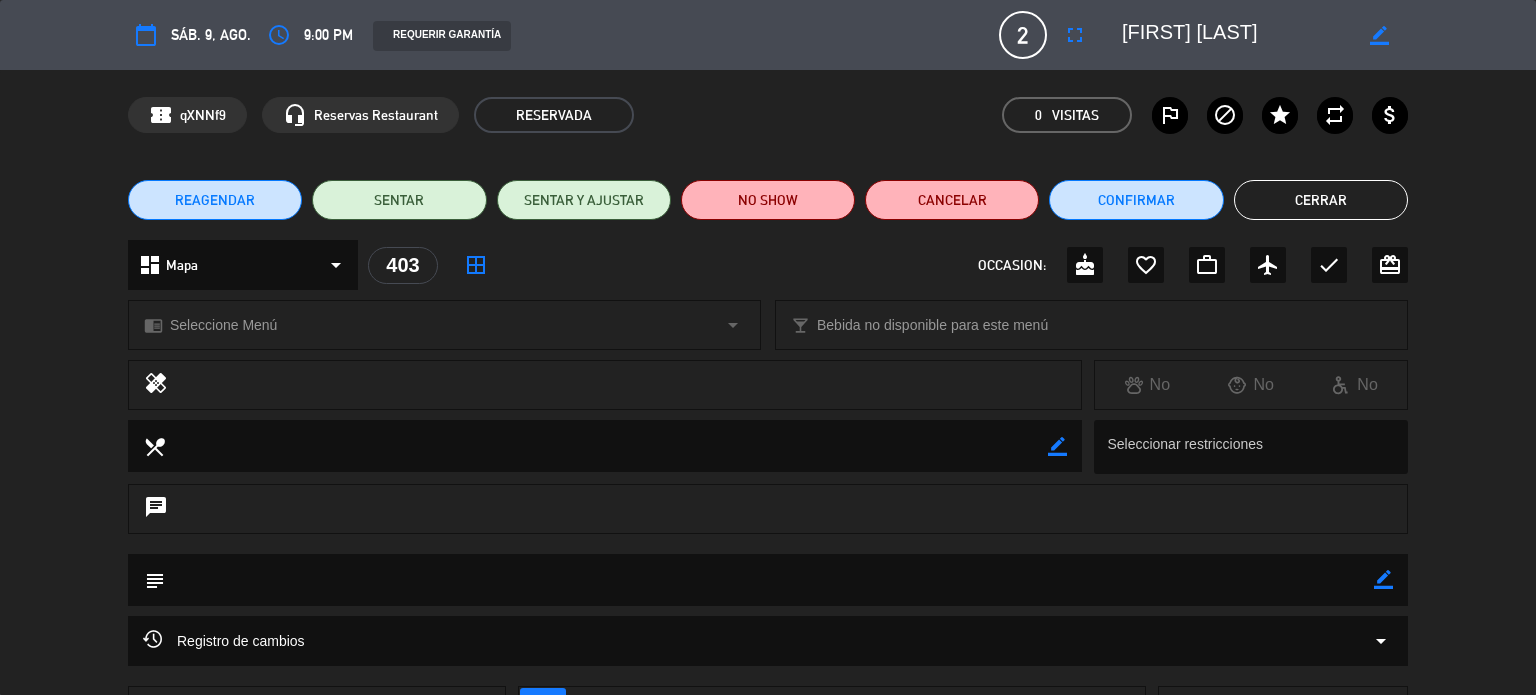 drag, startPoint x: 1380, startPoint y: 579, endPoint x: 1366, endPoint y: 583, distance: 14.56022 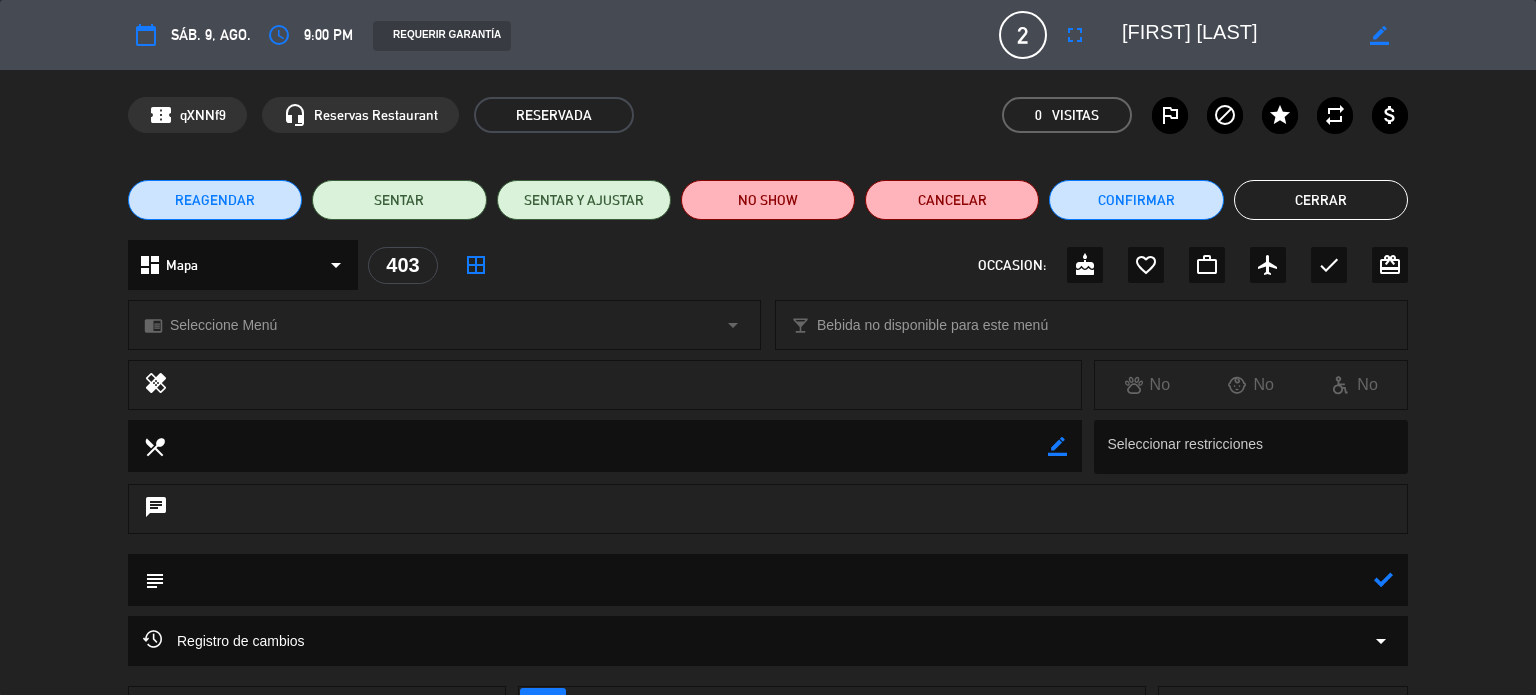 click 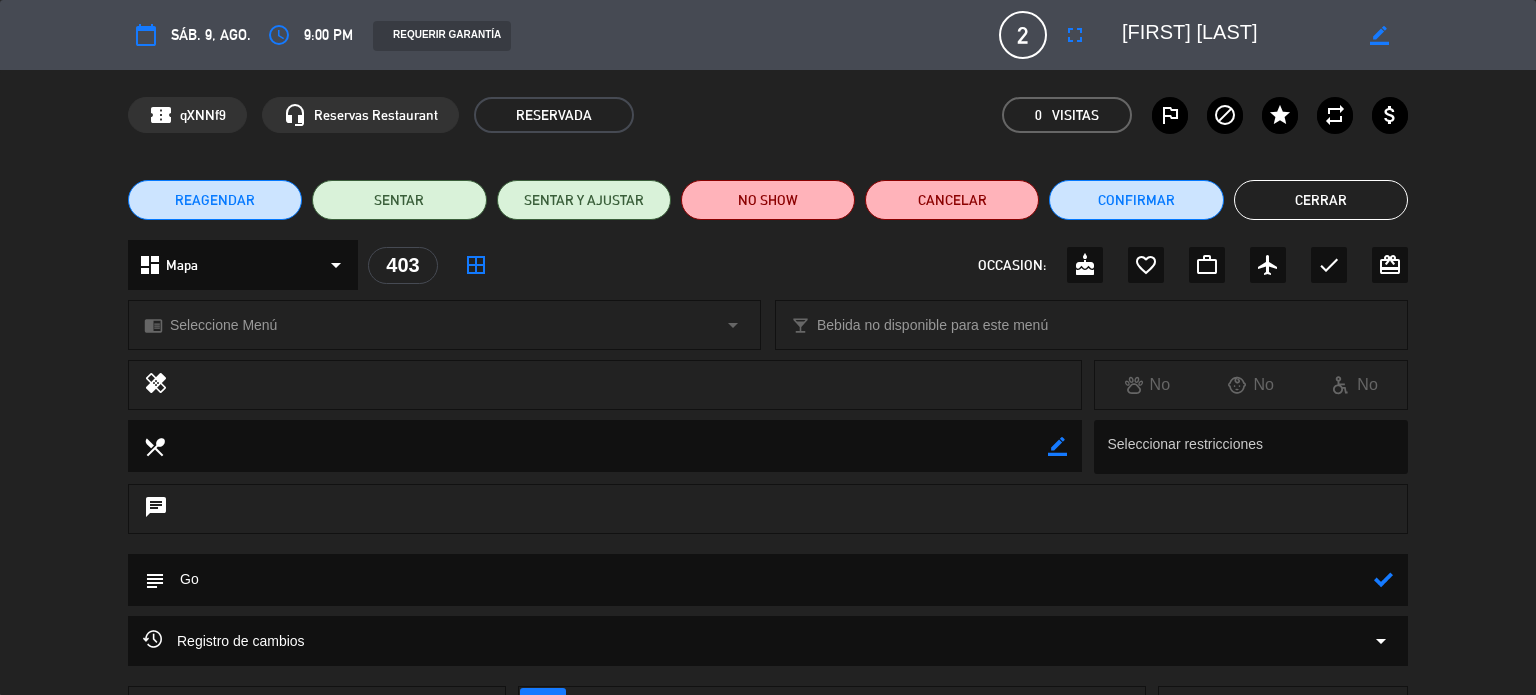 type on "G" 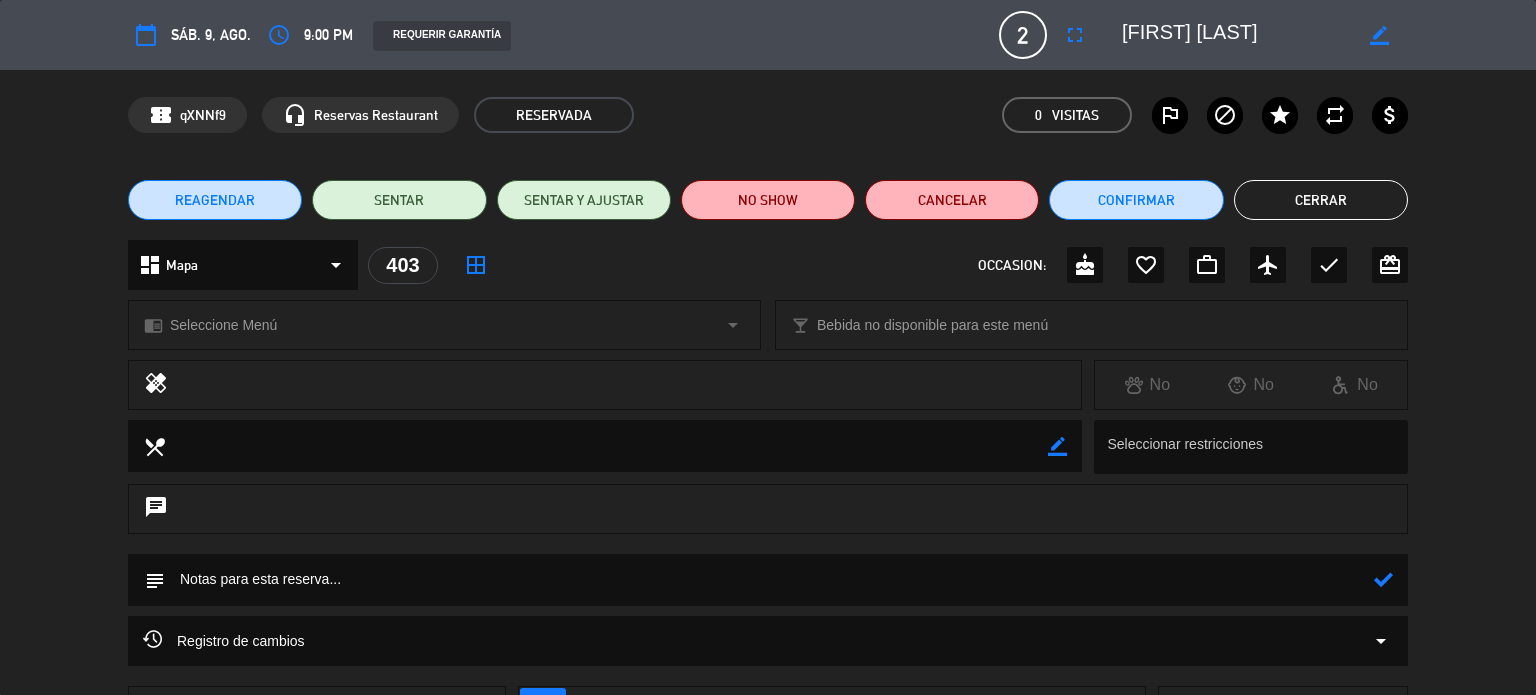 type on "H" 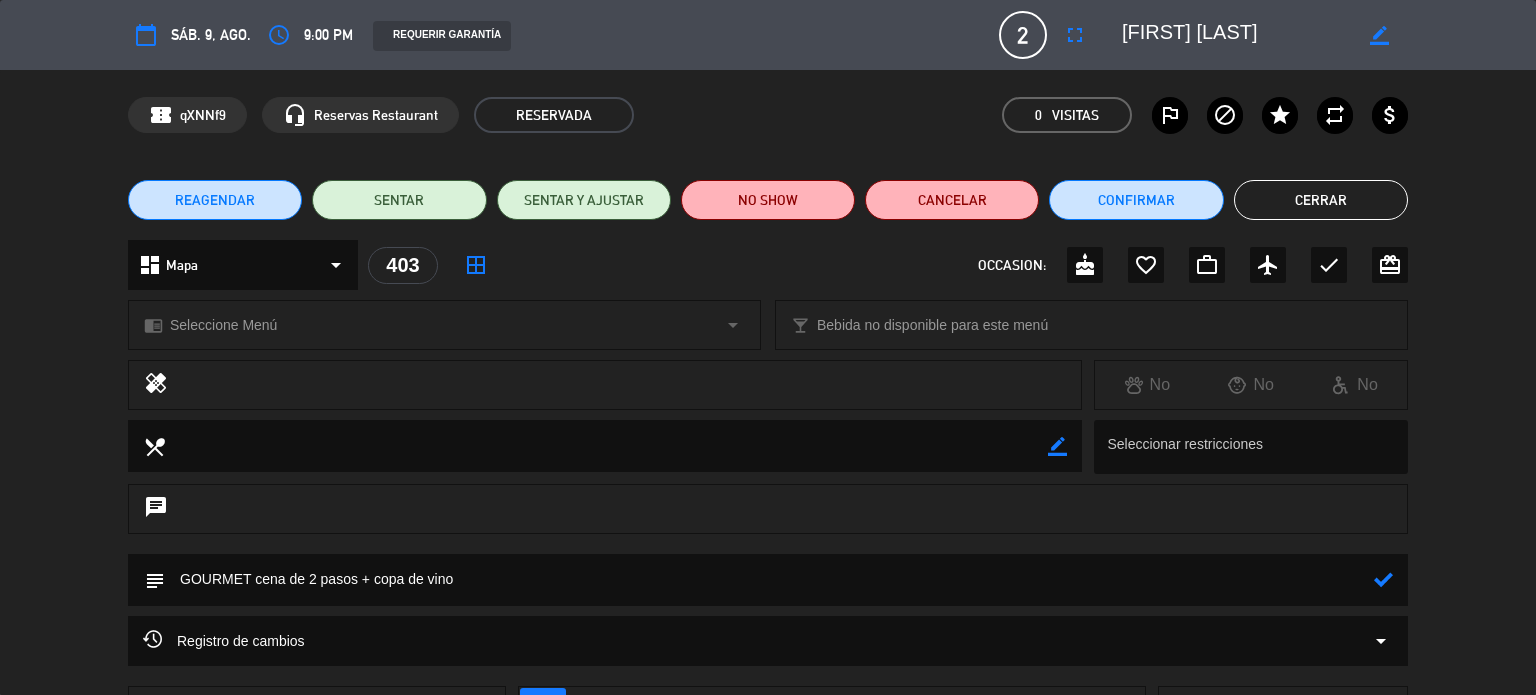 click 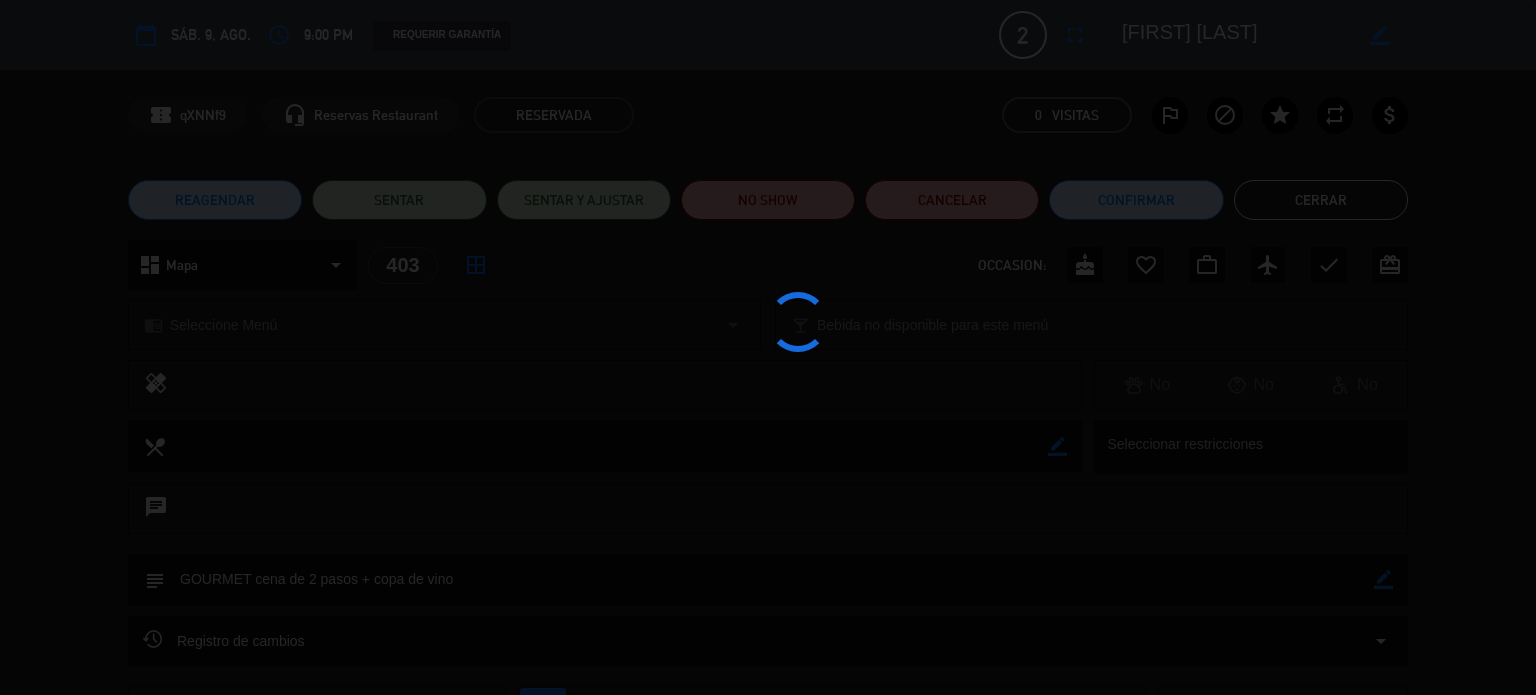 type on "GOURMET cena de 2 pasos + copa de vino" 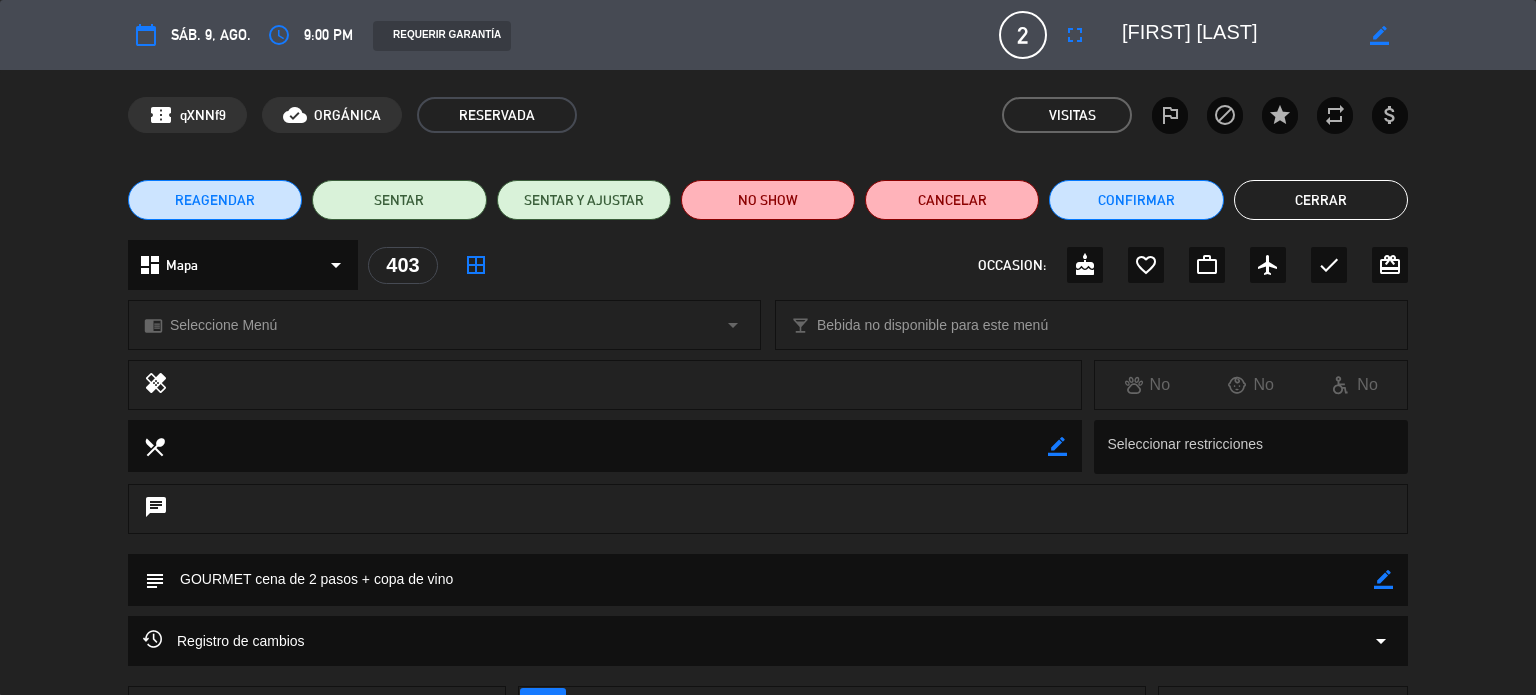 click on "Cerrar" 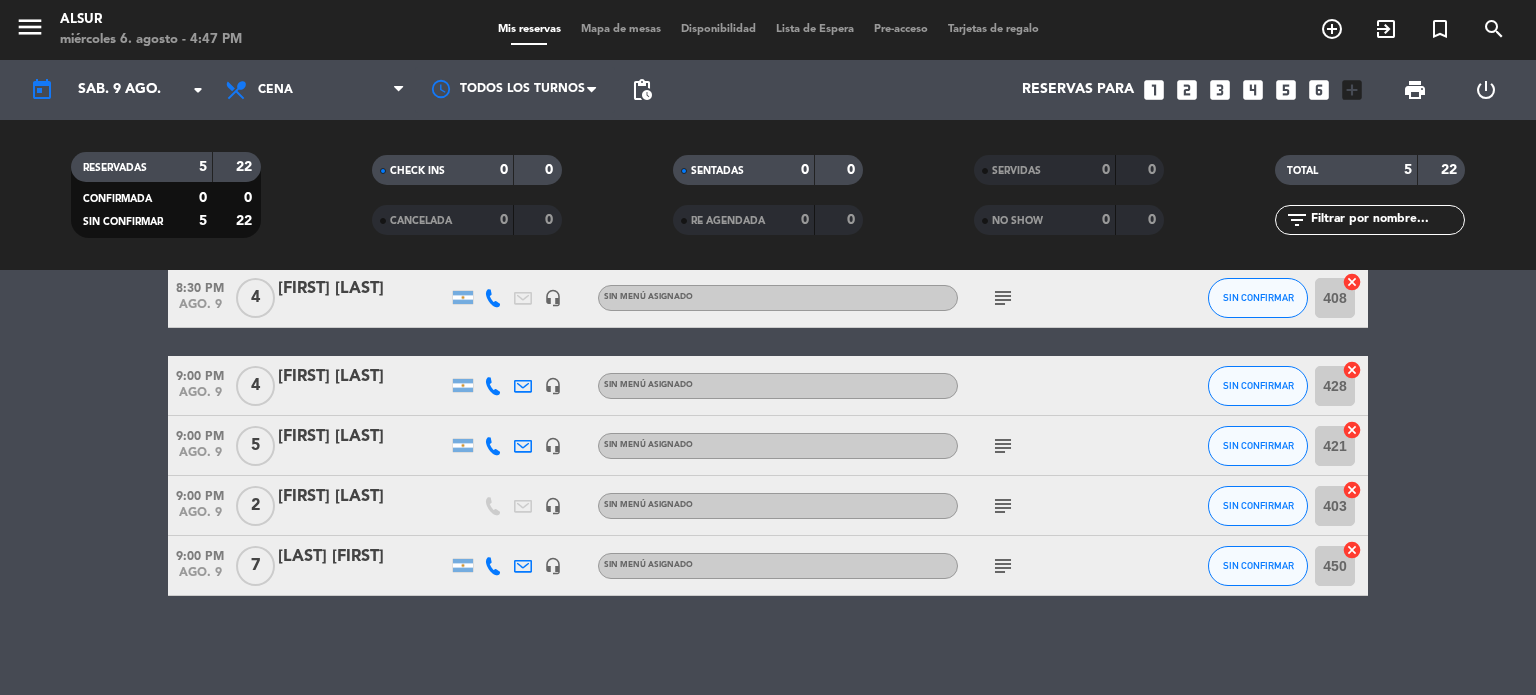 click on "subject" 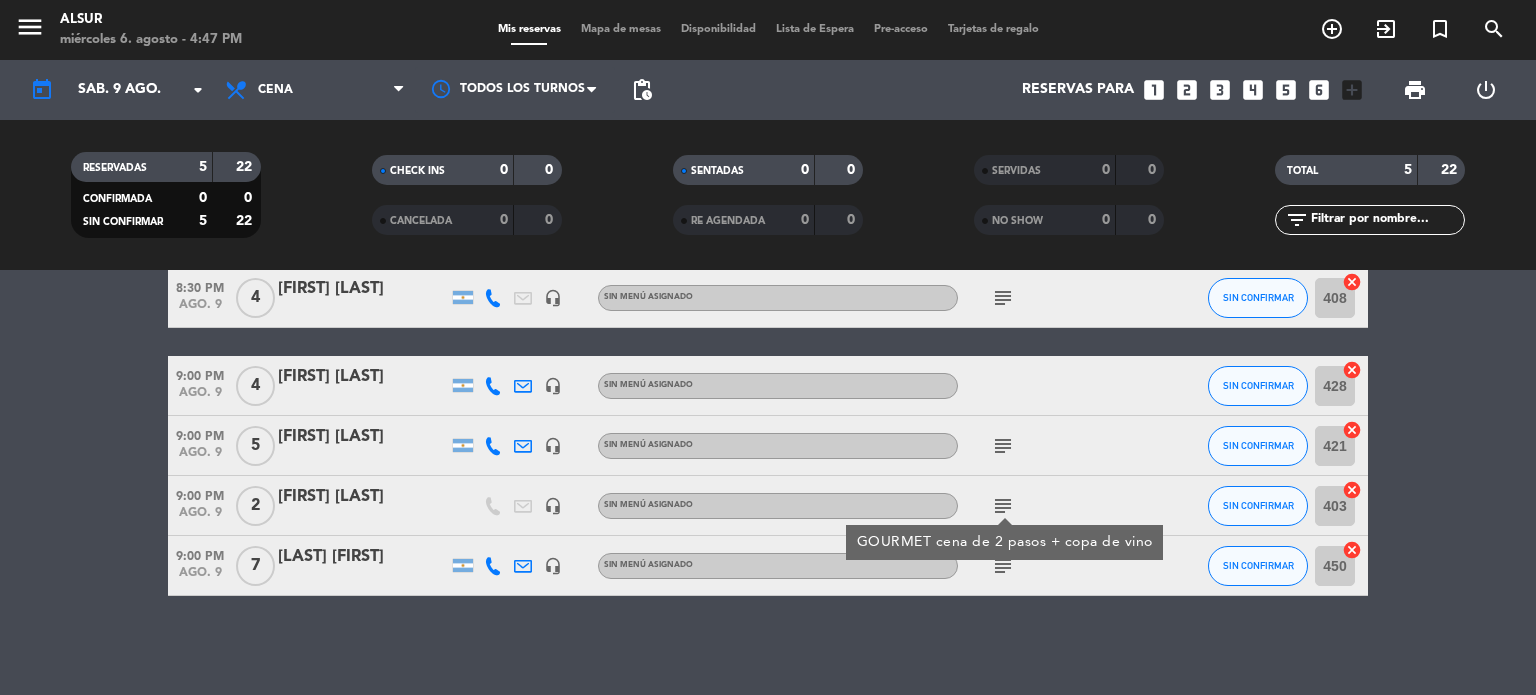 click on "subject" 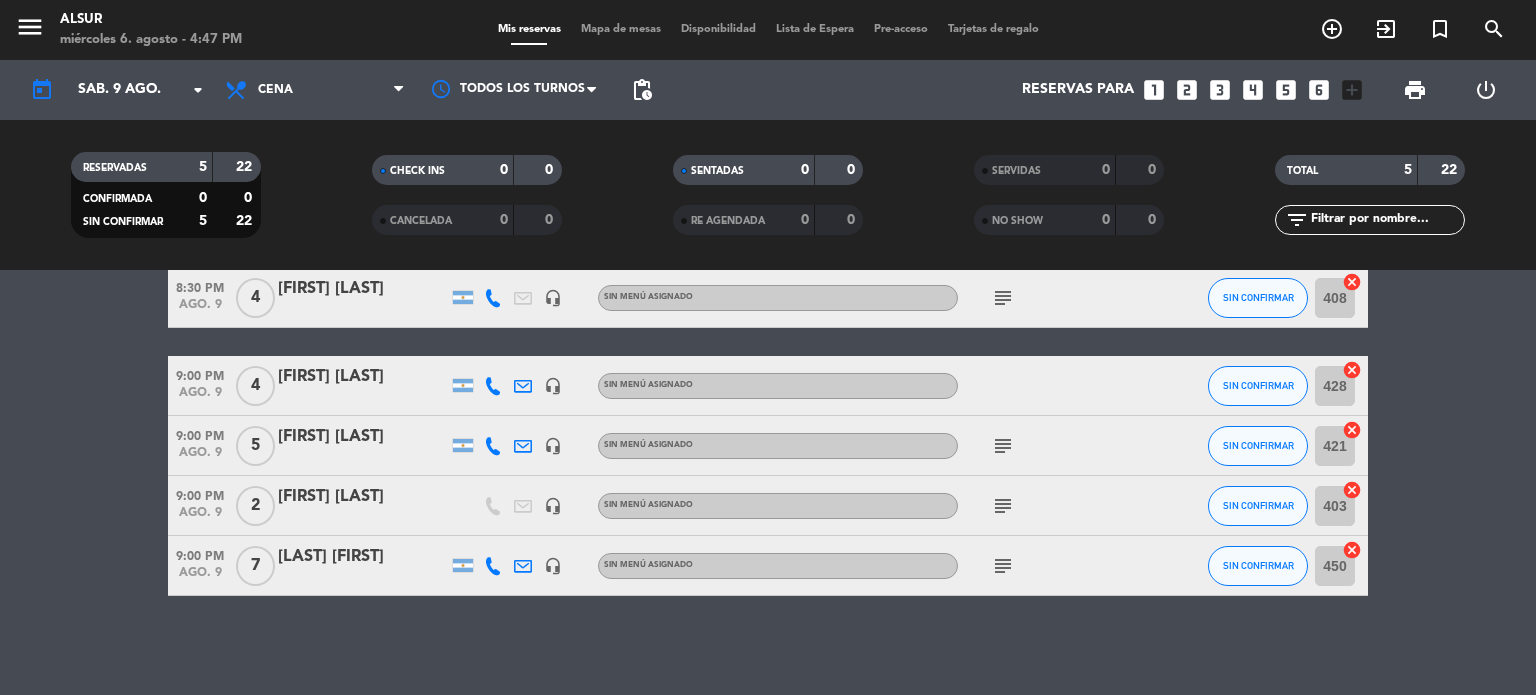 click on "subject" 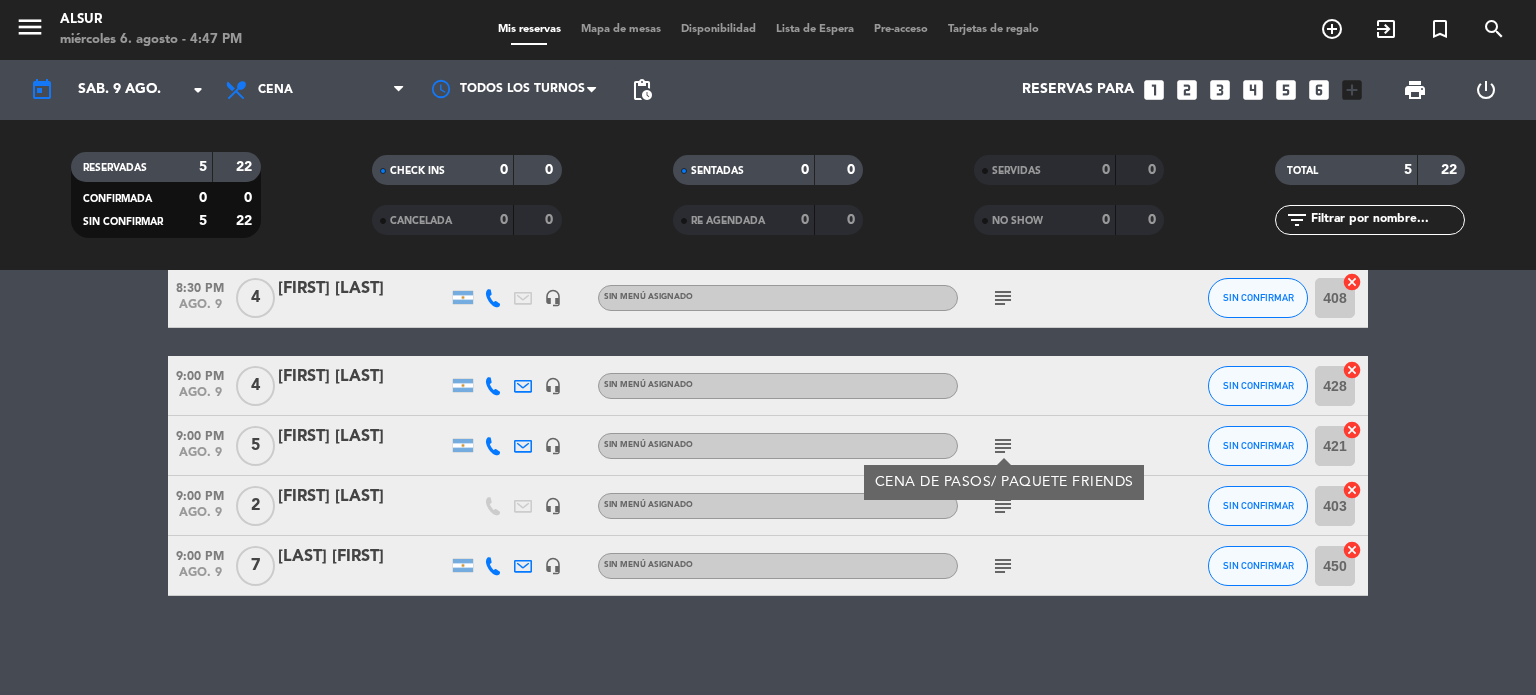 click on "subject" 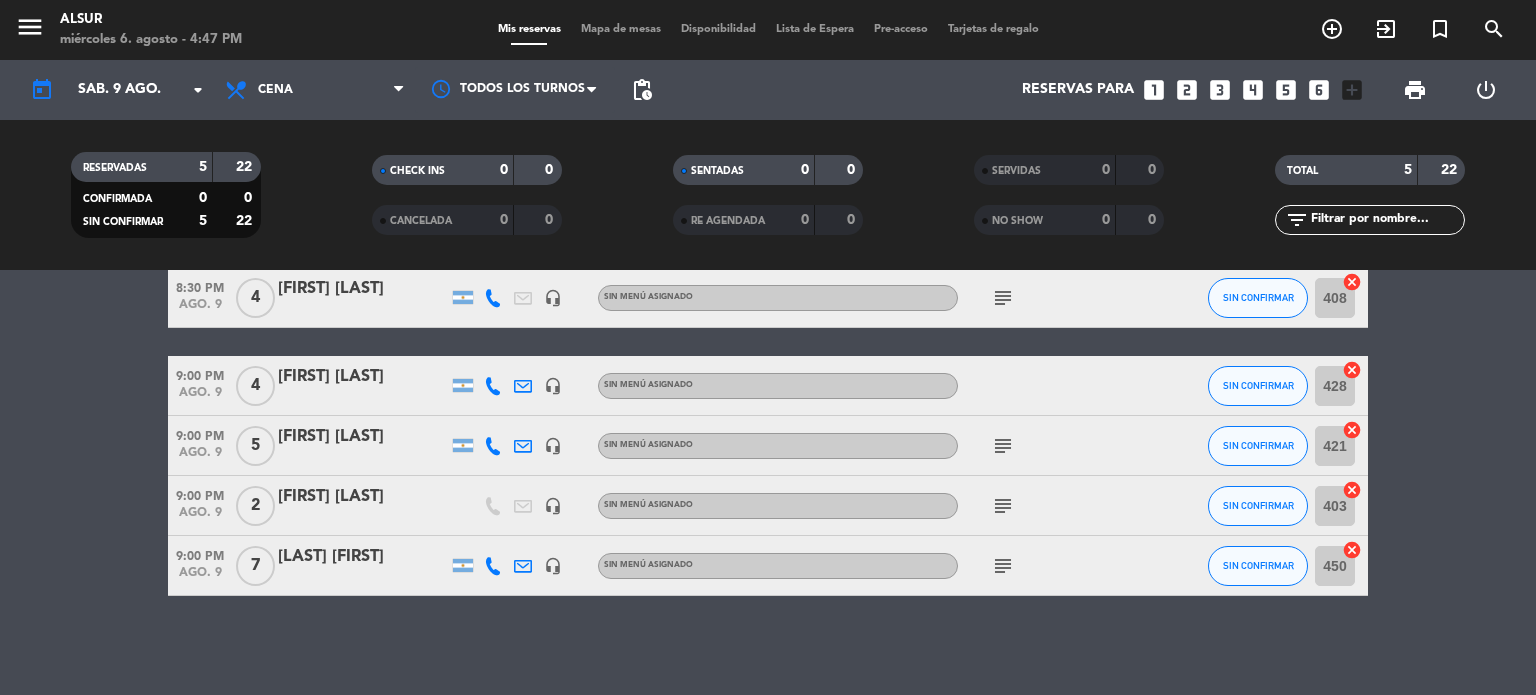 click on "subject" 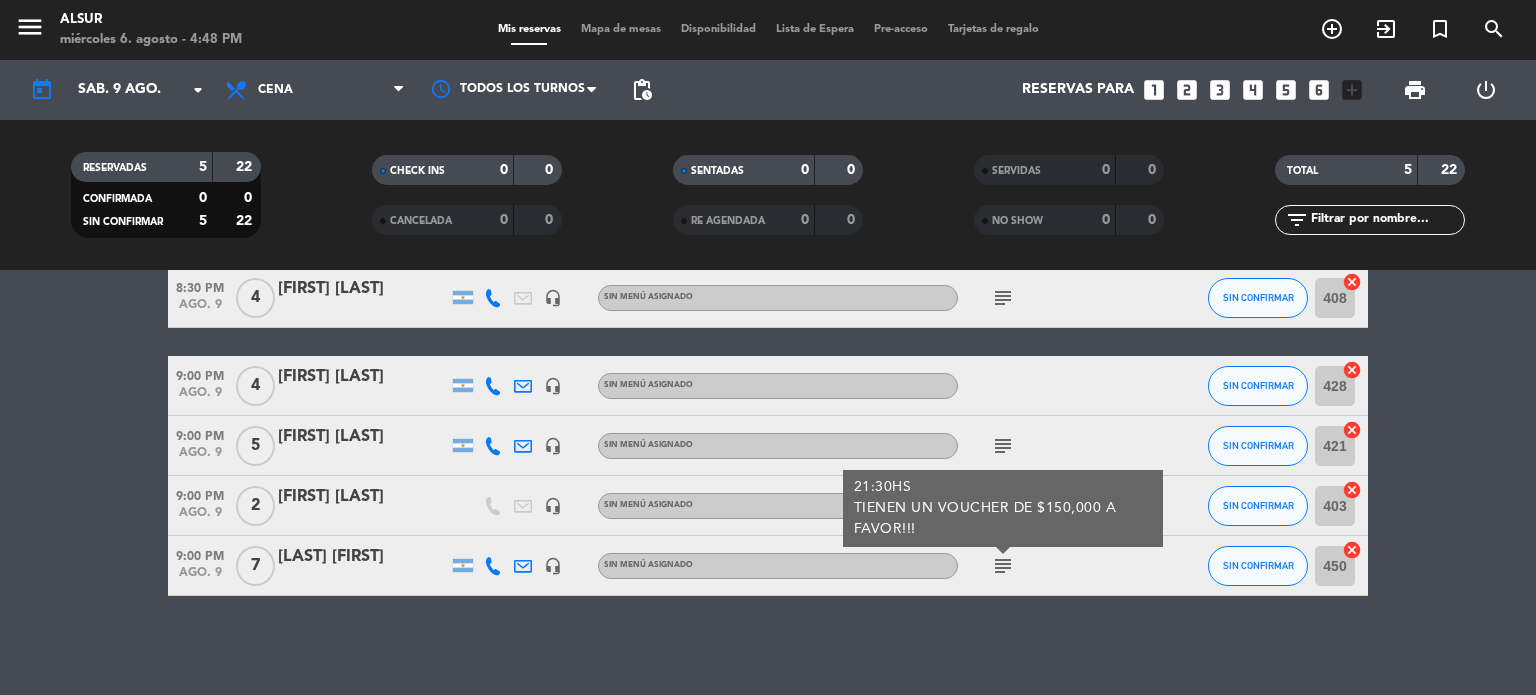 click on "9:00 PM   ago. 9   7   [LAST] [FIRST]   headset_mic  Sin menú asignado  subject  21:30HS
TIENEN UN VOUCHER DE $150,000 A FAVOR!!! SIN CONFIRMAR 450  cancel" 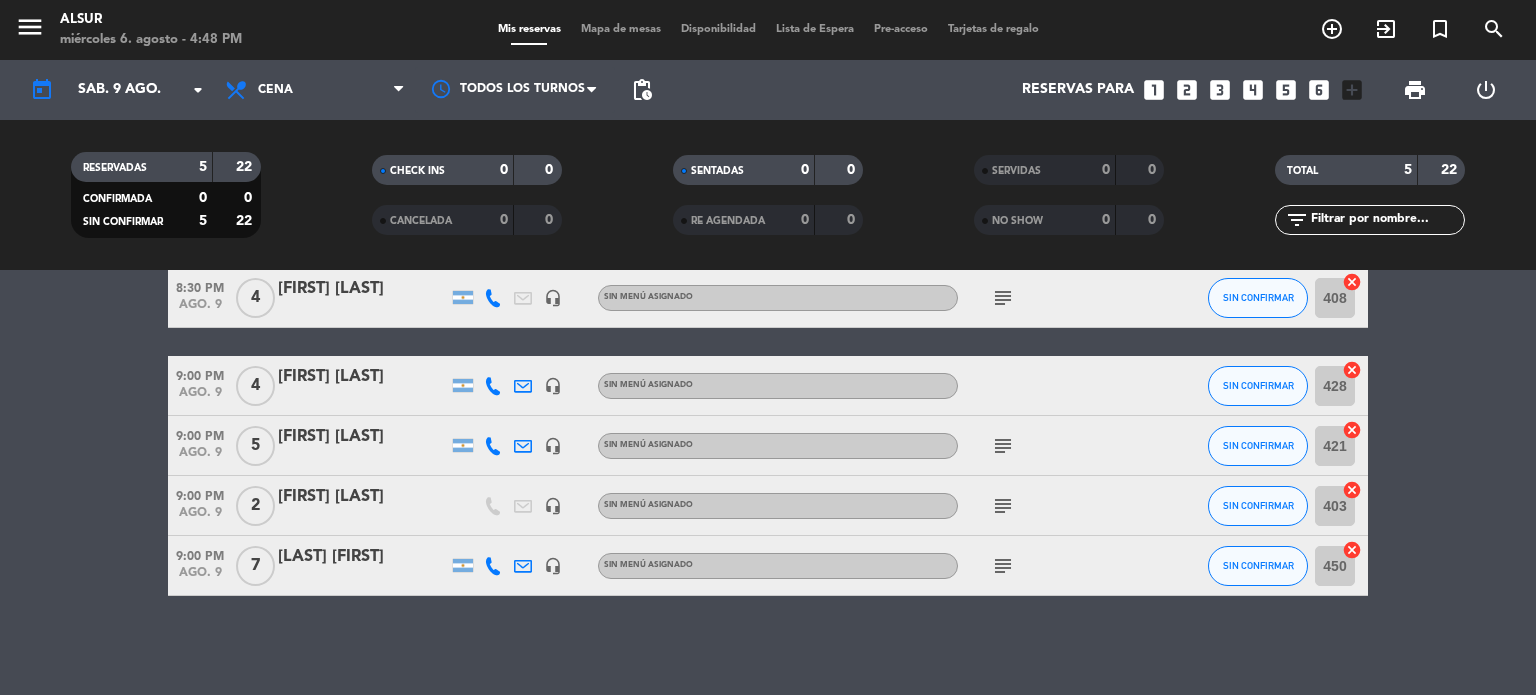 scroll, scrollTop: 0, scrollLeft: 0, axis: both 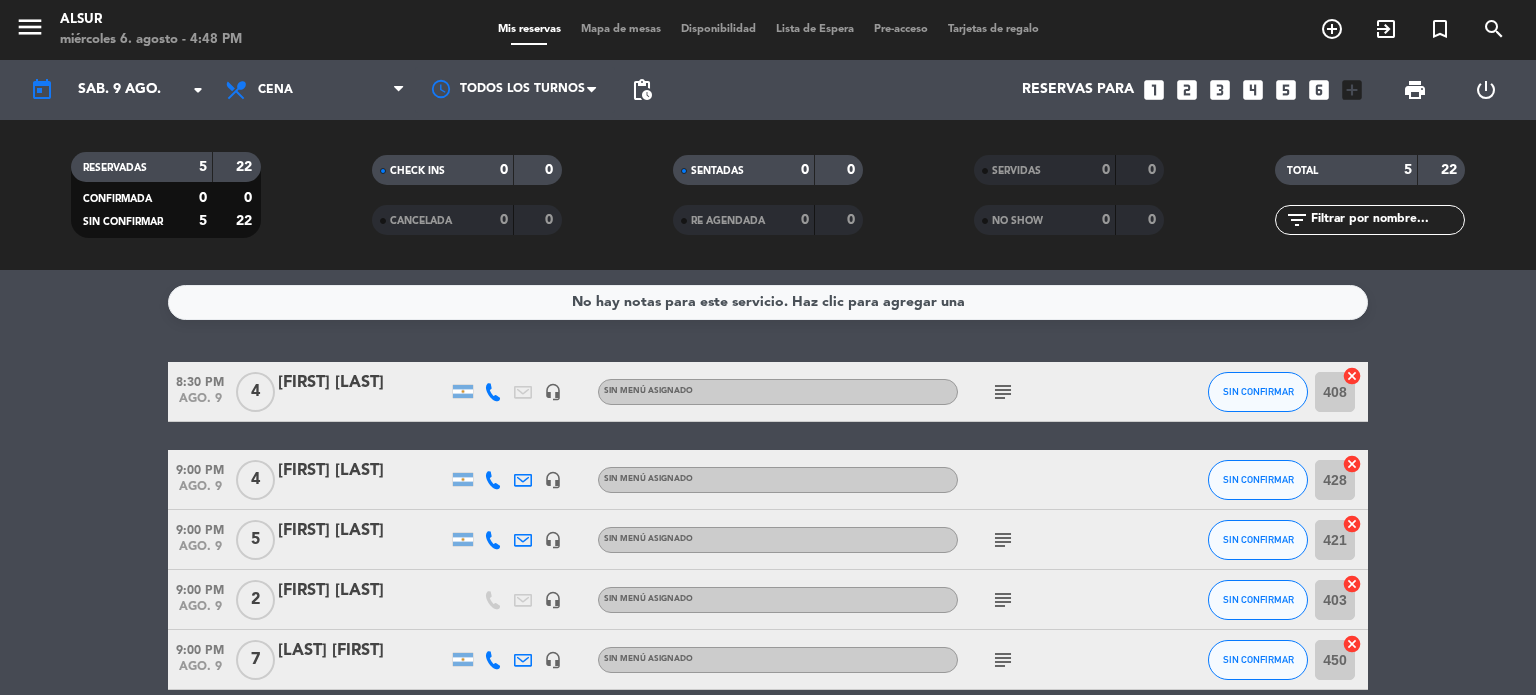 click on "subject" 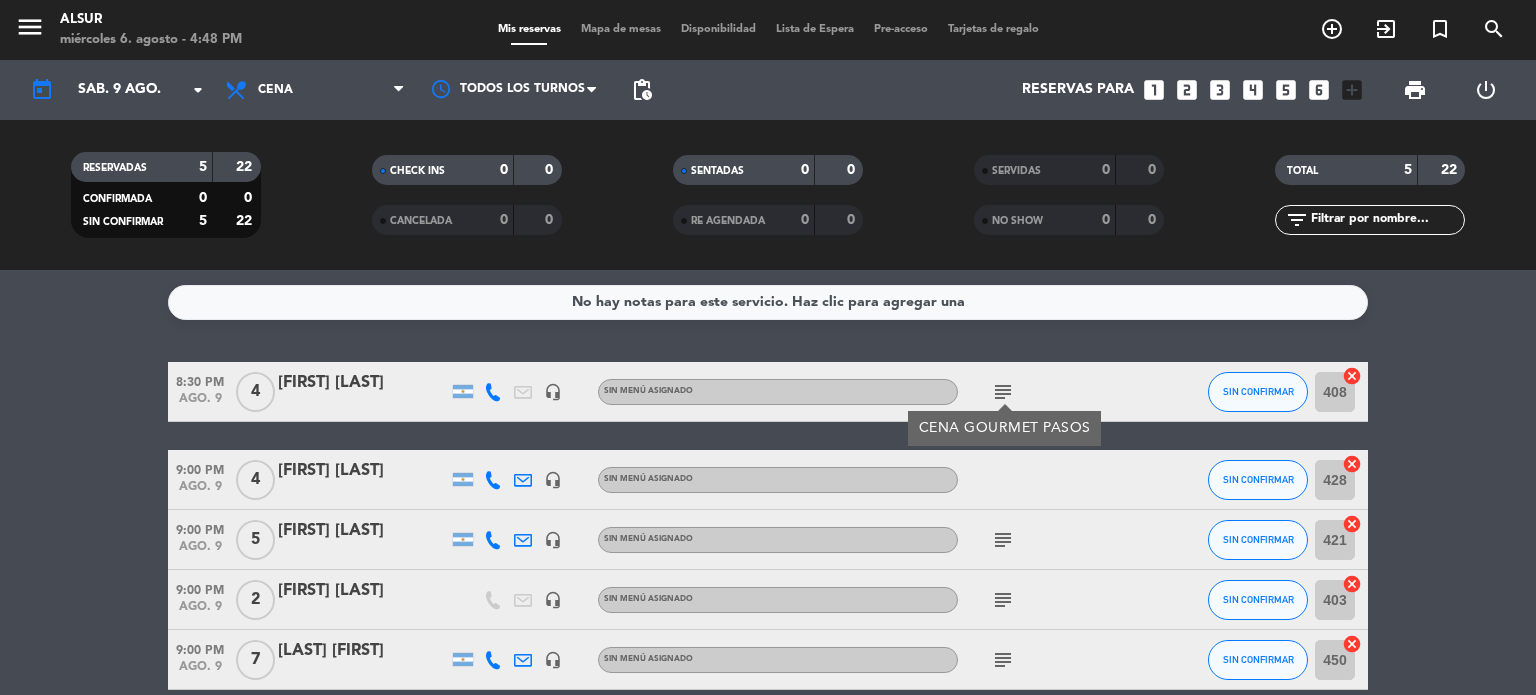 click on "subject" 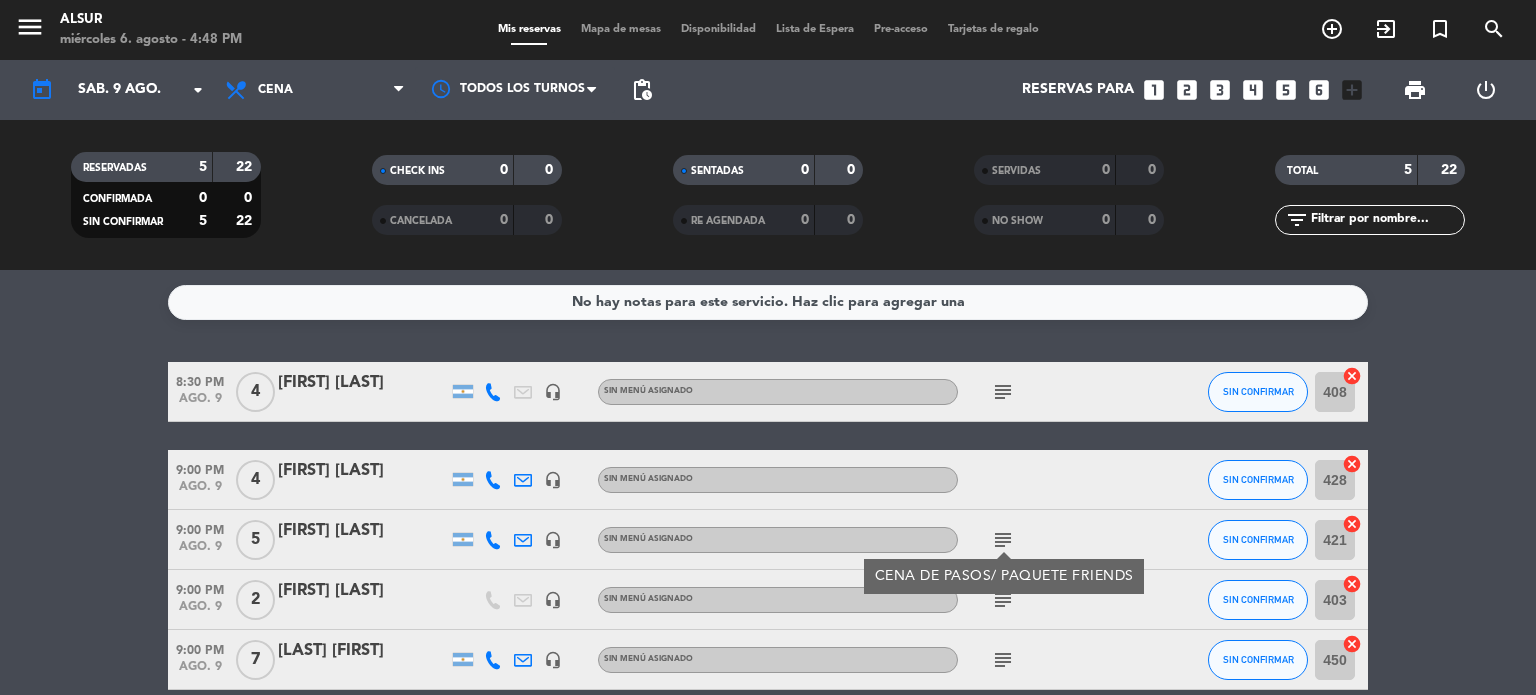 click on "subject" 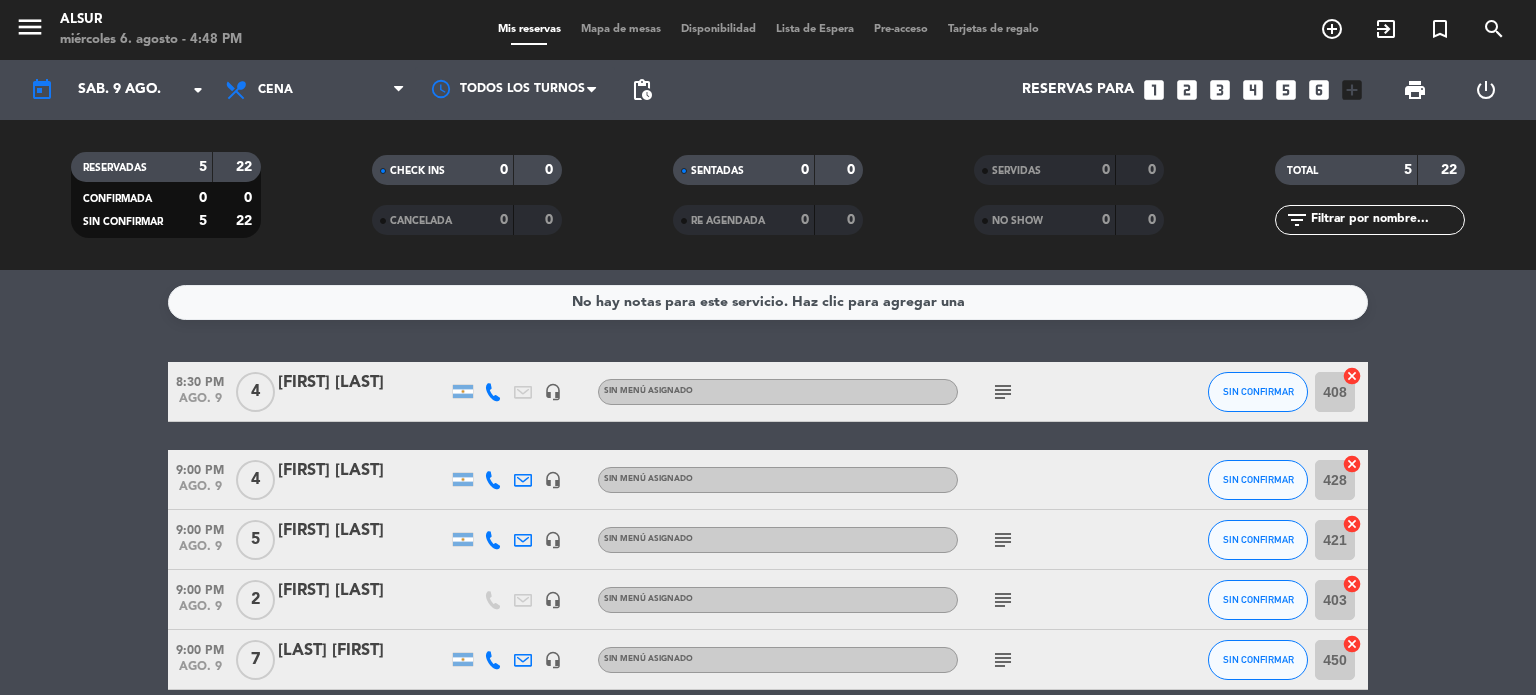 click on "subject" 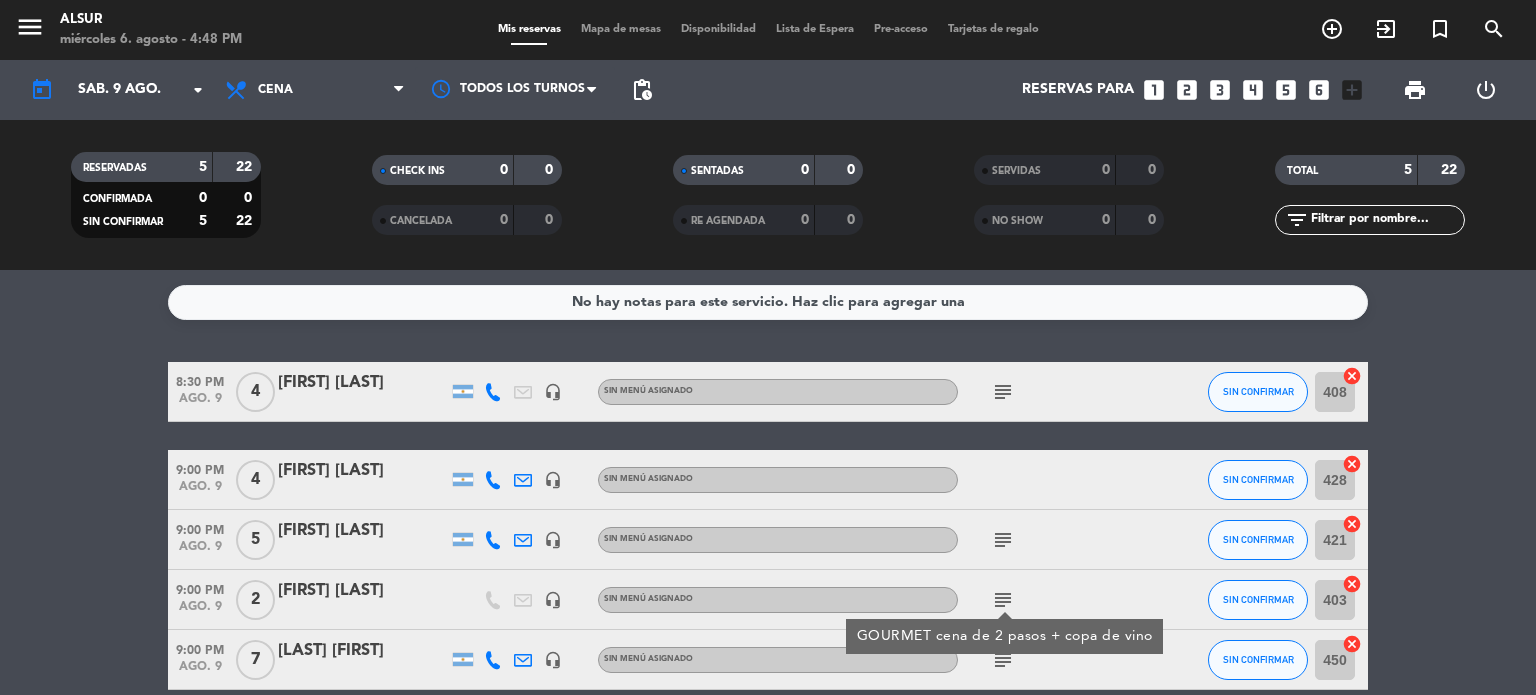 click 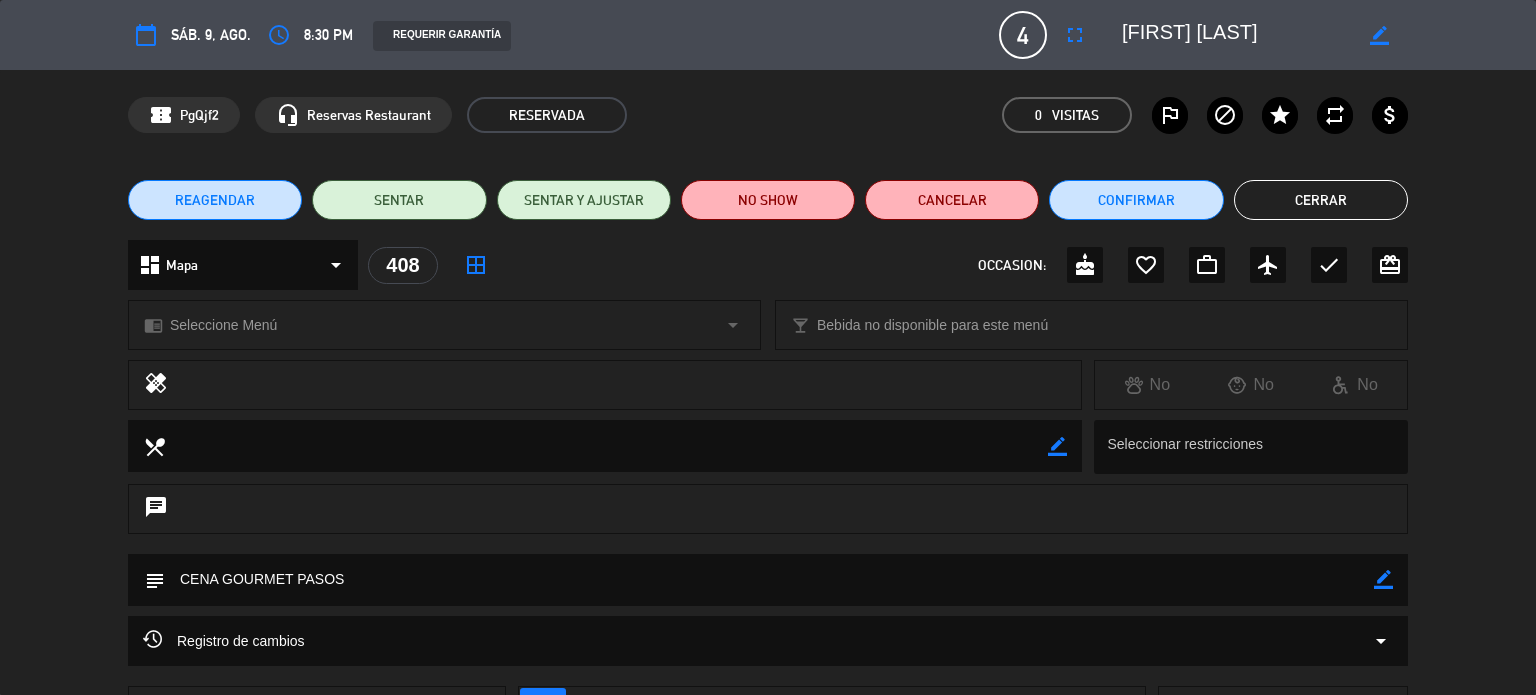 click on "border_color" 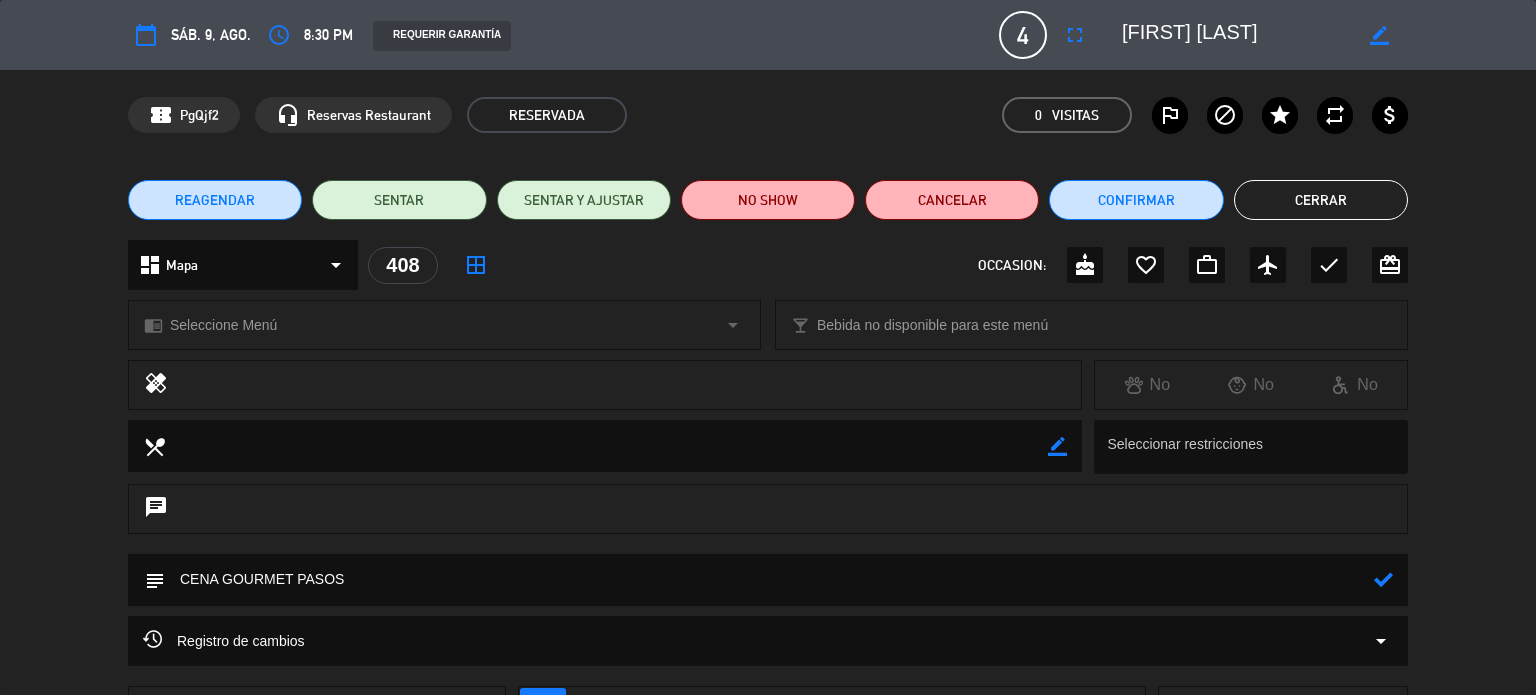 drag, startPoint x: 218, startPoint y: 583, endPoint x: 178, endPoint y: 606, distance: 46.141087 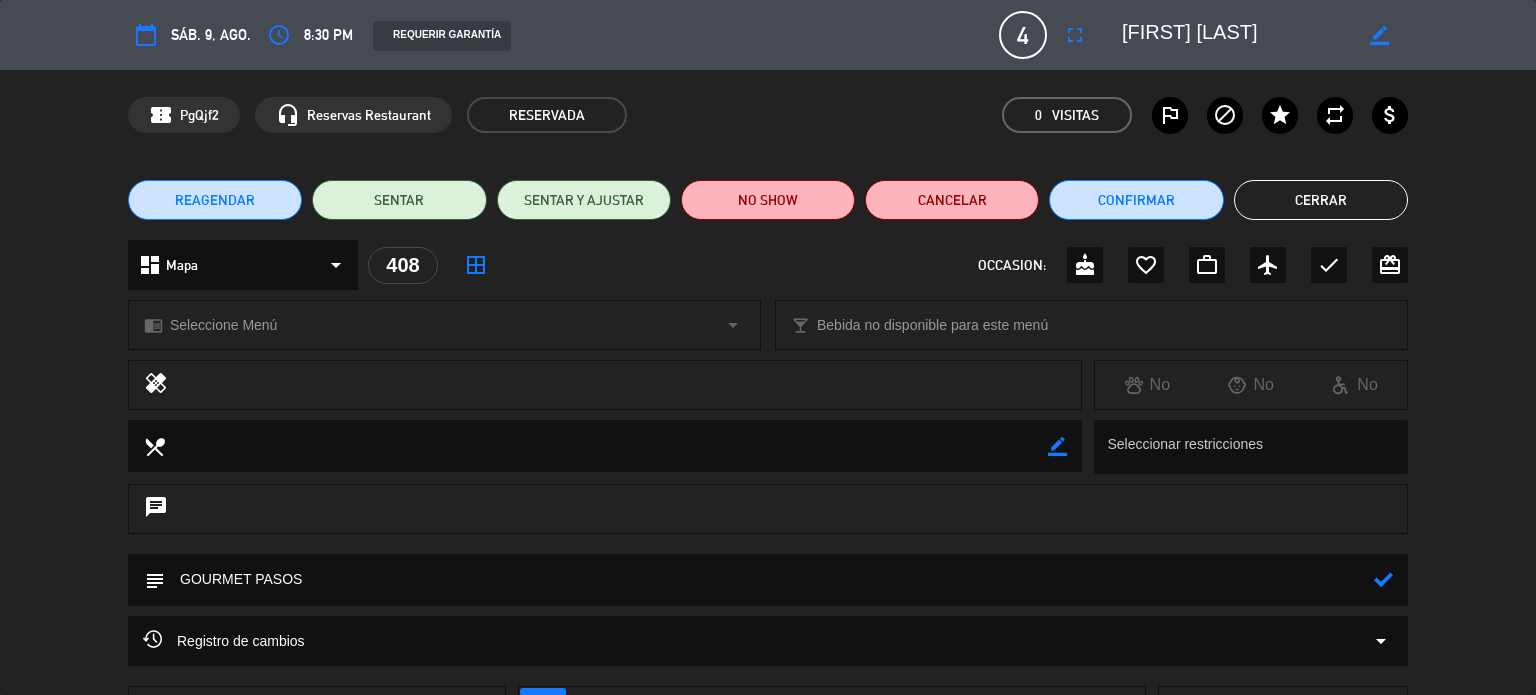 drag, startPoint x: 340, startPoint y: 564, endPoint x: 257, endPoint y: 575, distance: 83.725746 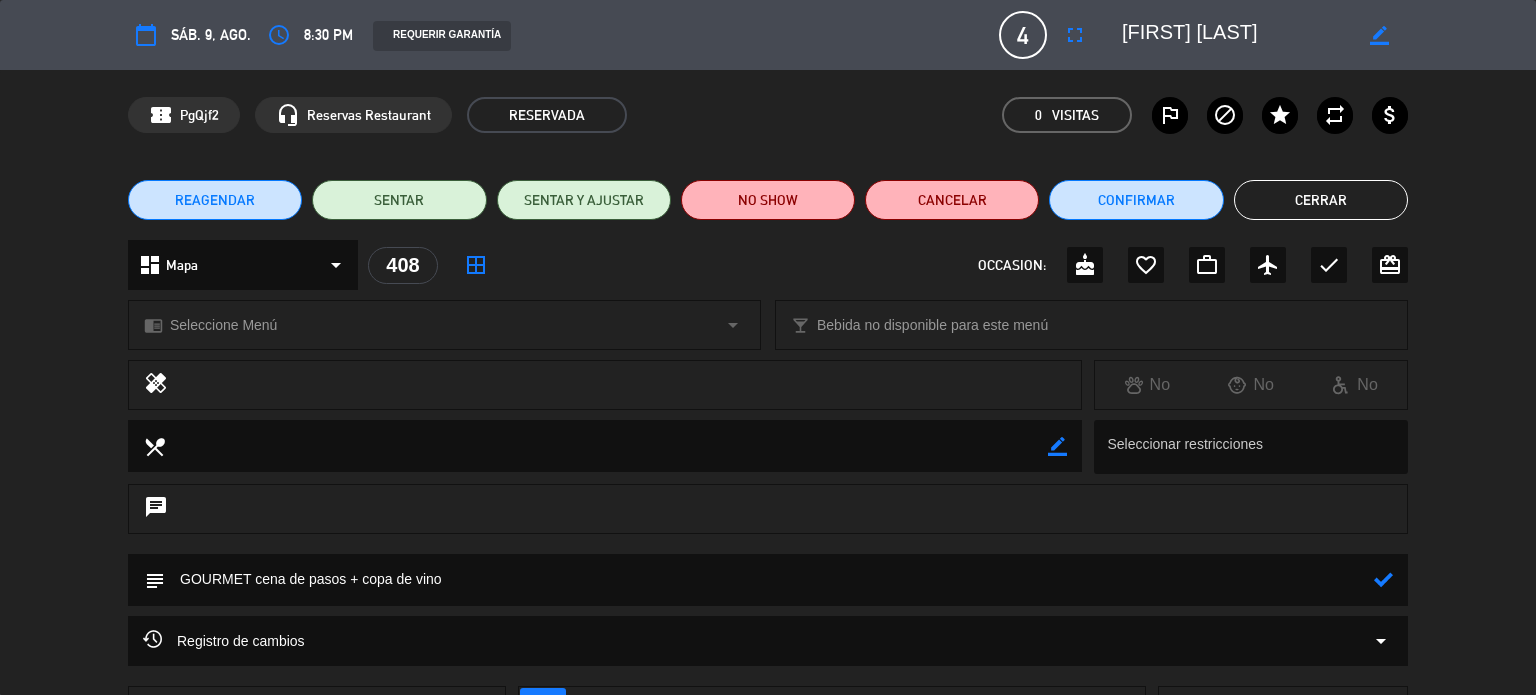 click 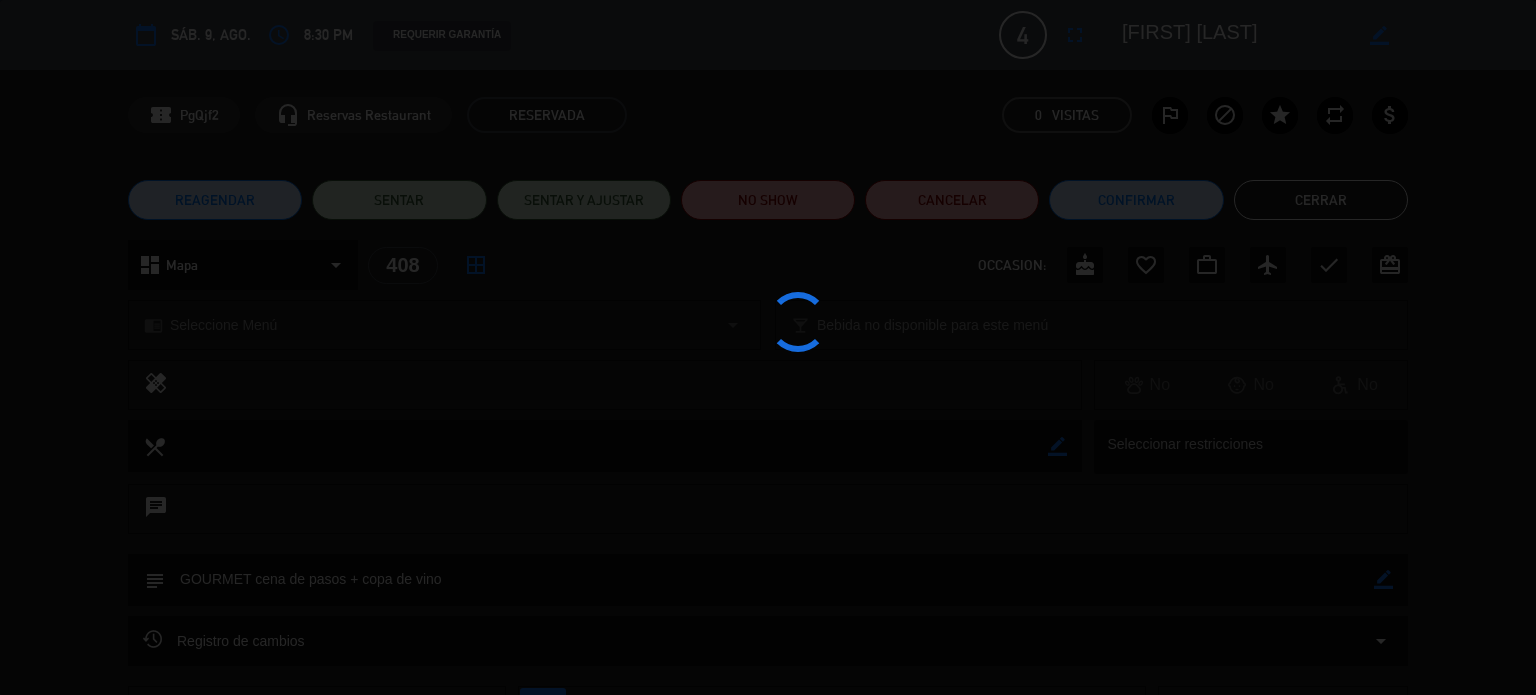 type on "GOURMET cena de pasos + copa de vino" 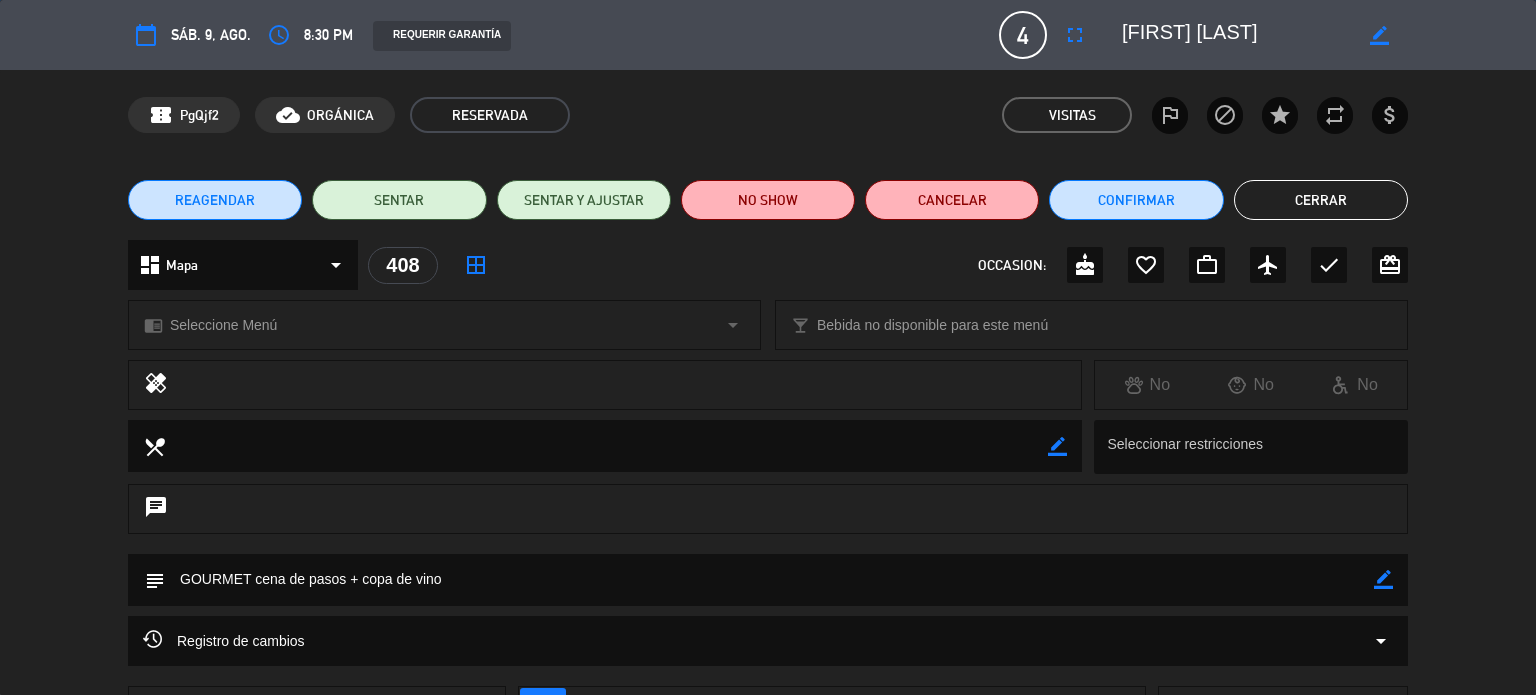 click on "Cerrar" 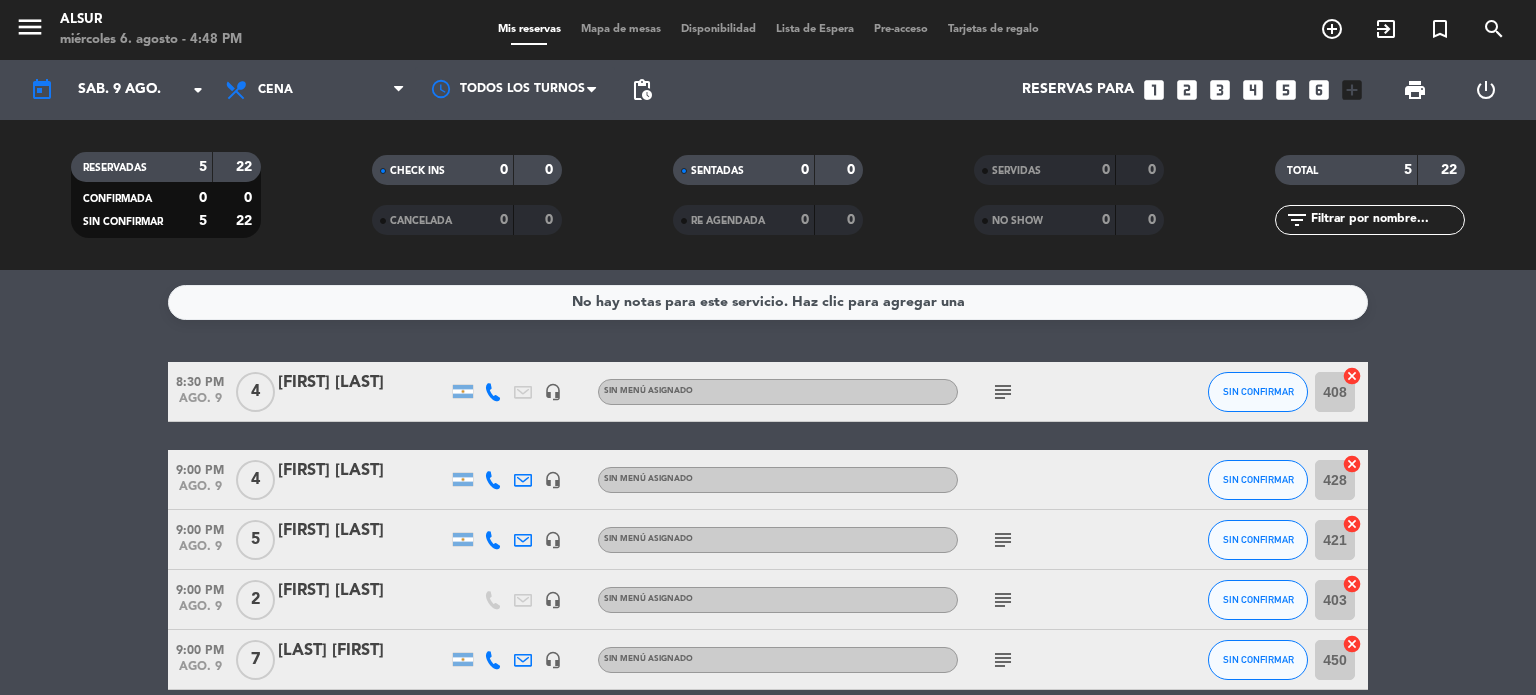 click on "subject" 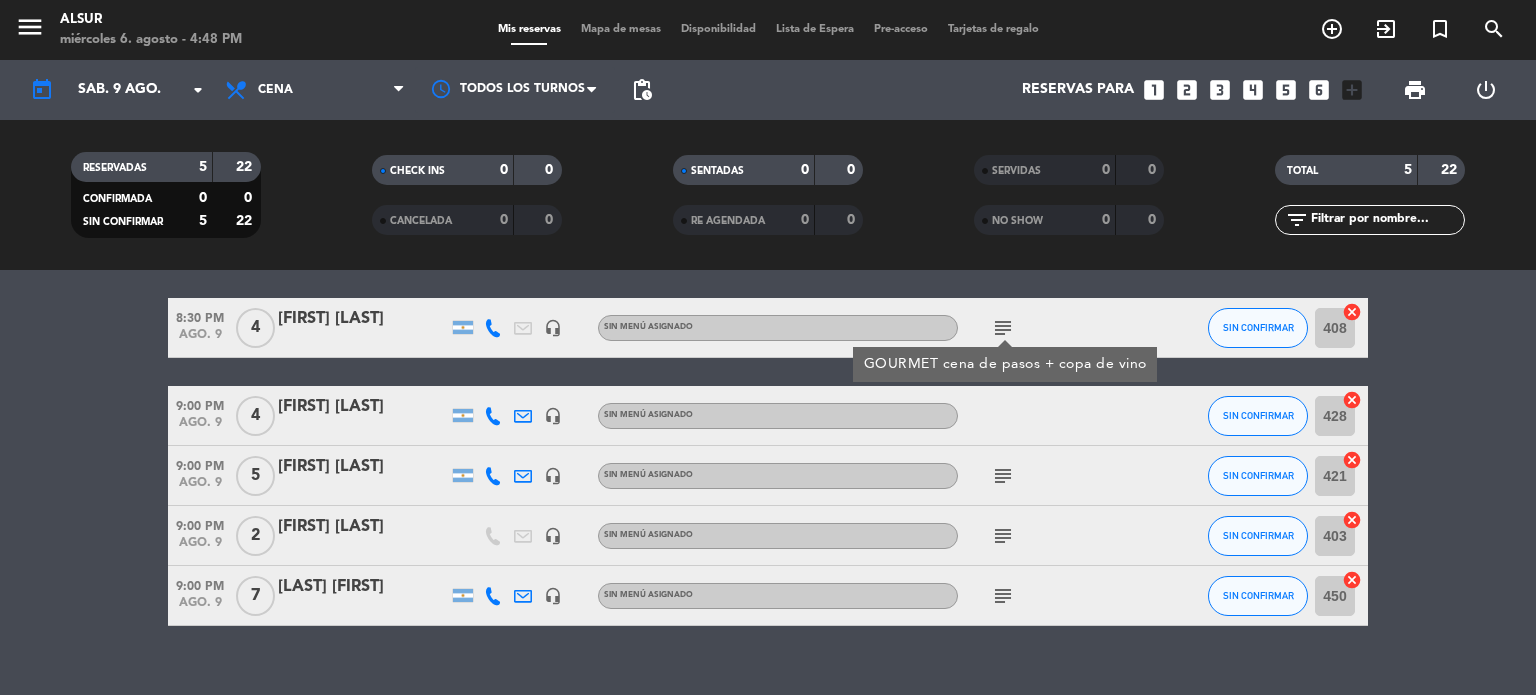 scroll, scrollTop: 94, scrollLeft: 0, axis: vertical 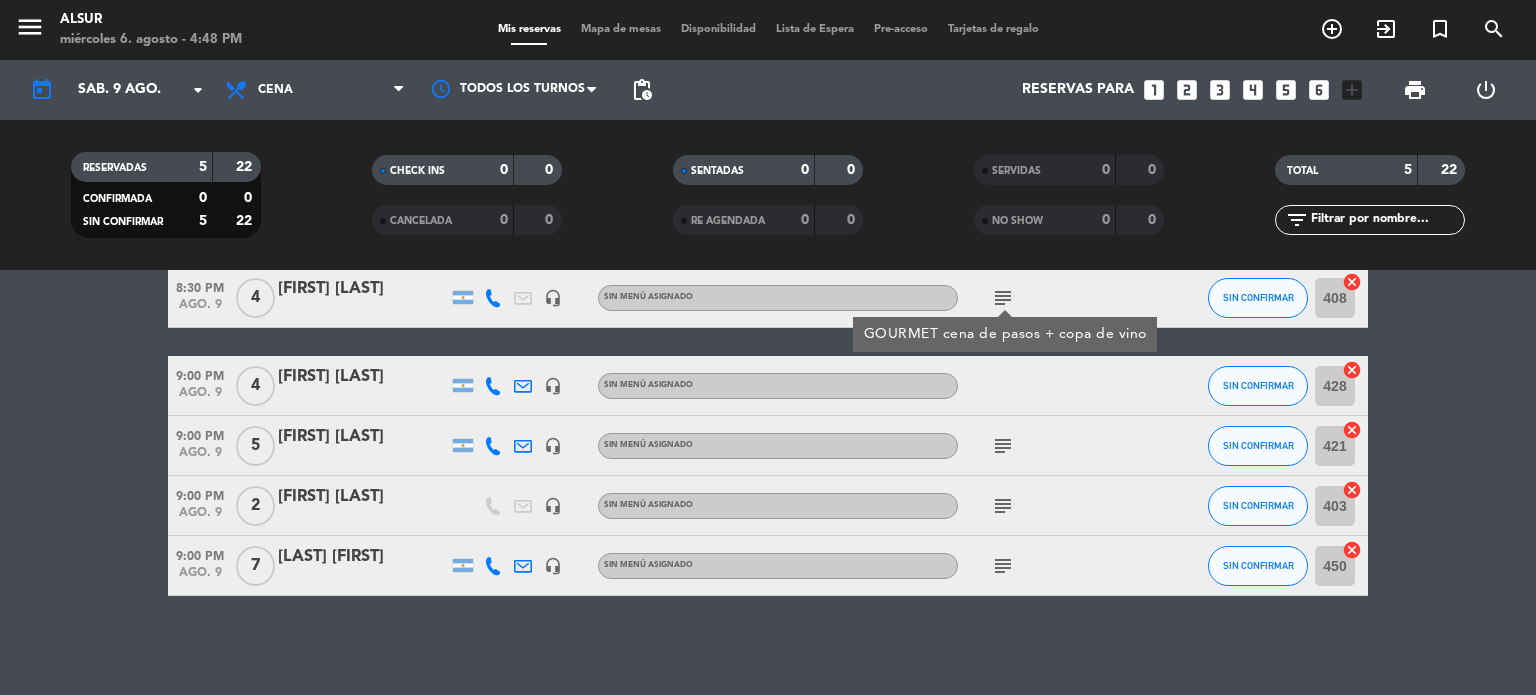 click on "subject" 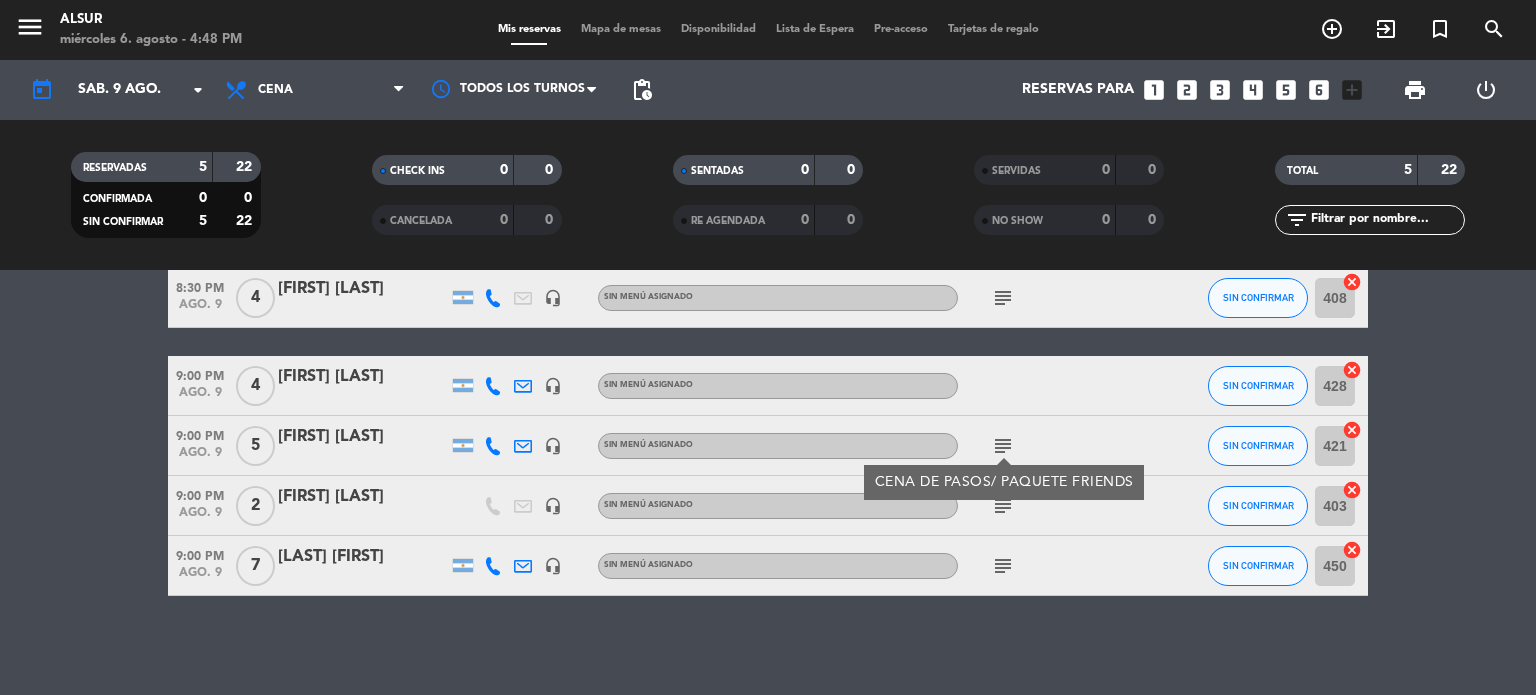 click on "subject" 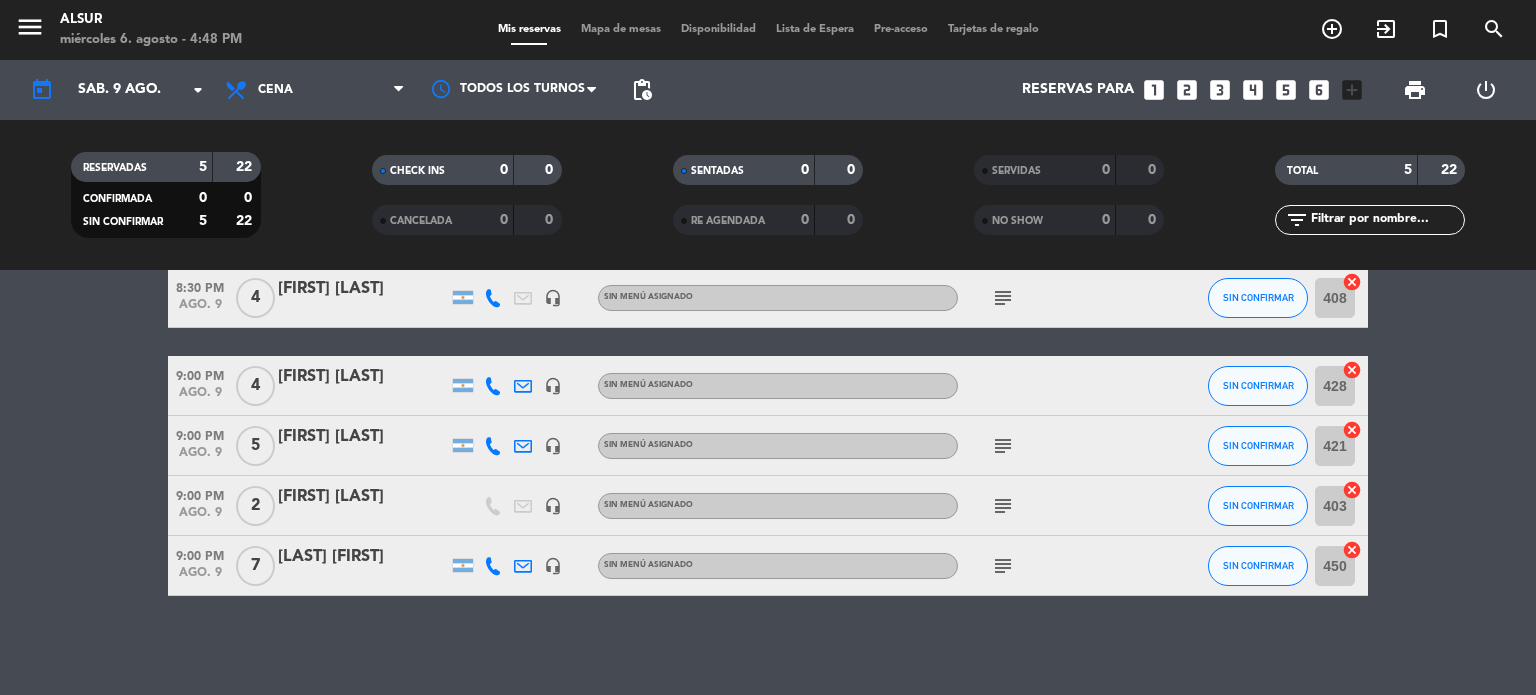 drag, startPoint x: 996, startPoint y: 517, endPoint x: 1008, endPoint y: 507, distance: 15.6205 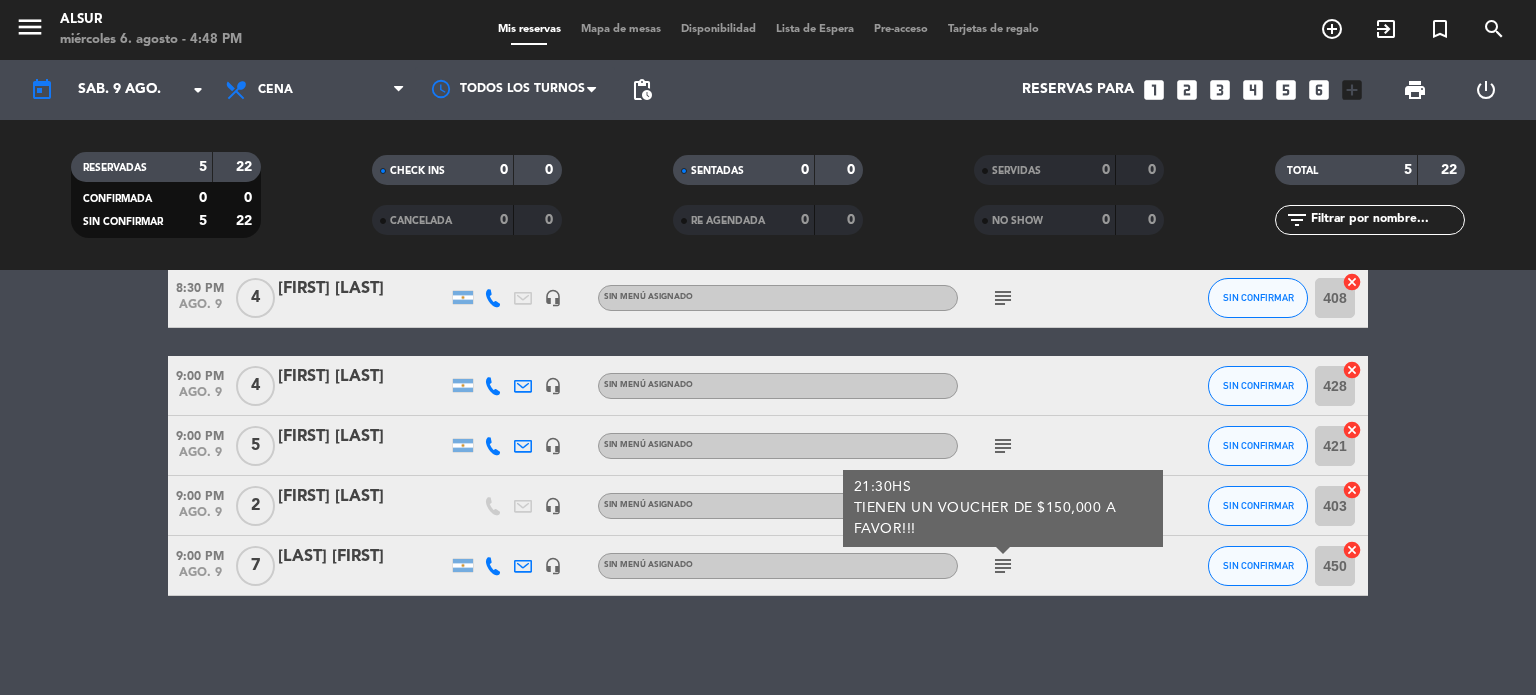 drag, startPoint x: 1046, startPoint y: 429, endPoint x: 1039, endPoint y: 443, distance: 15.652476 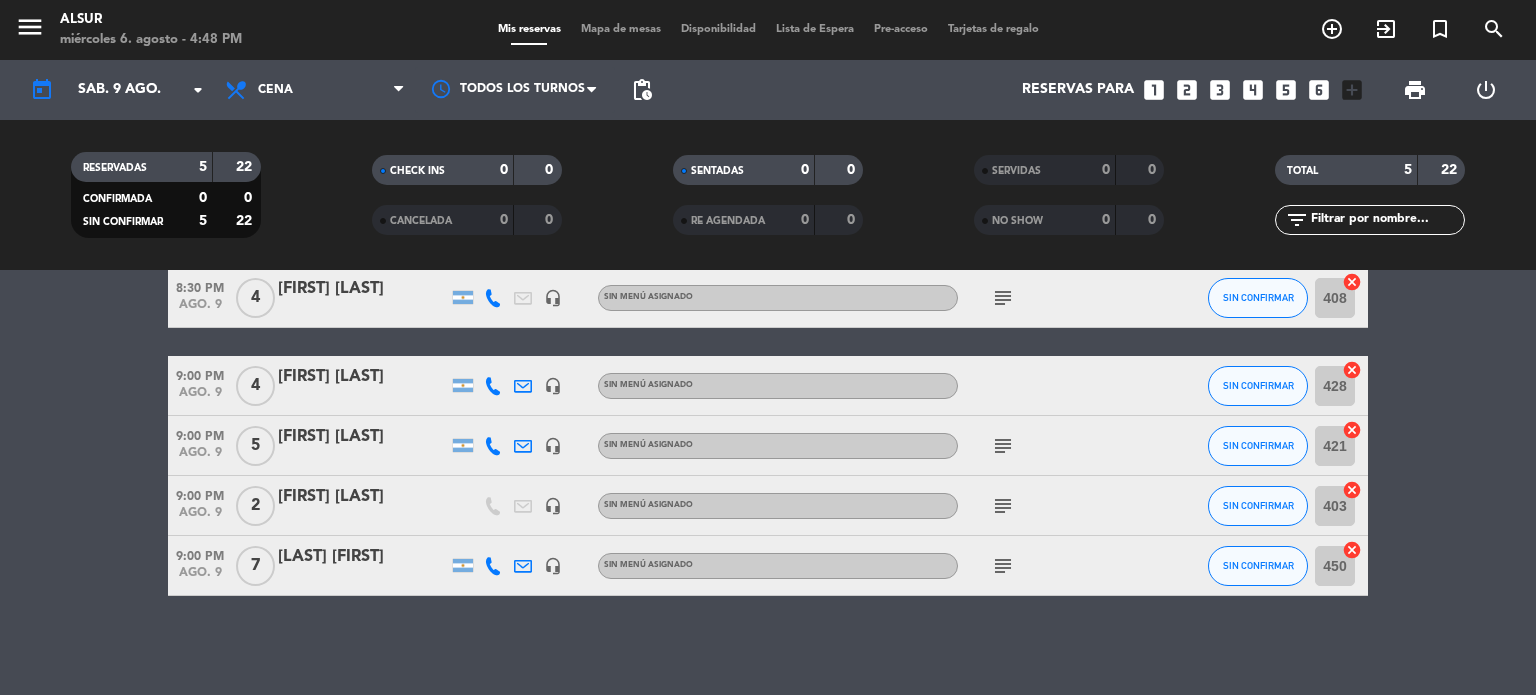 click on "subject" 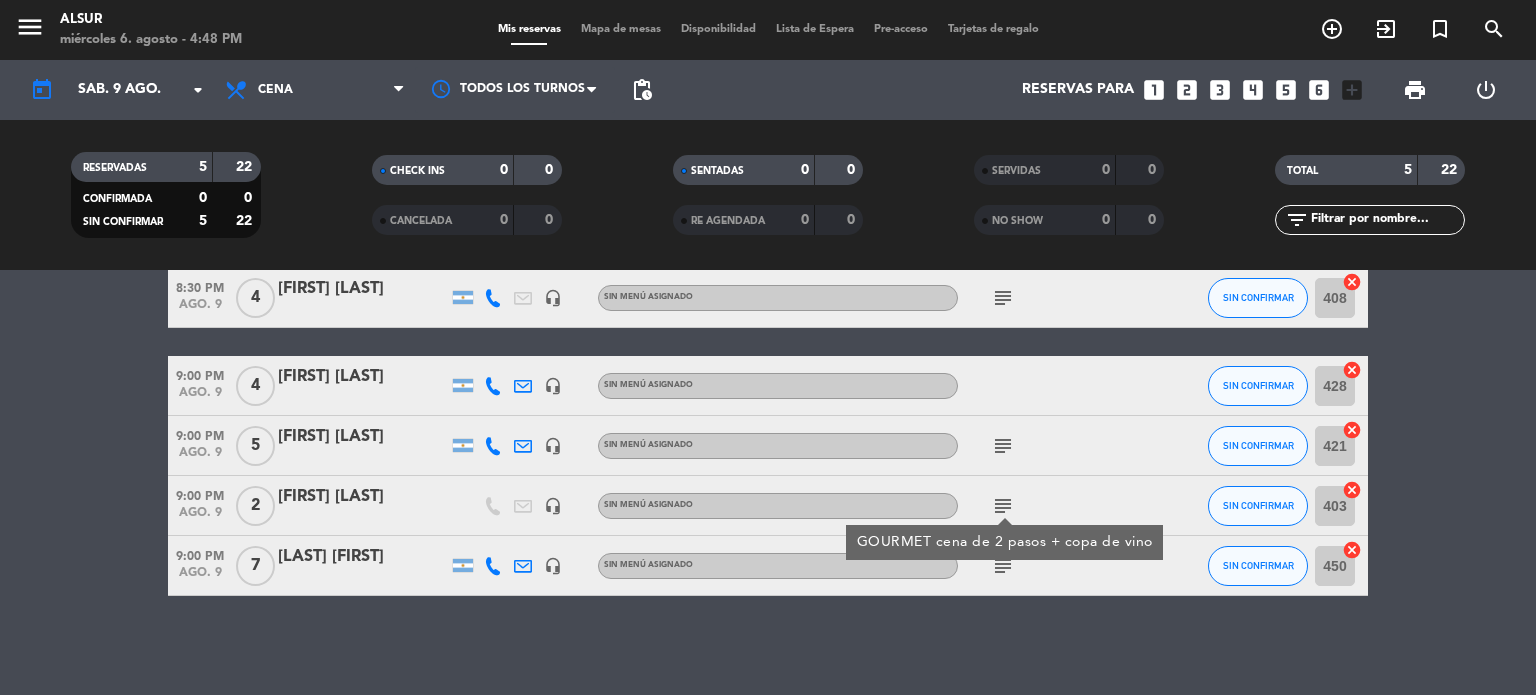 click on "subject" 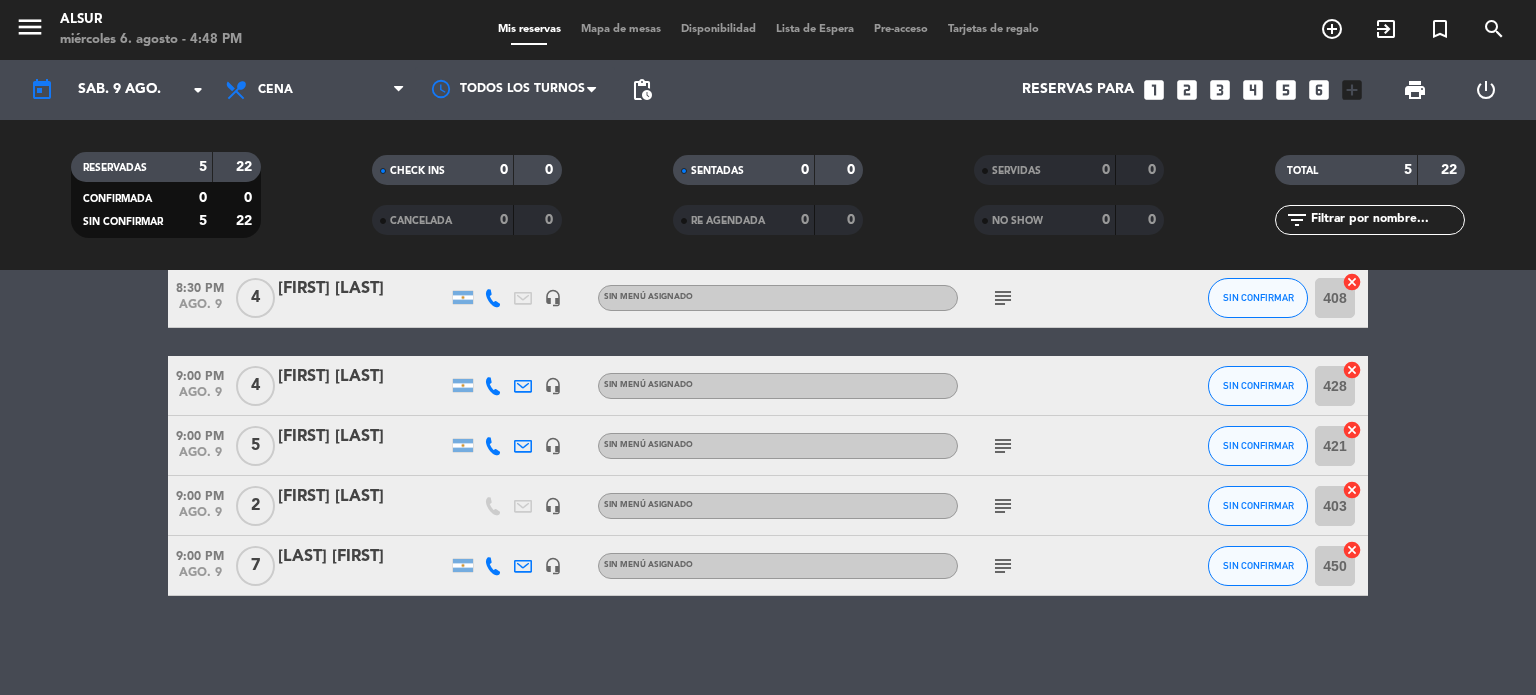 click on "subject" 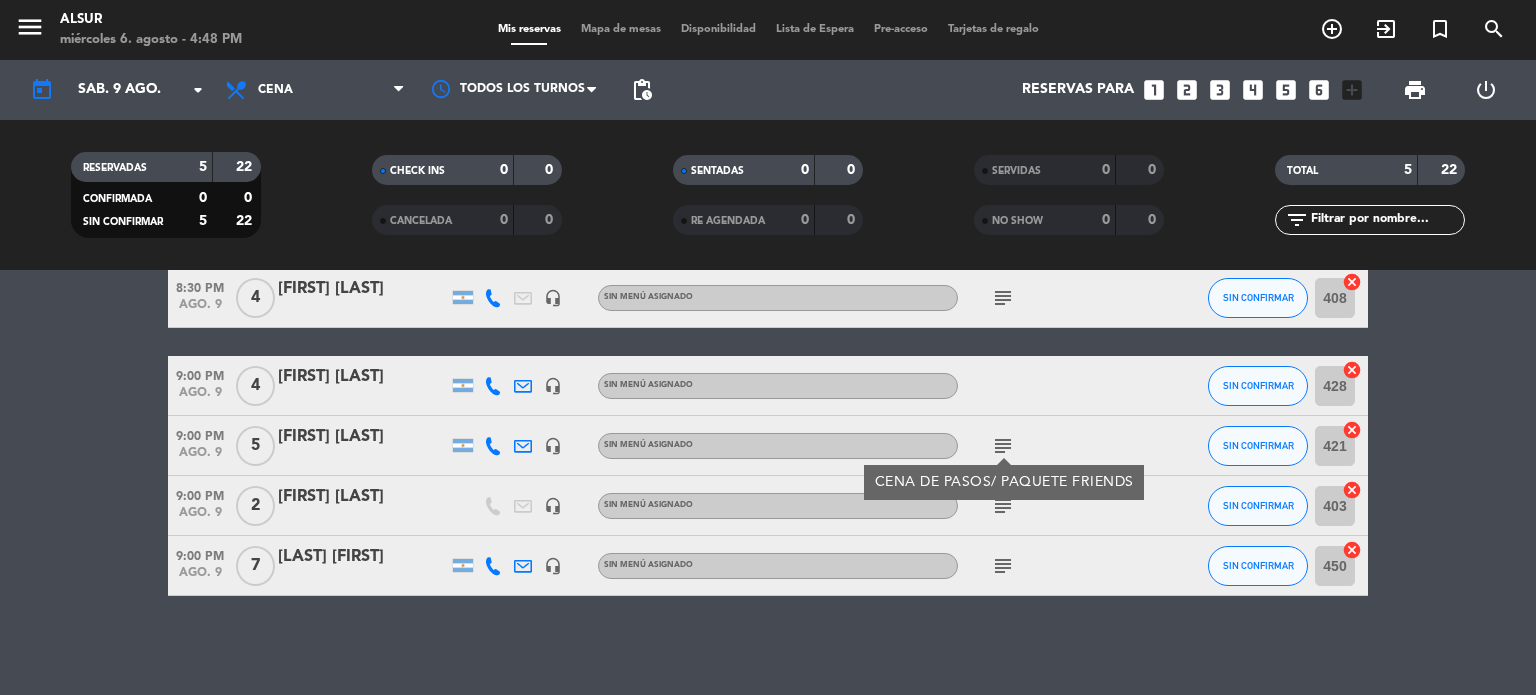 click on "[FIRST] [LAST]" 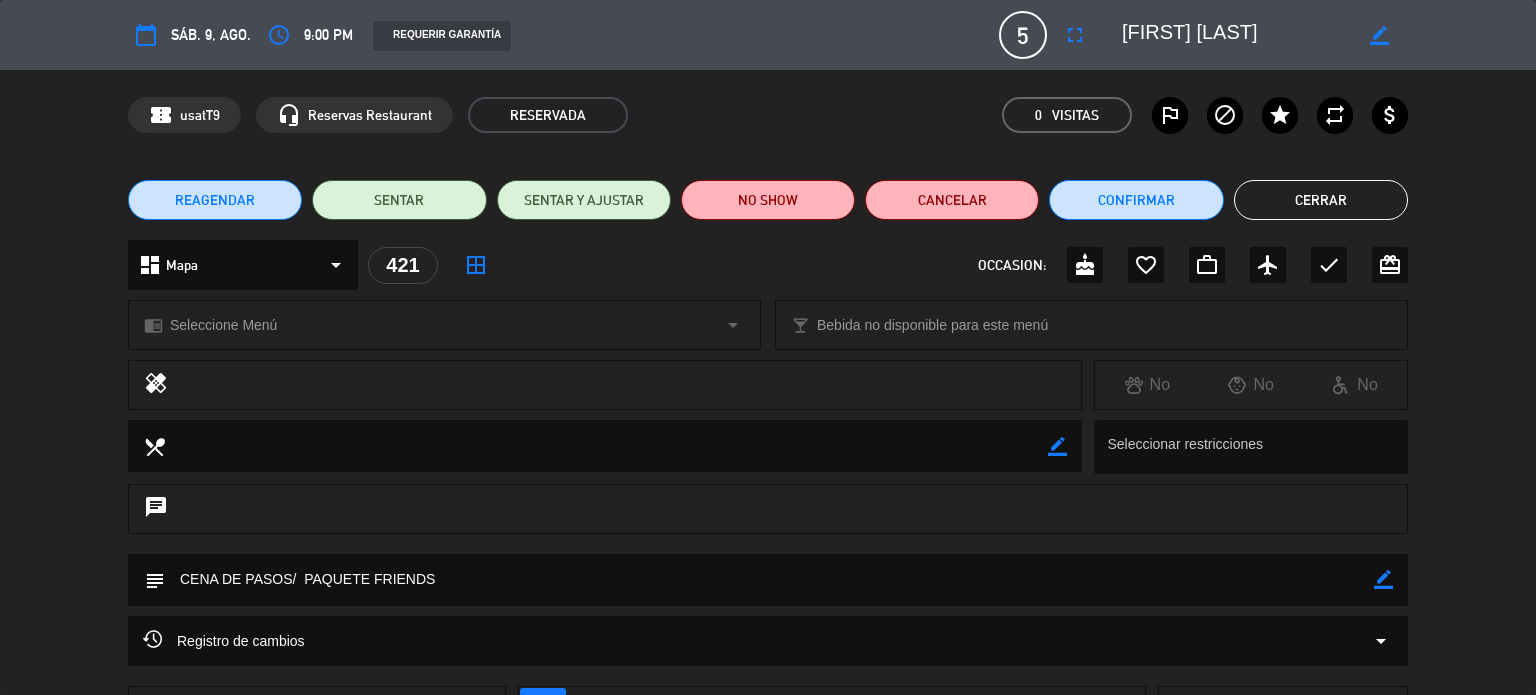 click on "border_color" 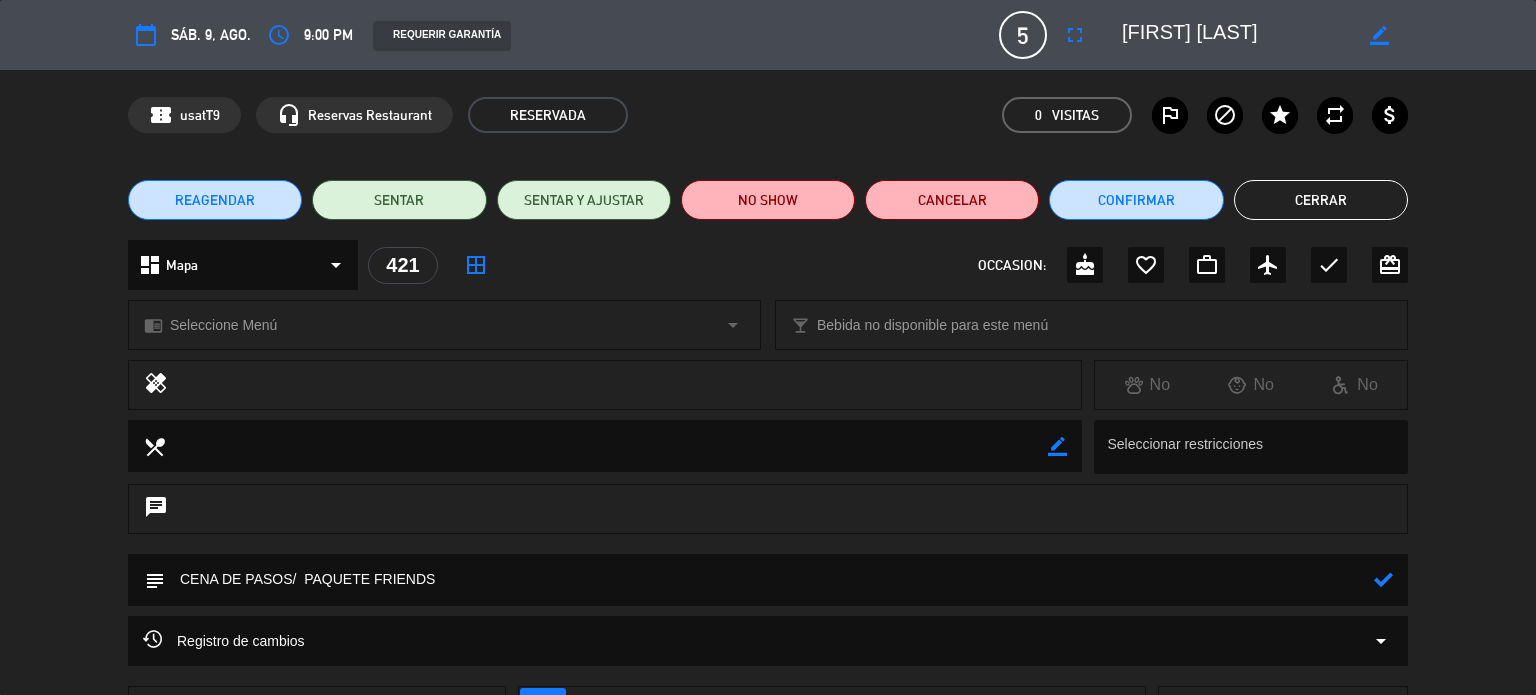 drag, startPoint x: 376, startPoint y: 572, endPoint x: 133, endPoint y: 567, distance: 243.05144 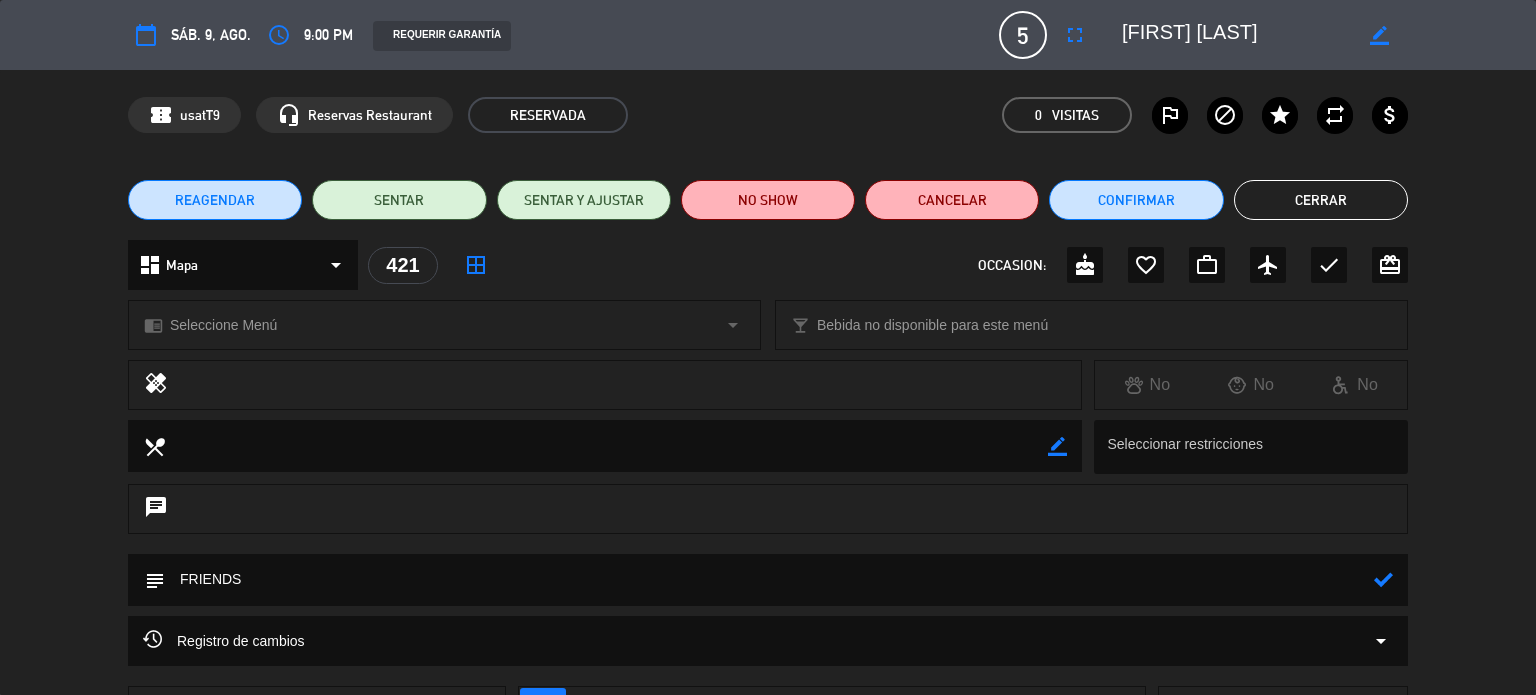 click 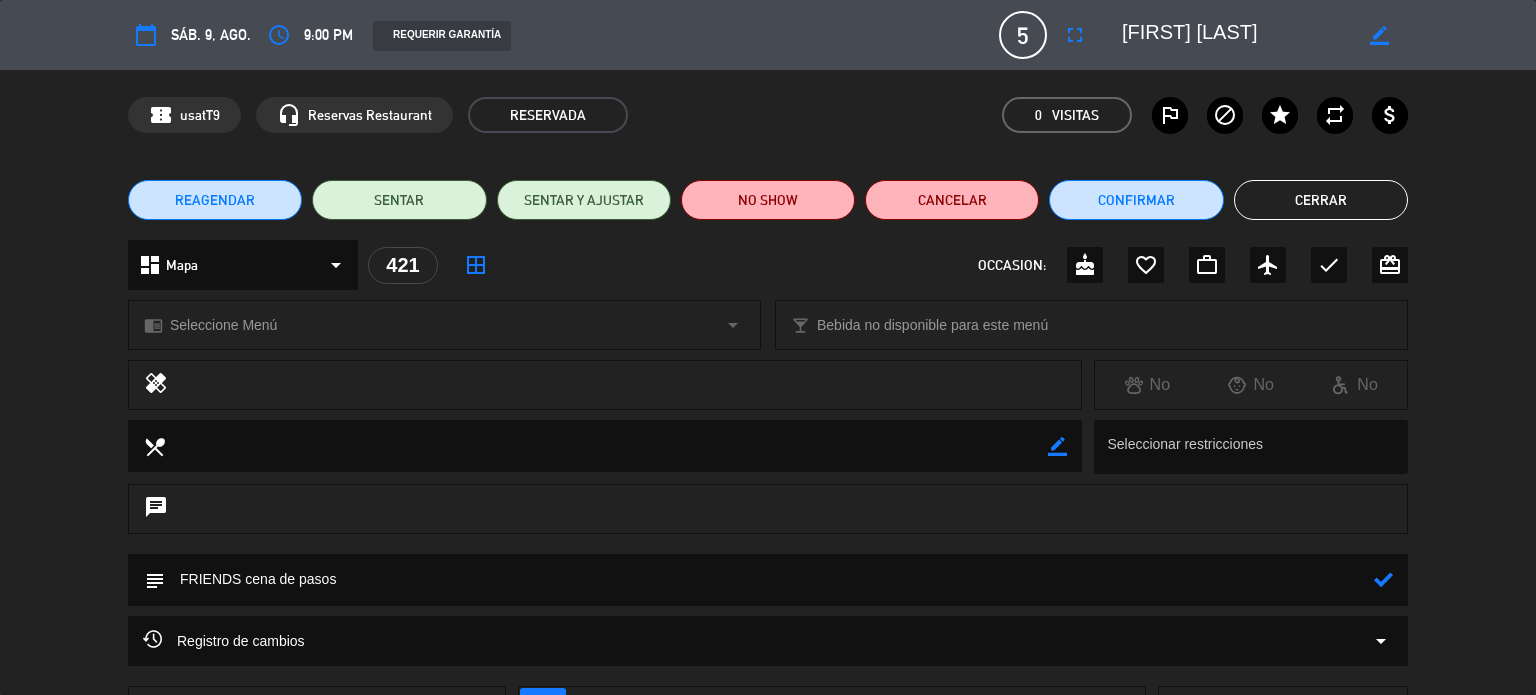 type on "FRIENDS cena de pasos" 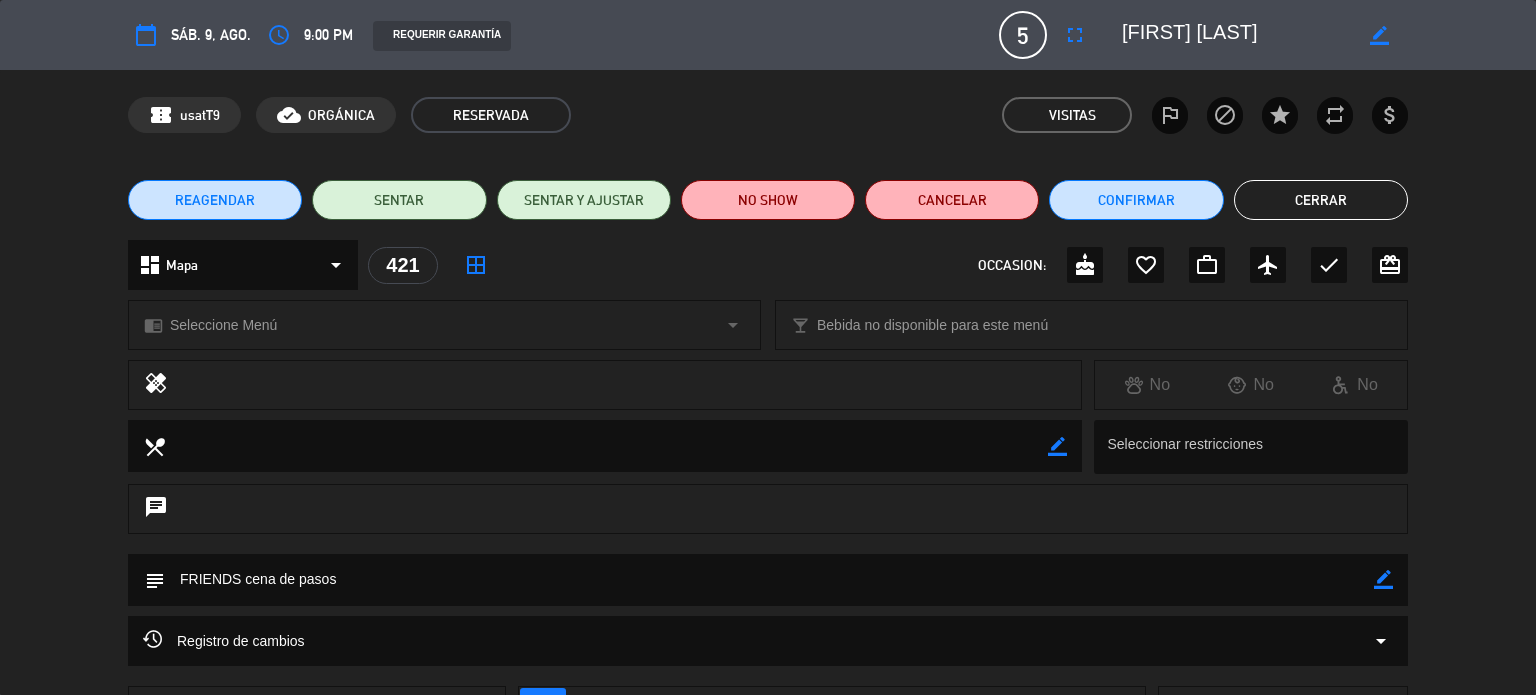 click on "Cerrar" 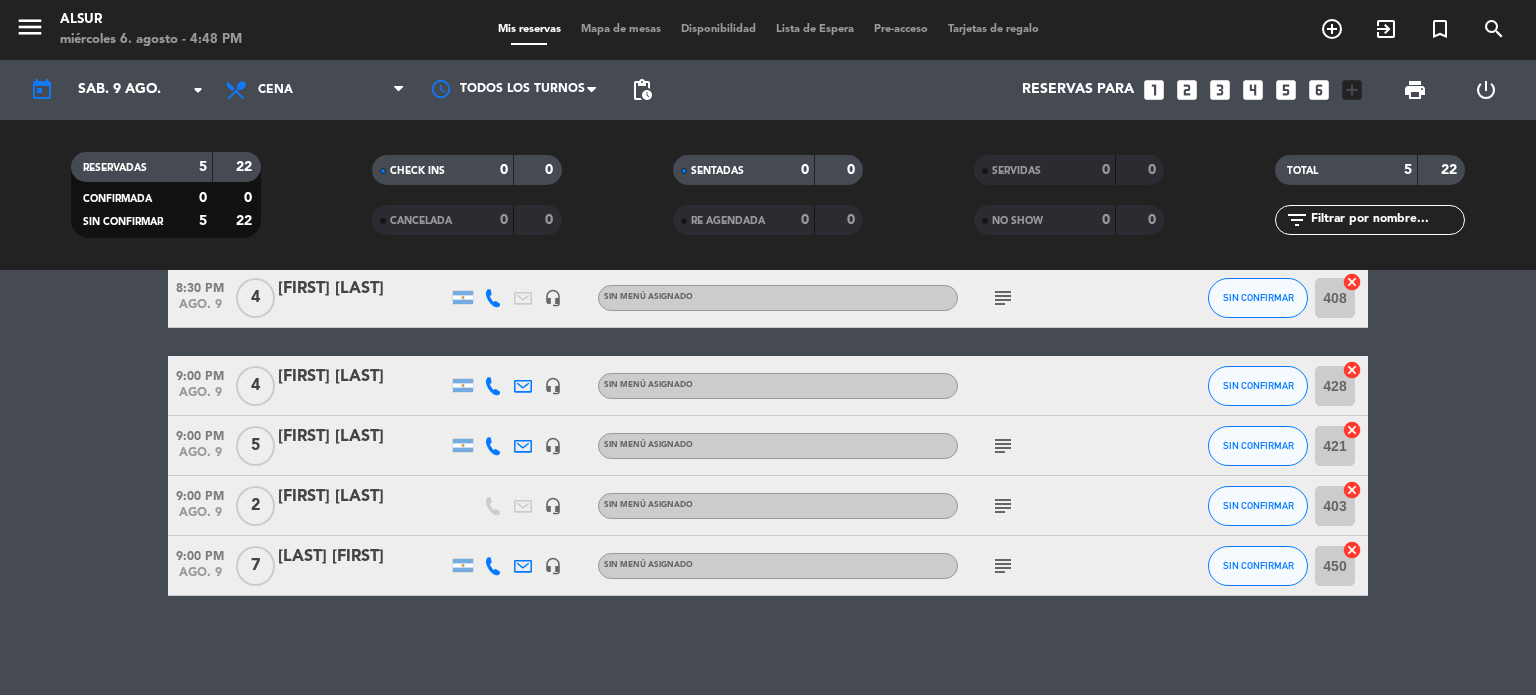 drag, startPoint x: 1006, startPoint y: 460, endPoint x: 993, endPoint y: 455, distance: 13.928389 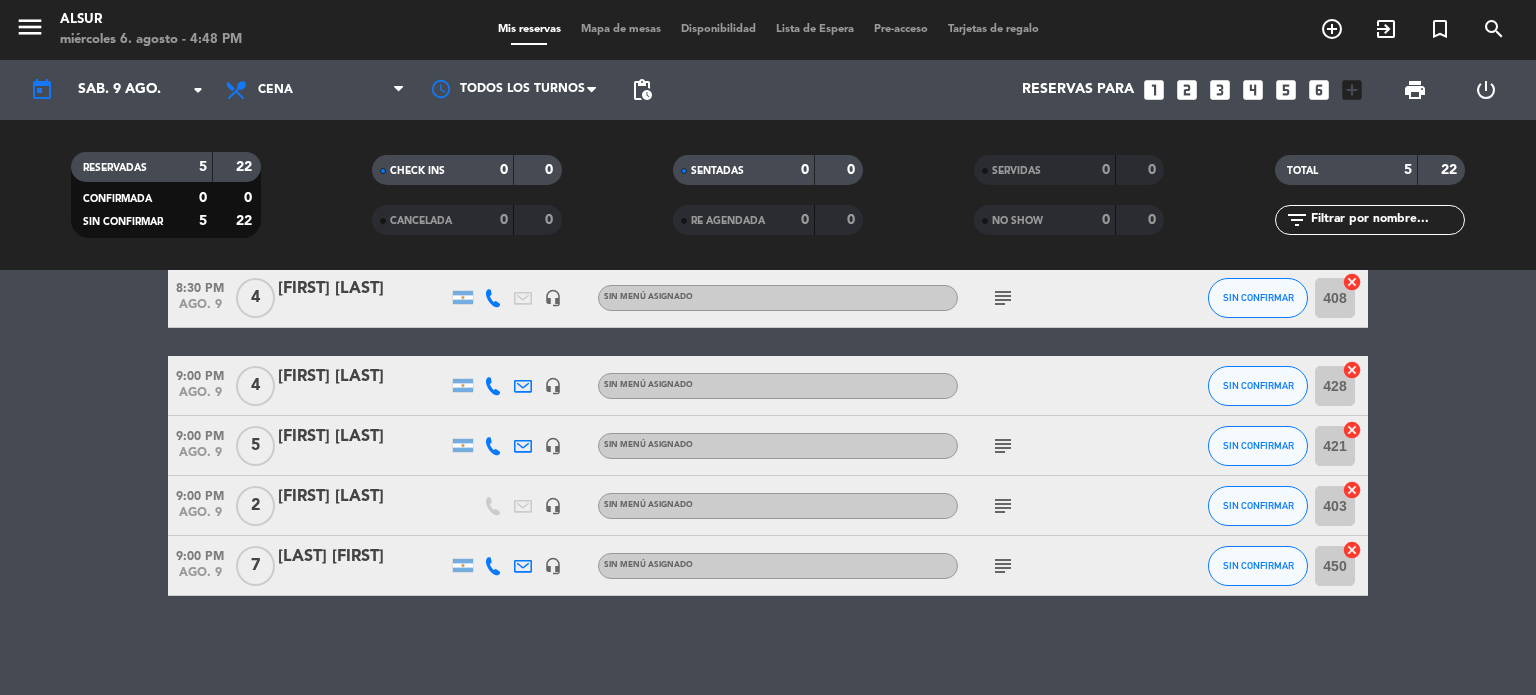 click on "subject" 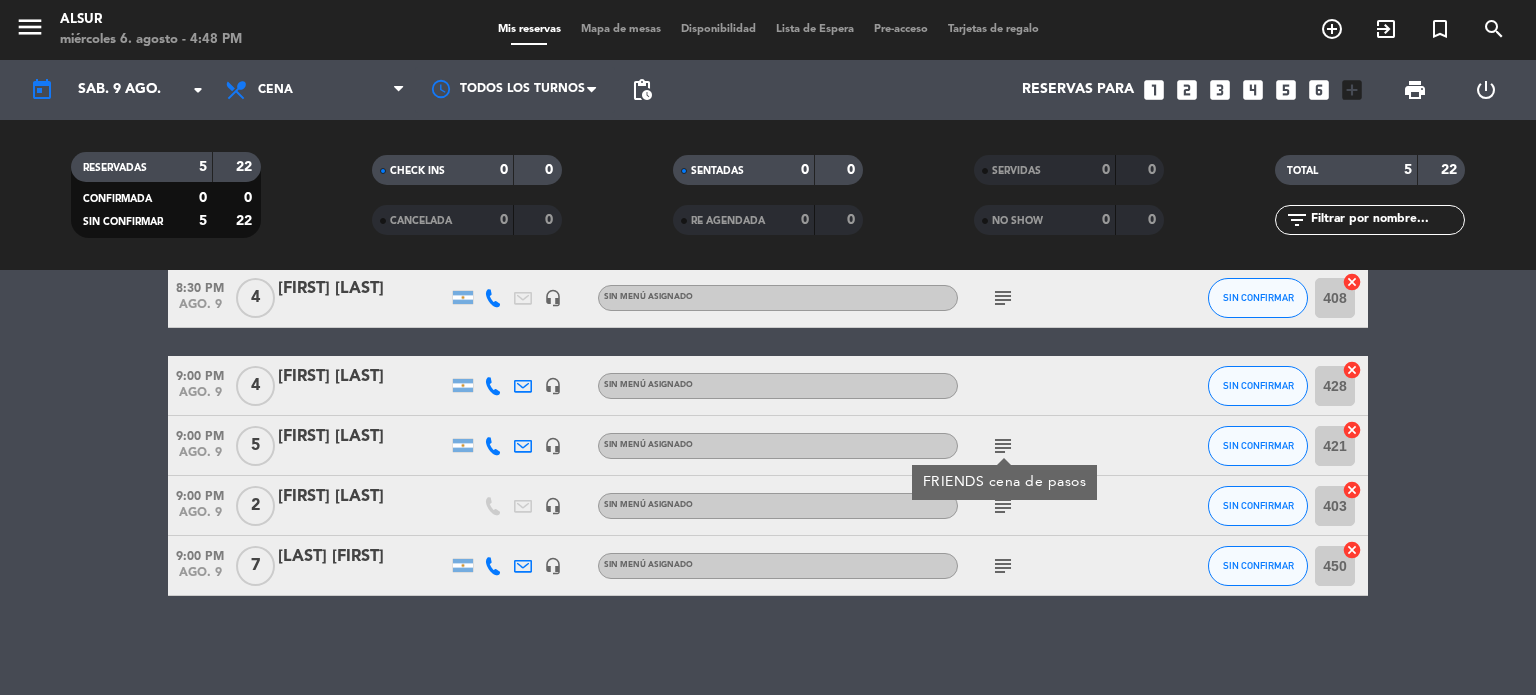 click on "subject" 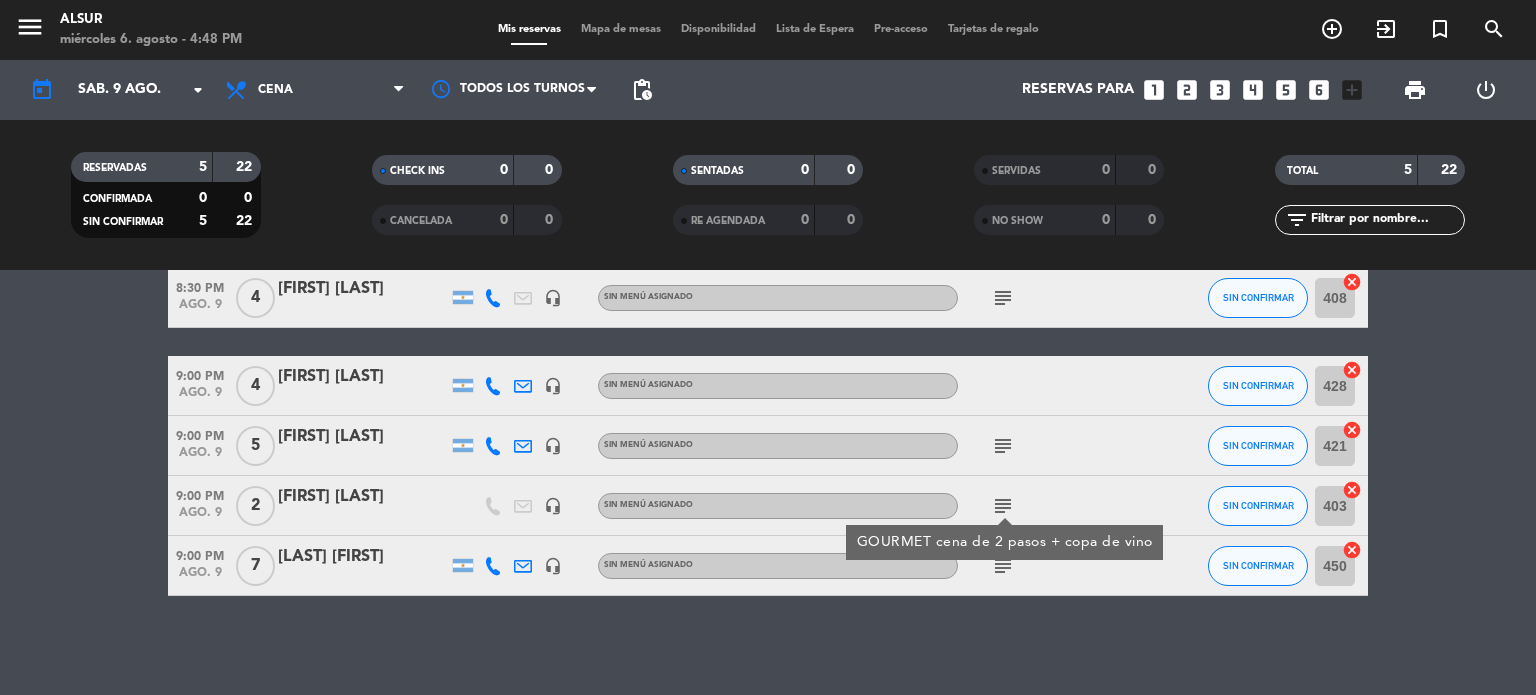 click on "subject" 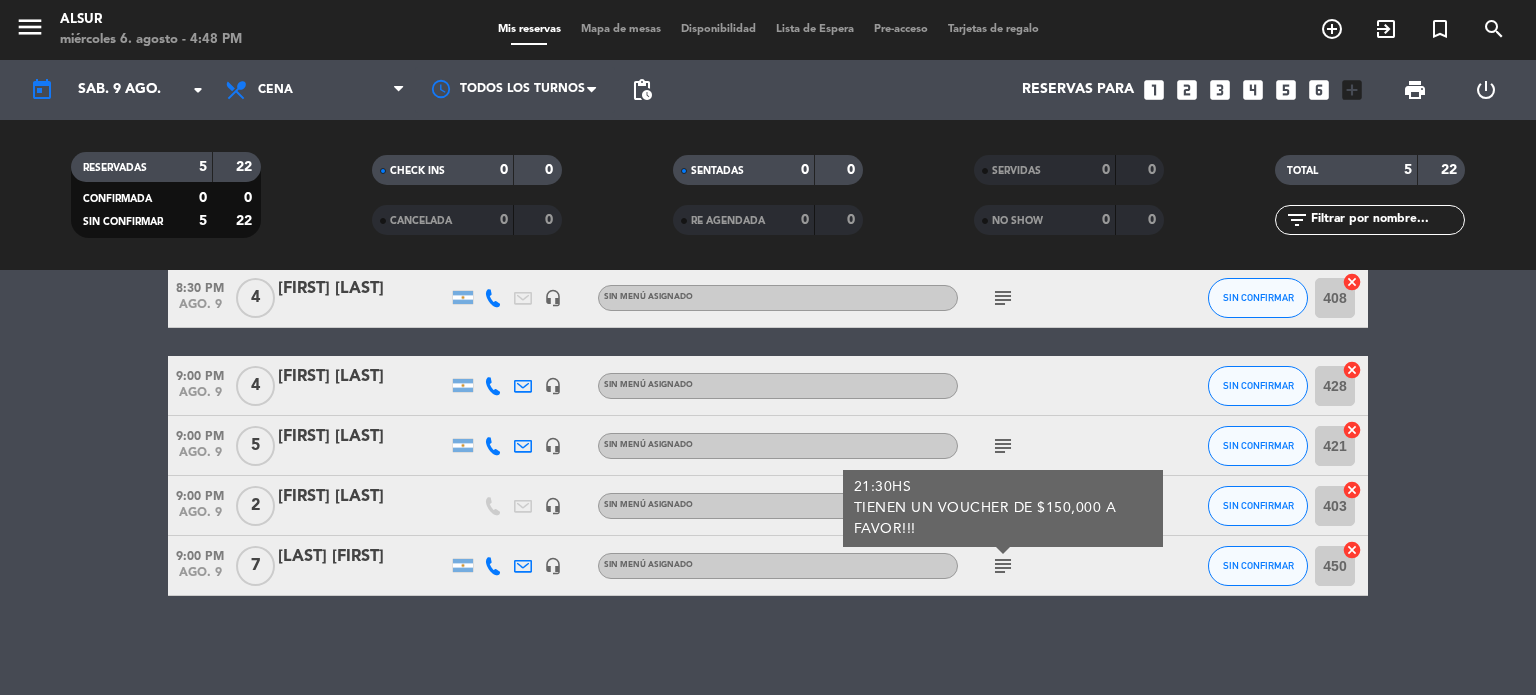click on "subject" 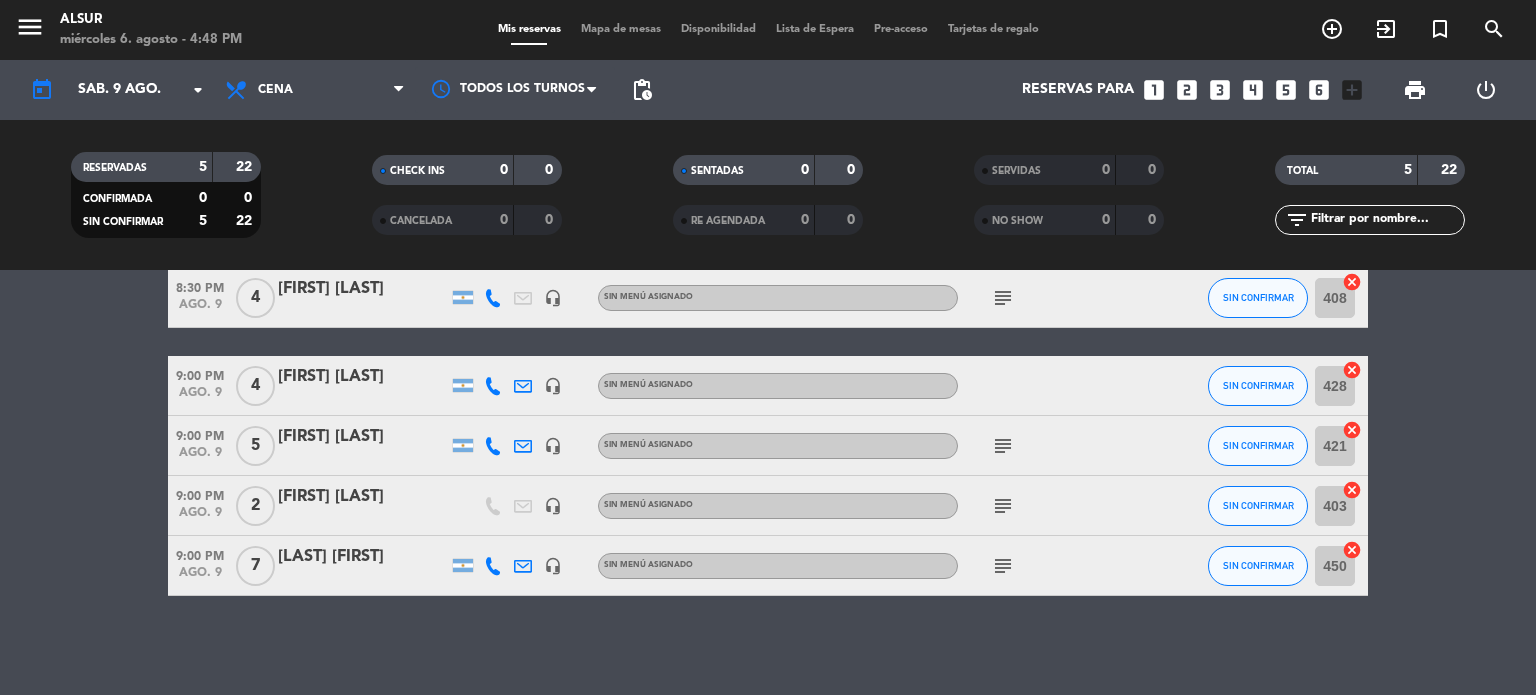 click on "subject" 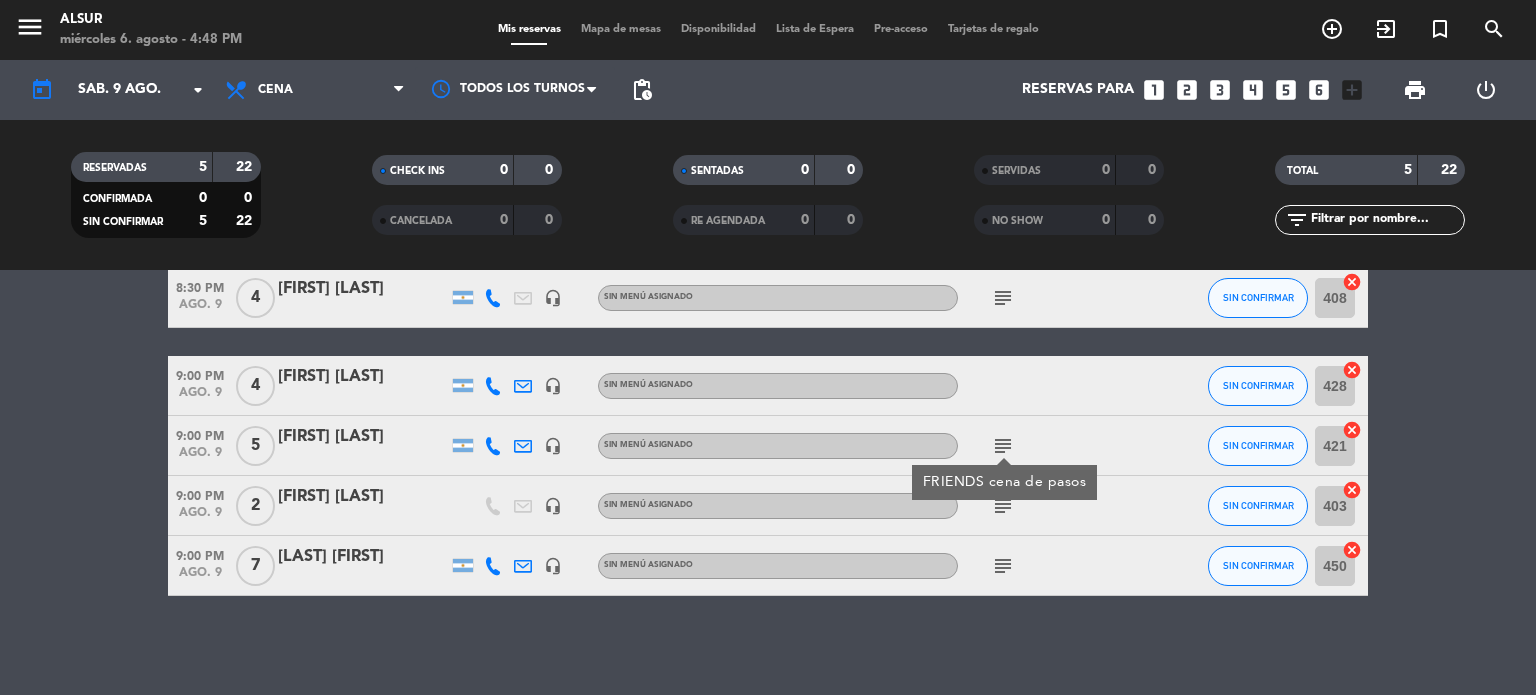 click on "subject" 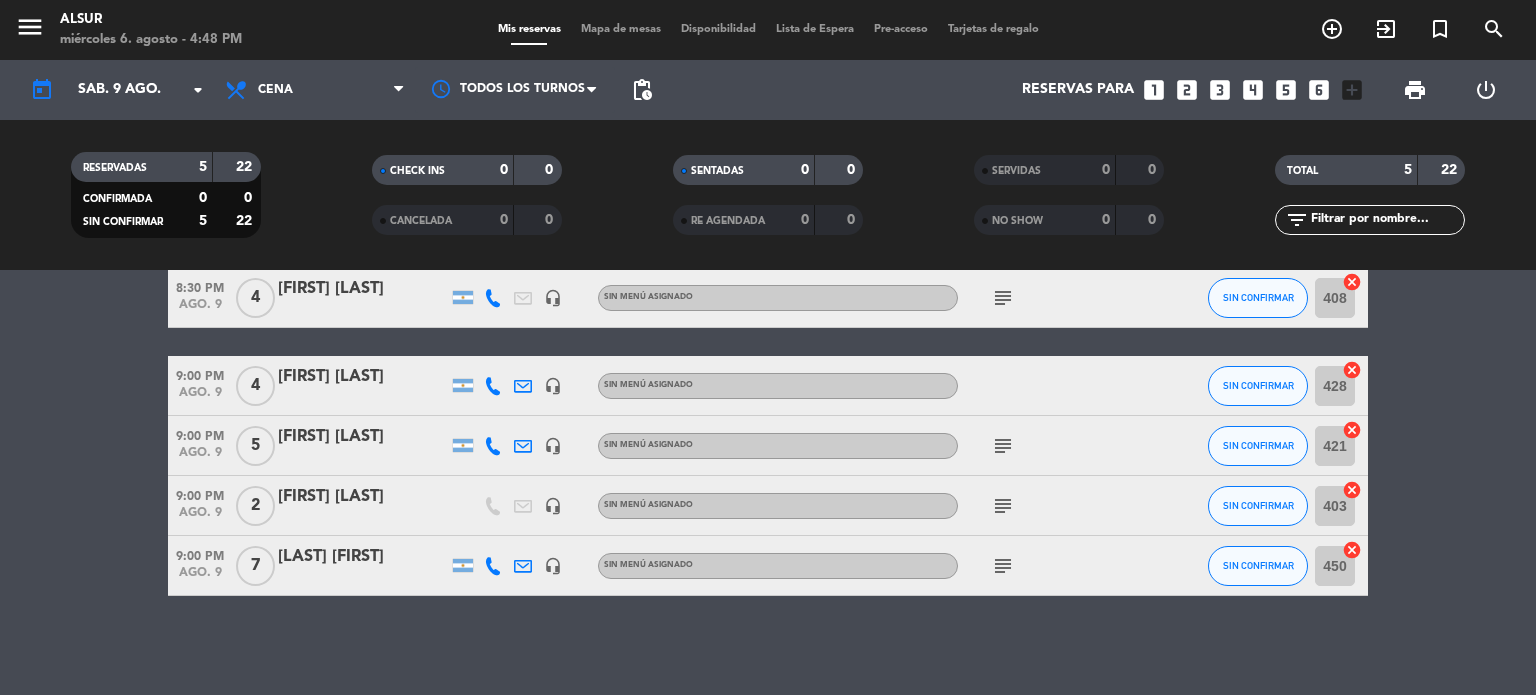click on "subject" 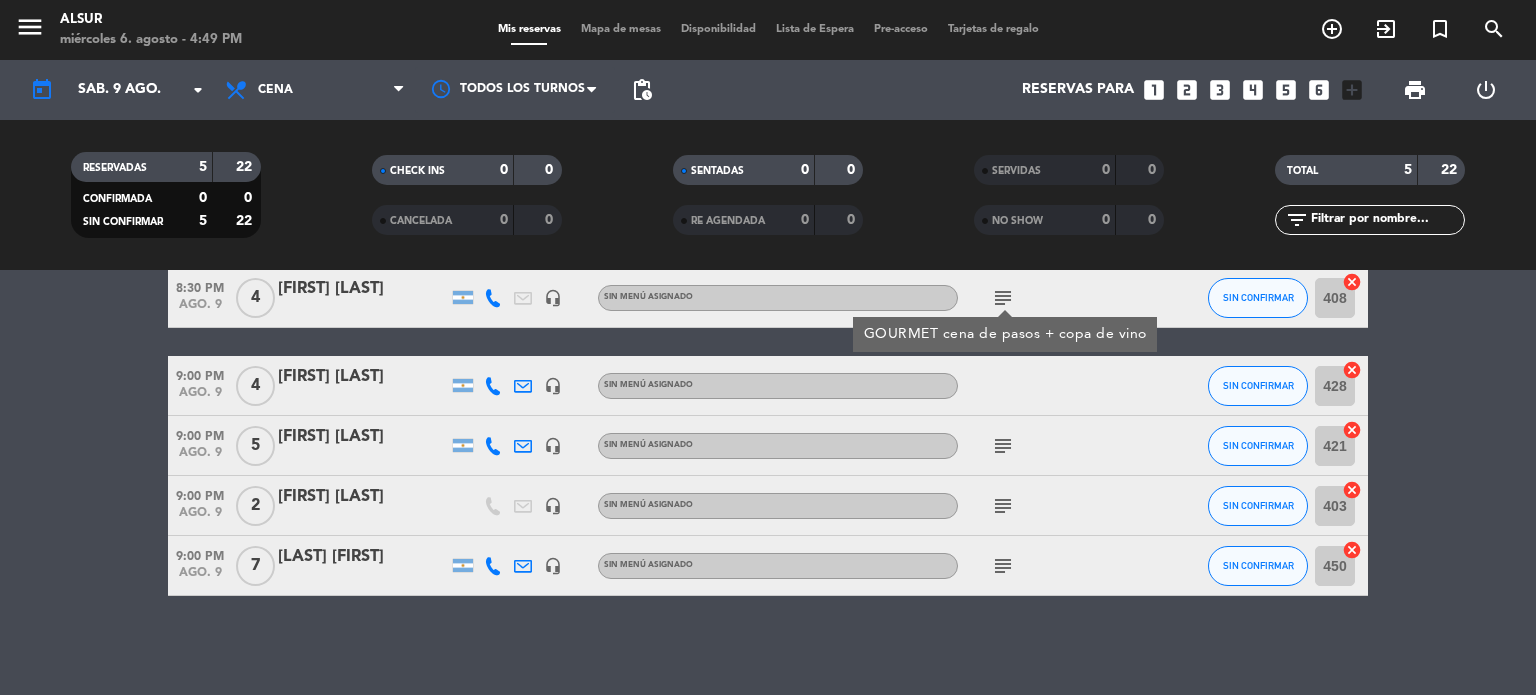 drag, startPoint x: 460, startPoint y: 575, endPoint x: 457, endPoint y: 562, distance: 13.341664 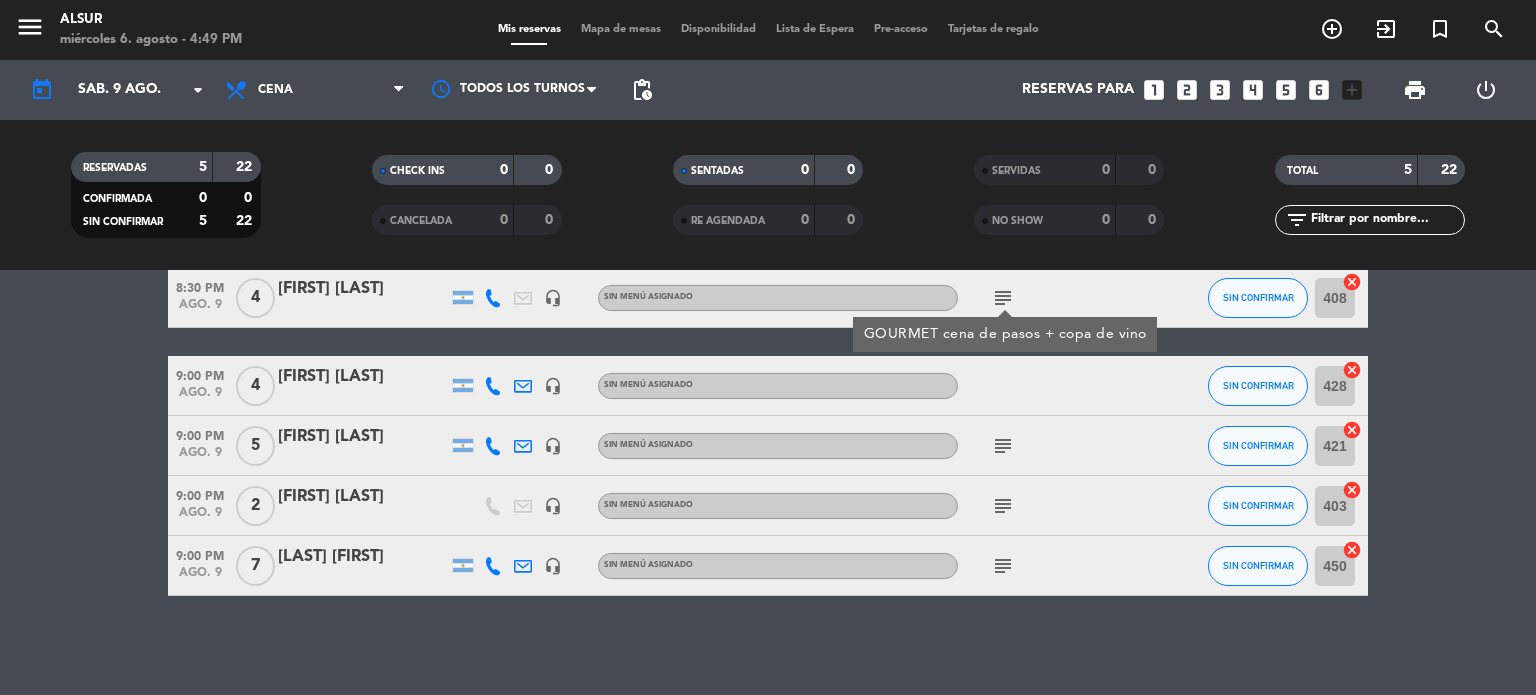click 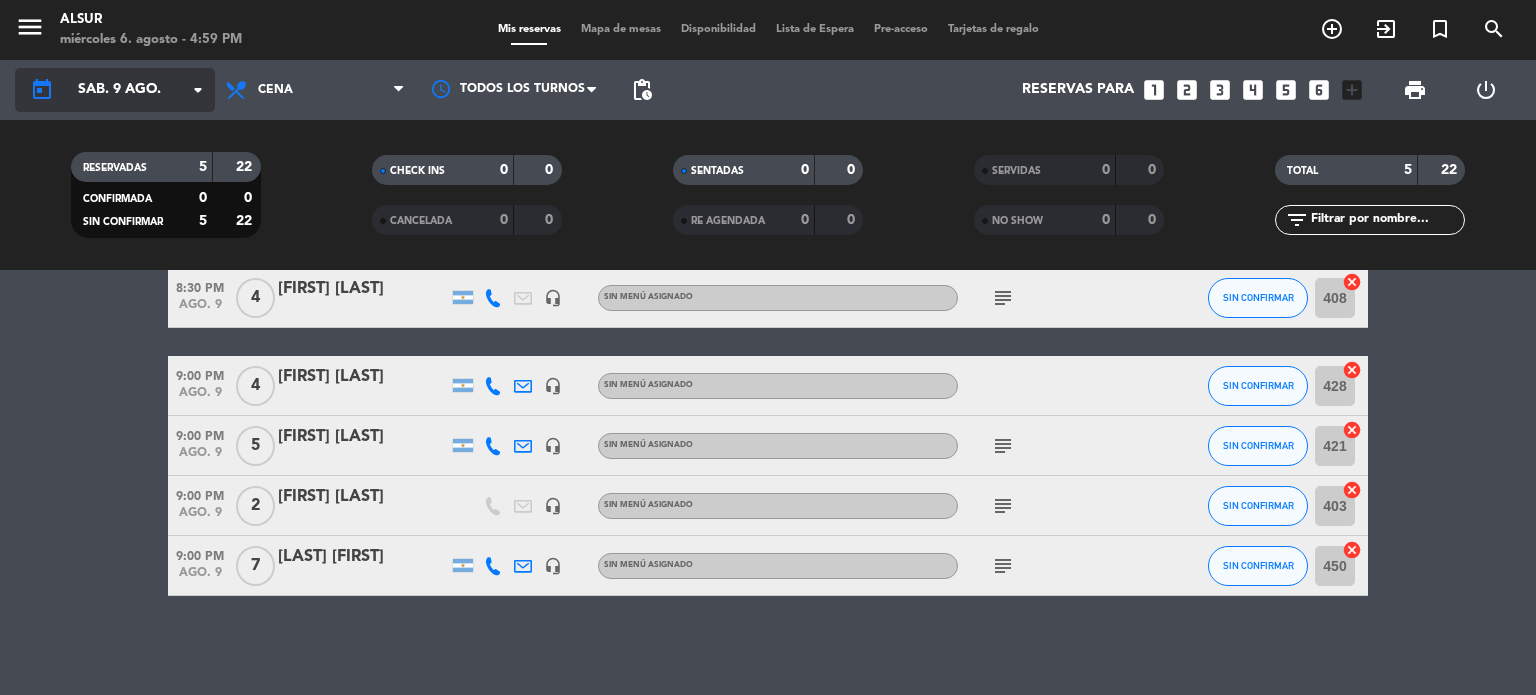click on "arrow_drop_down" 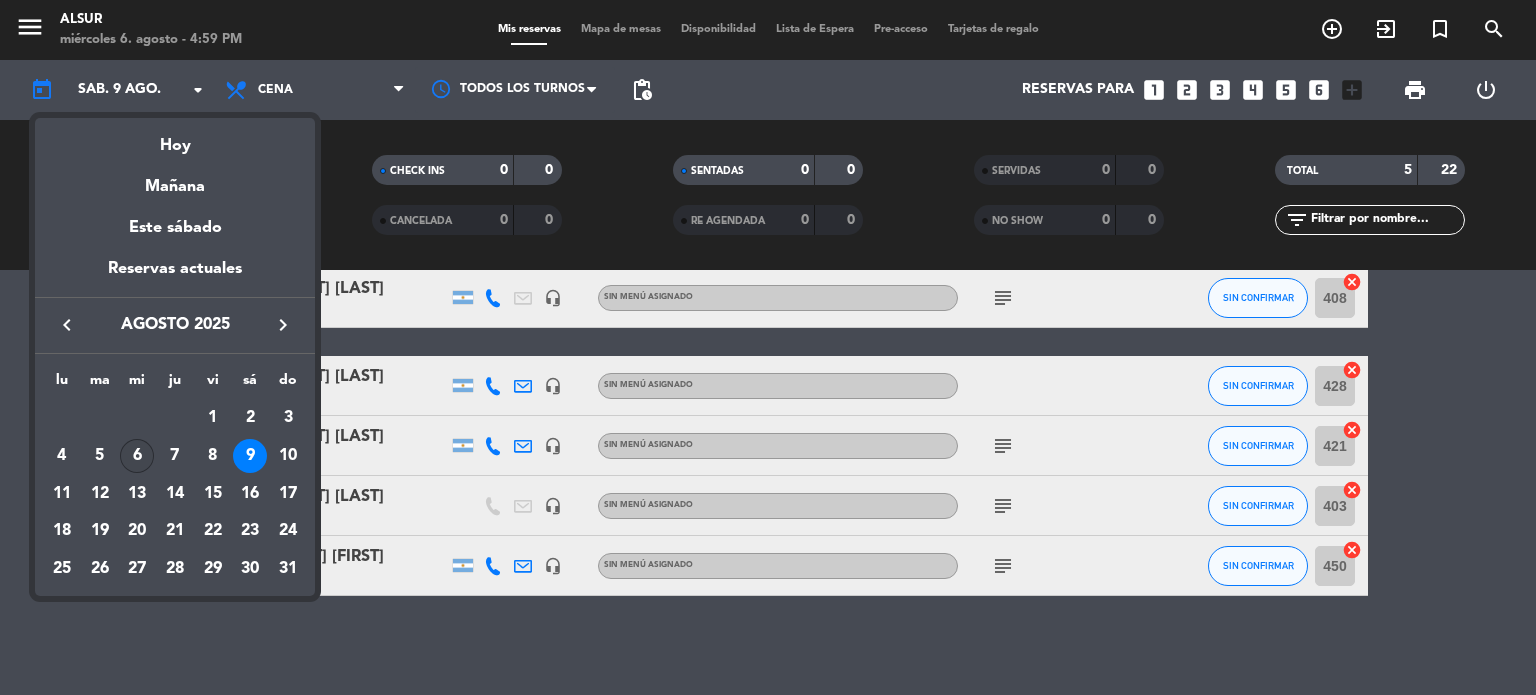 click on "6" at bounding box center [137, 456] 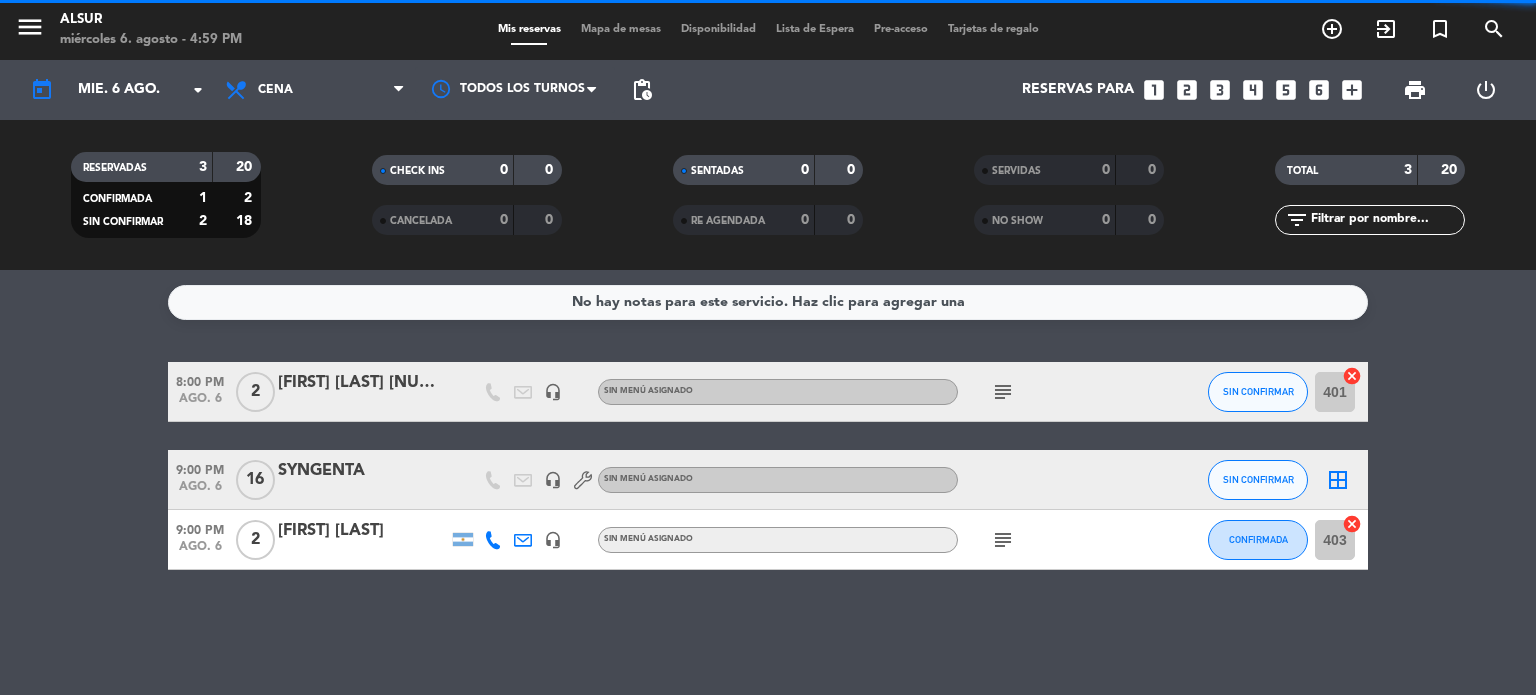 scroll, scrollTop: 0, scrollLeft: 0, axis: both 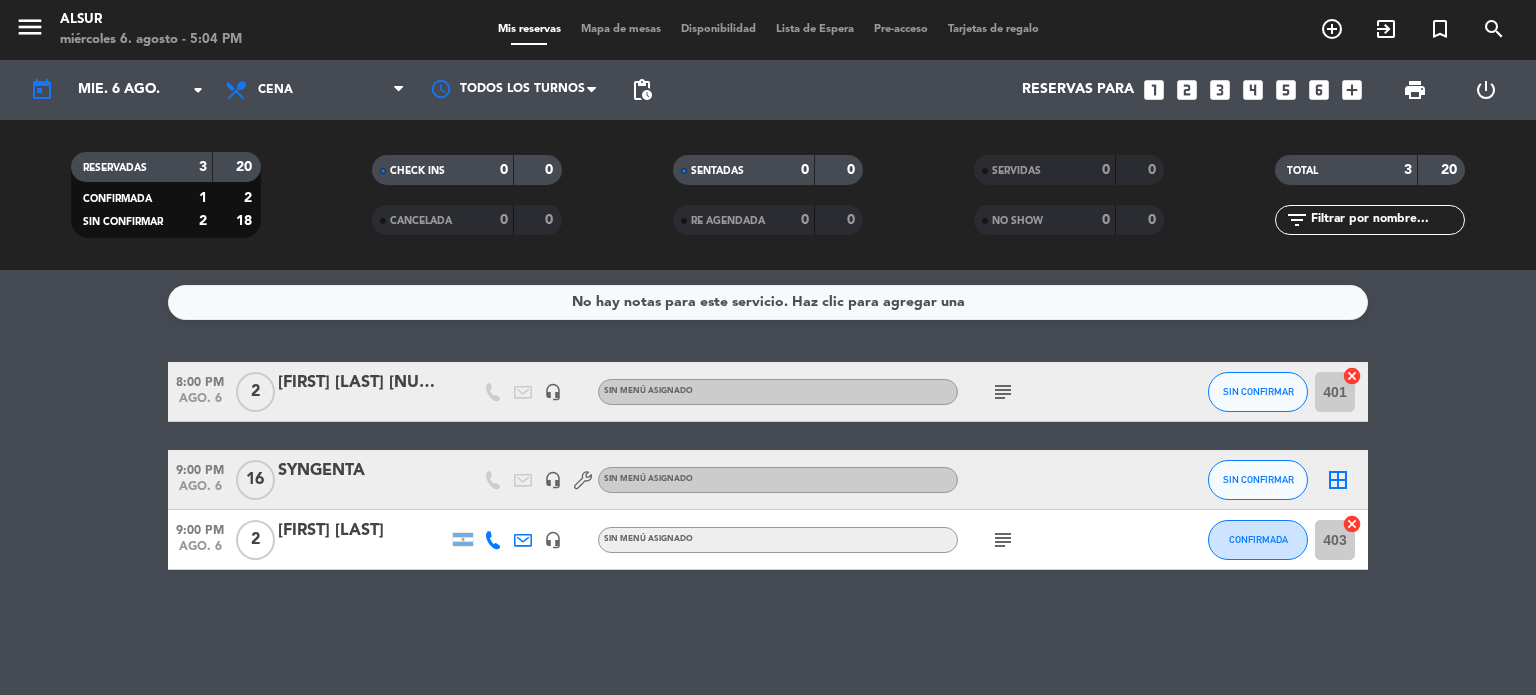 click on "subject" 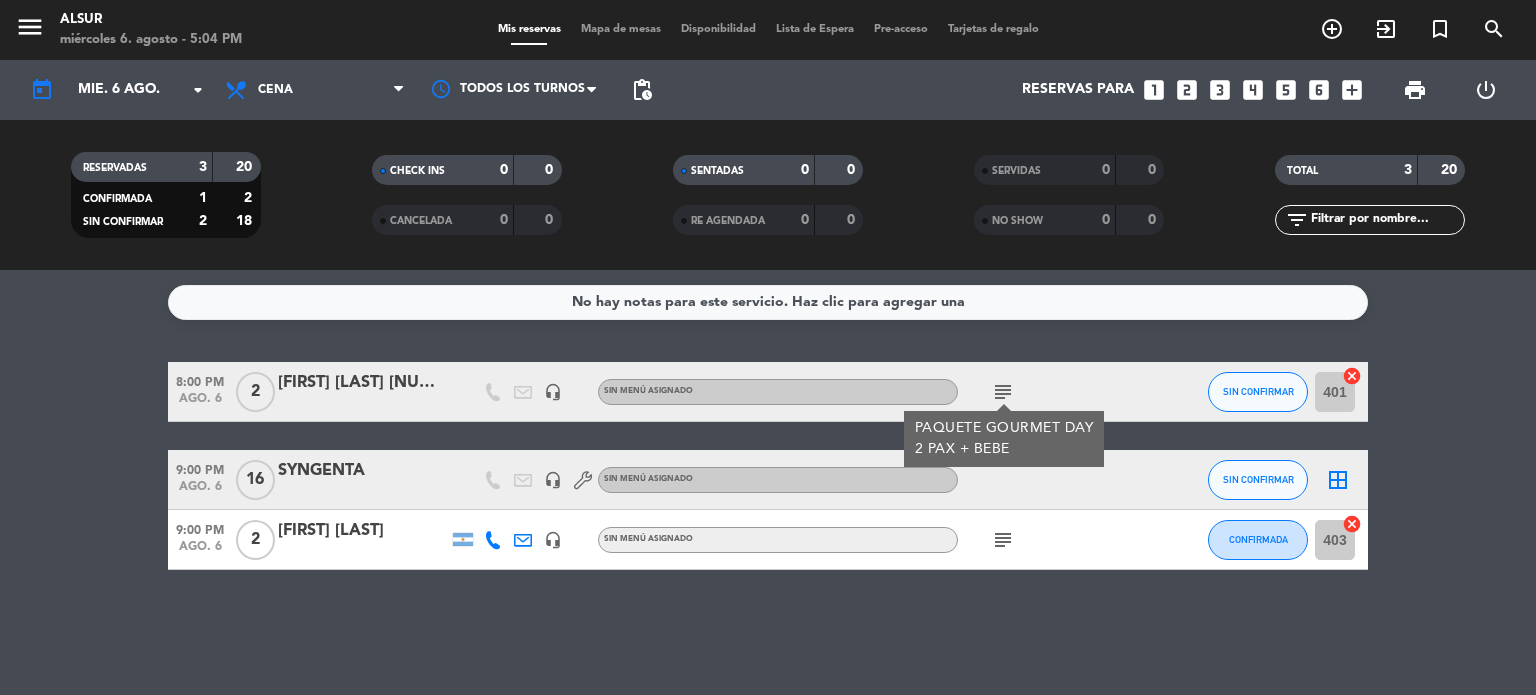 click on "subject" 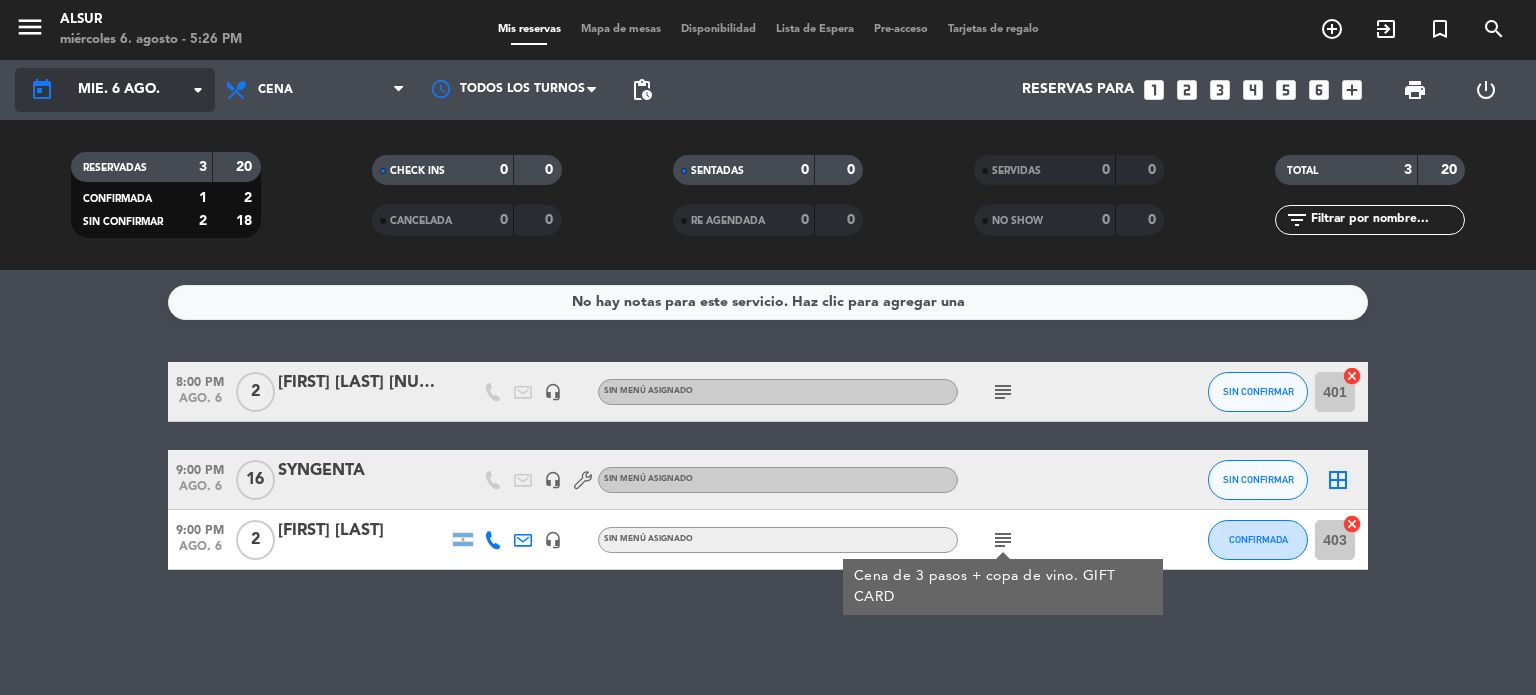 click on "arrow_drop_down" 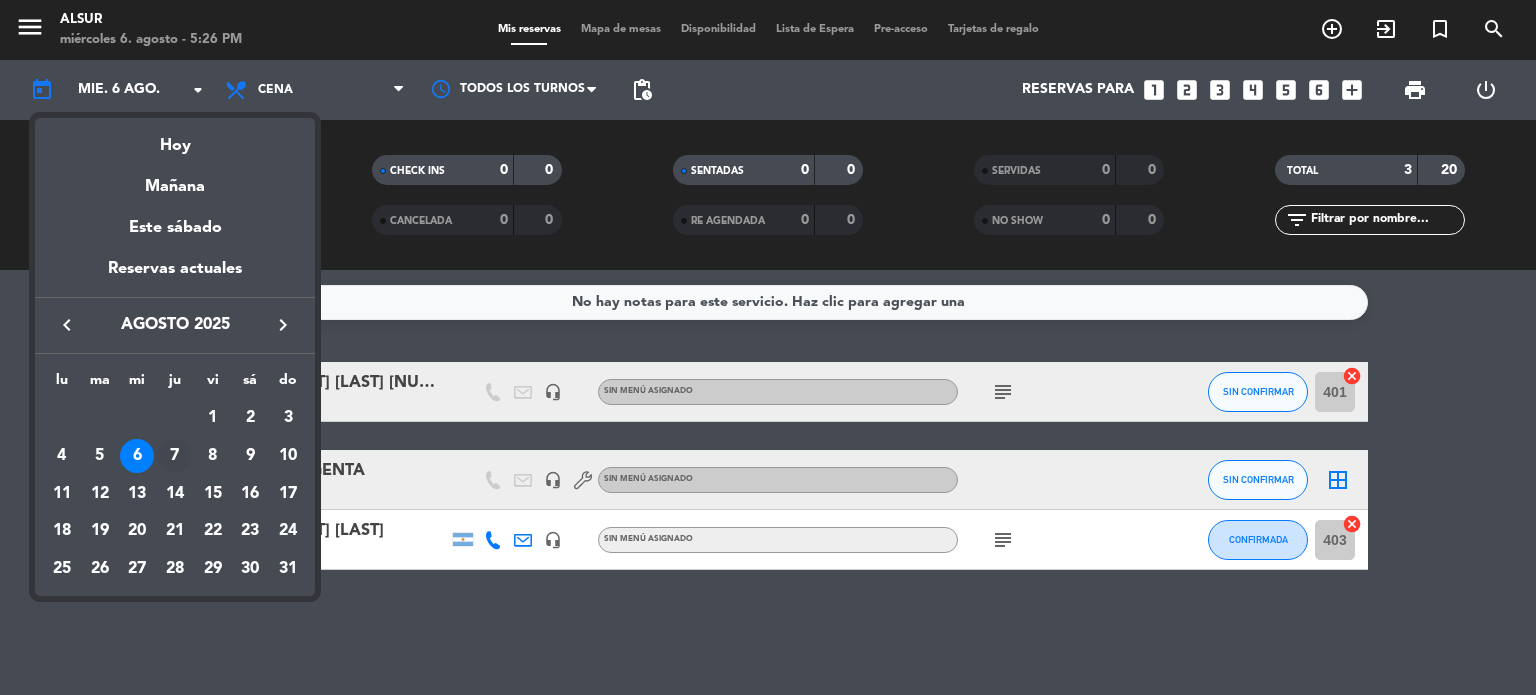 click on "7" at bounding box center [175, 456] 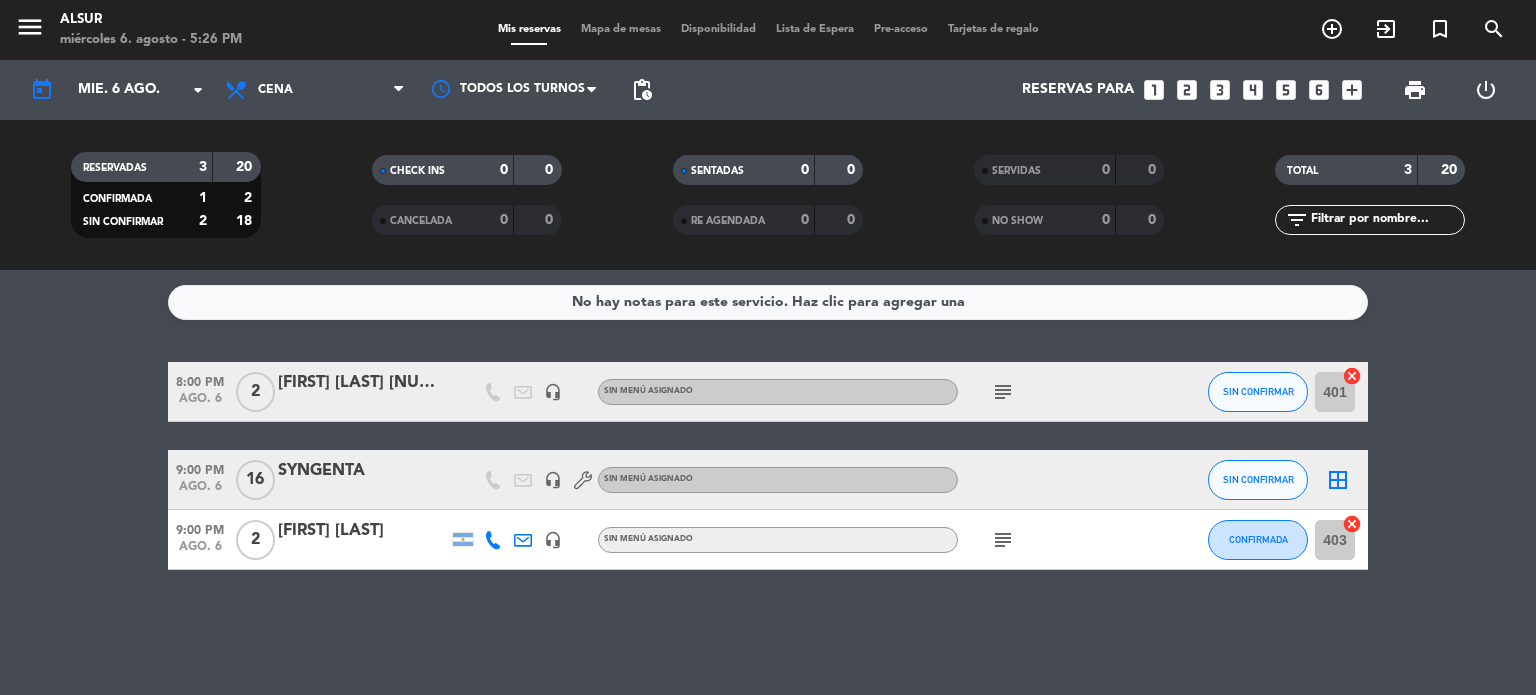 type on "jue. 7 ago." 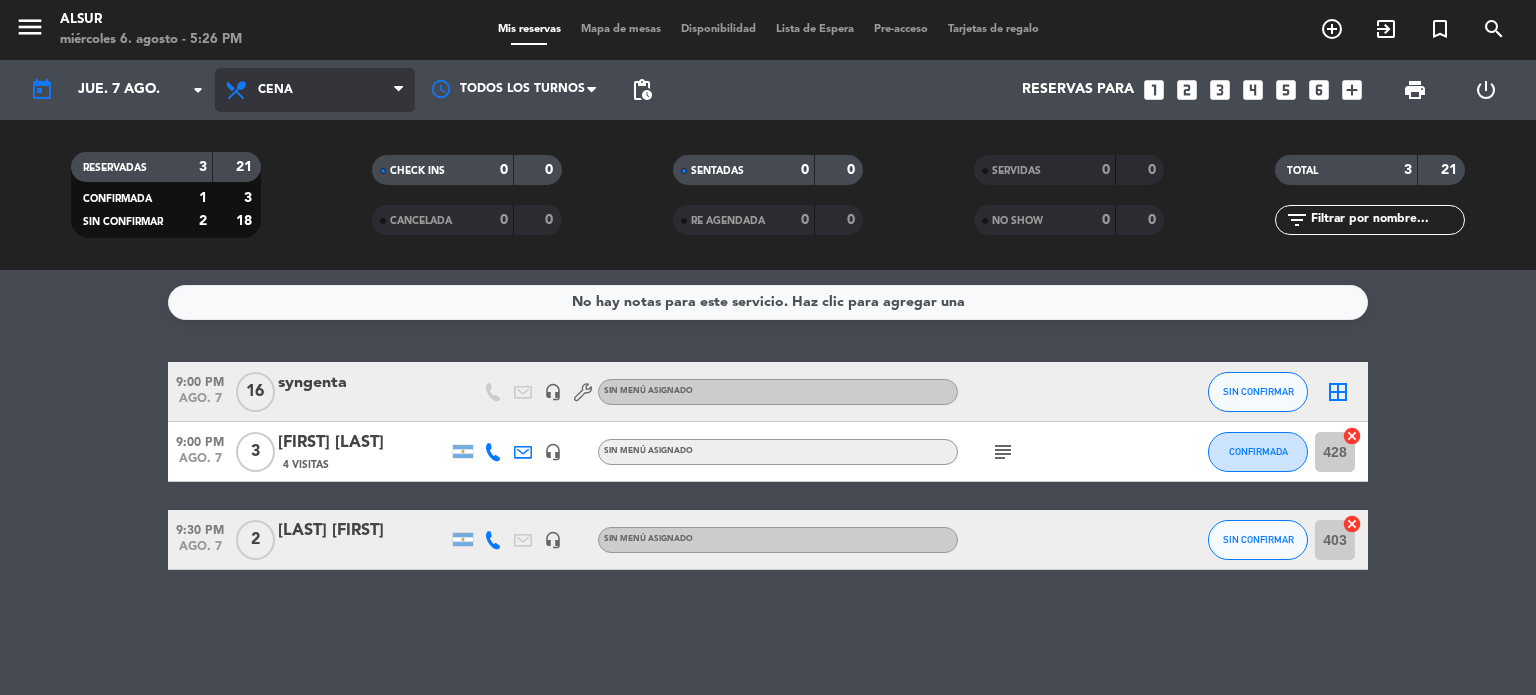drag, startPoint x: 290, startPoint y: 79, endPoint x: 300, endPoint y: 116, distance: 38.327538 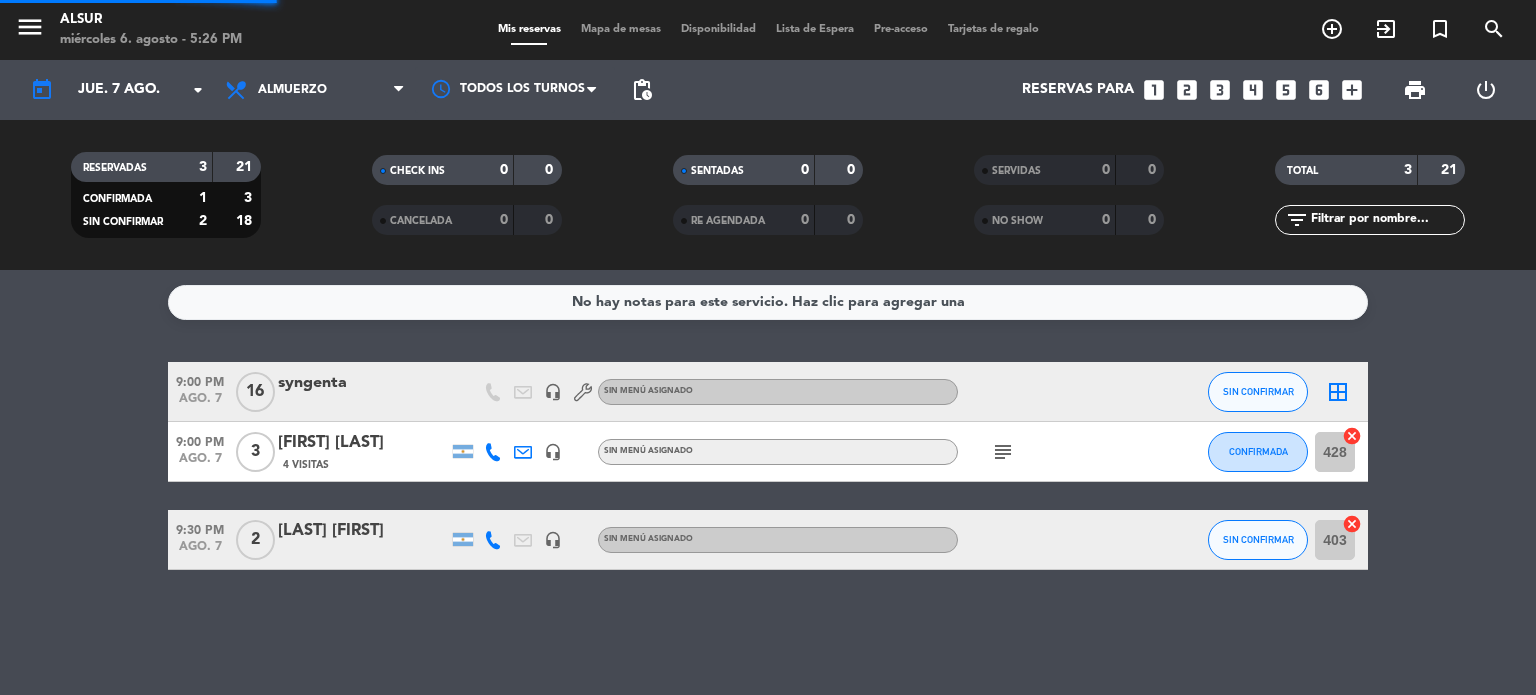 drag, startPoint x: 351, startPoint y: 168, endPoint x: 372, endPoint y: 159, distance: 22.847319 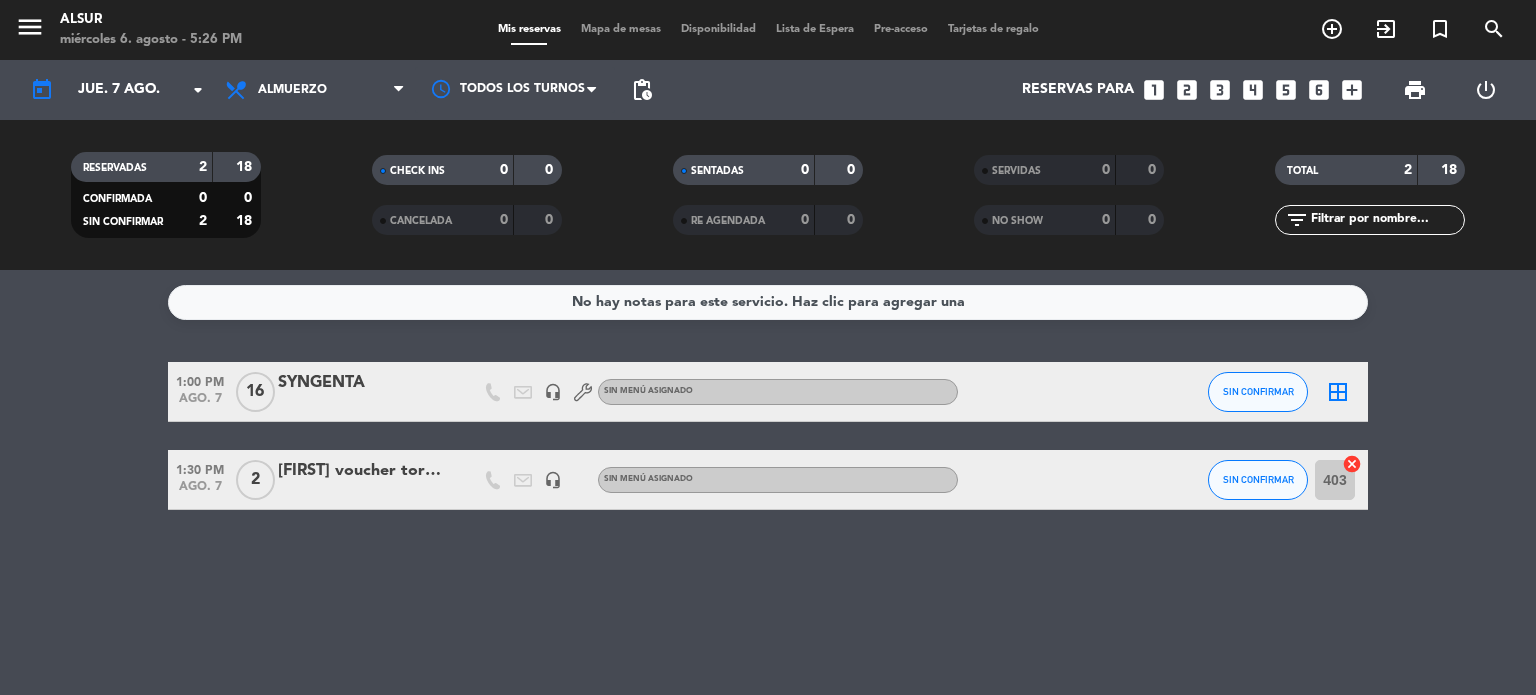click on "looks_two" at bounding box center [1187, 90] 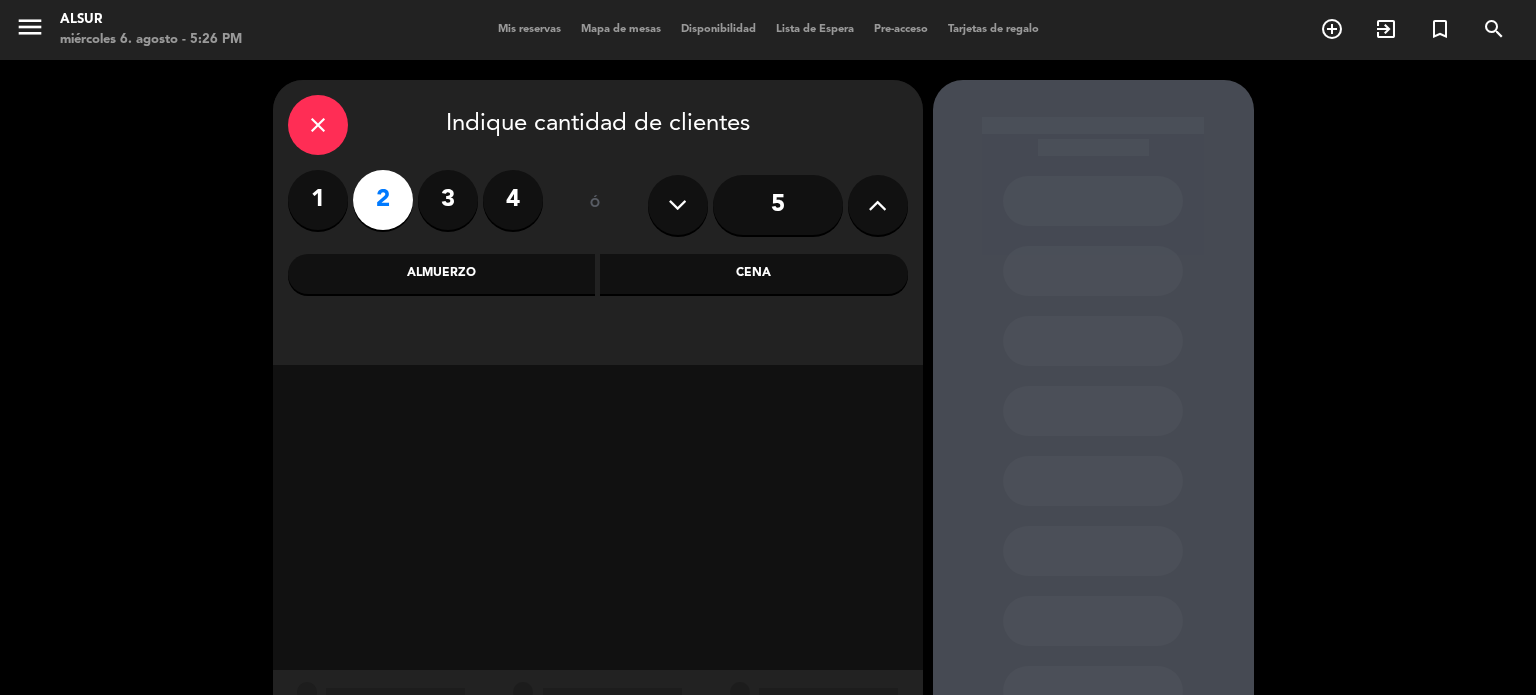 click on "close" at bounding box center [318, 125] 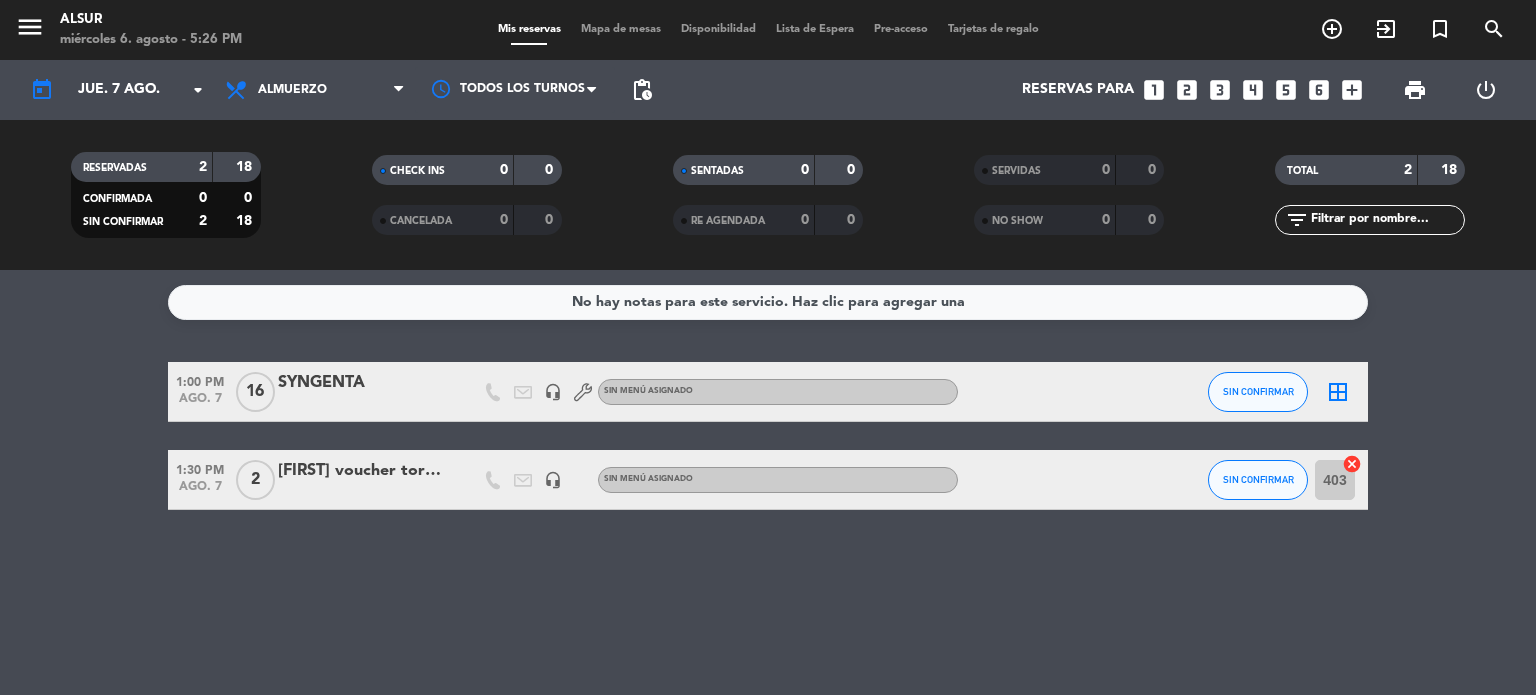 click on "[FIRST] voucher torneo golf" 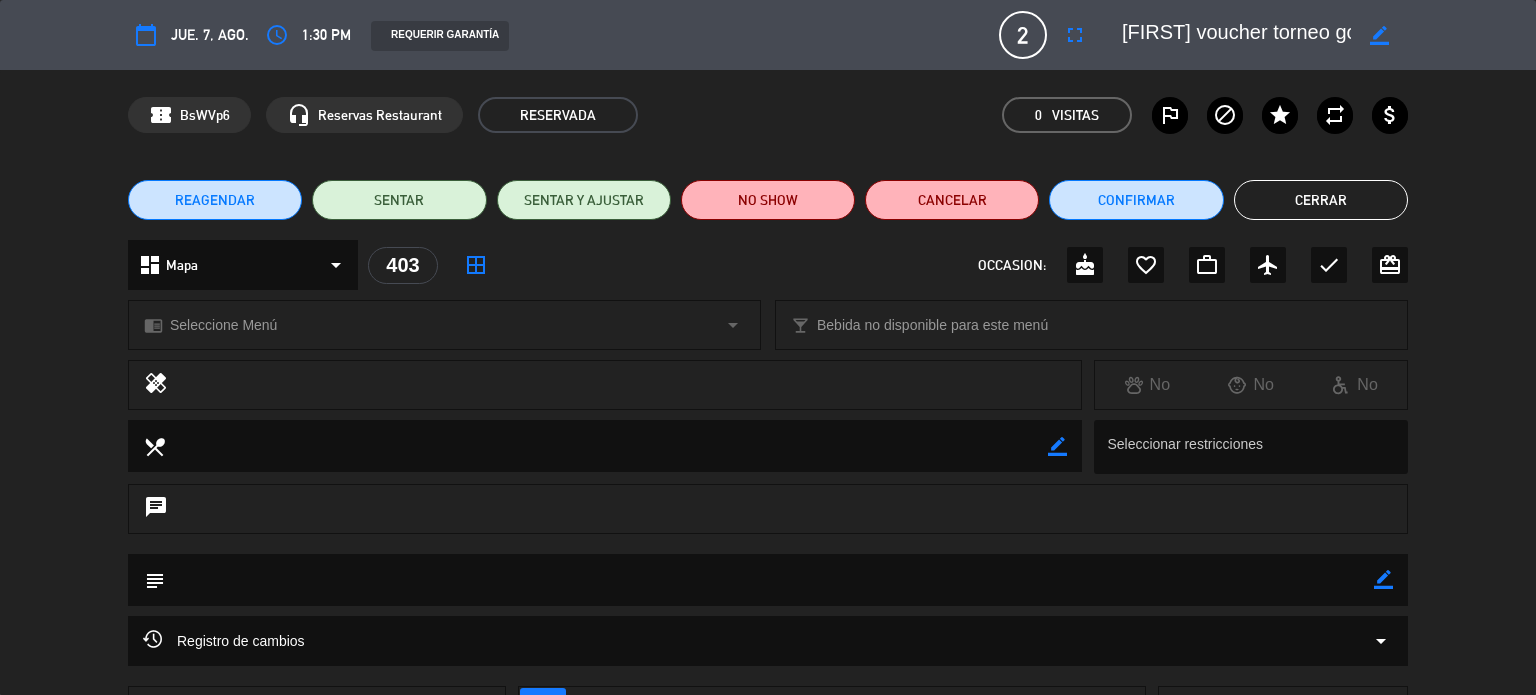 click on "border_color" 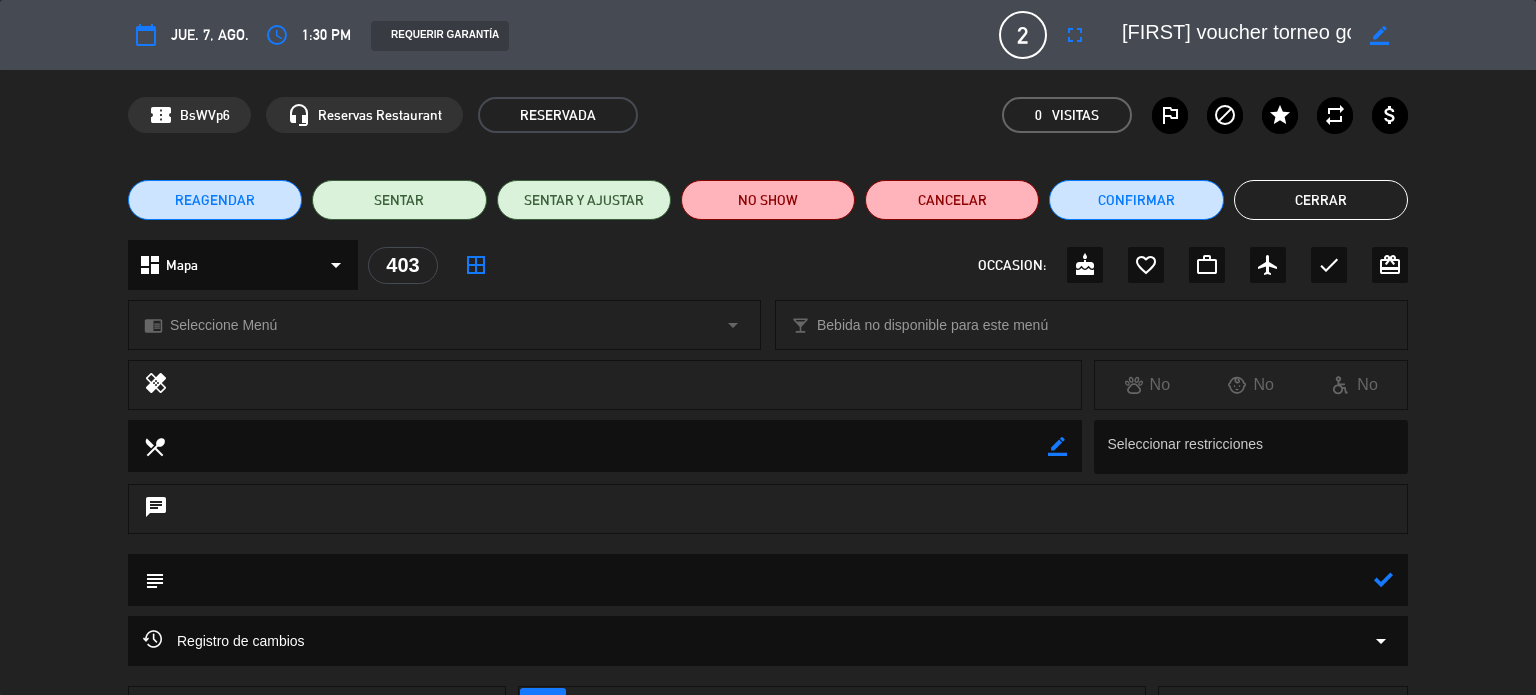 click 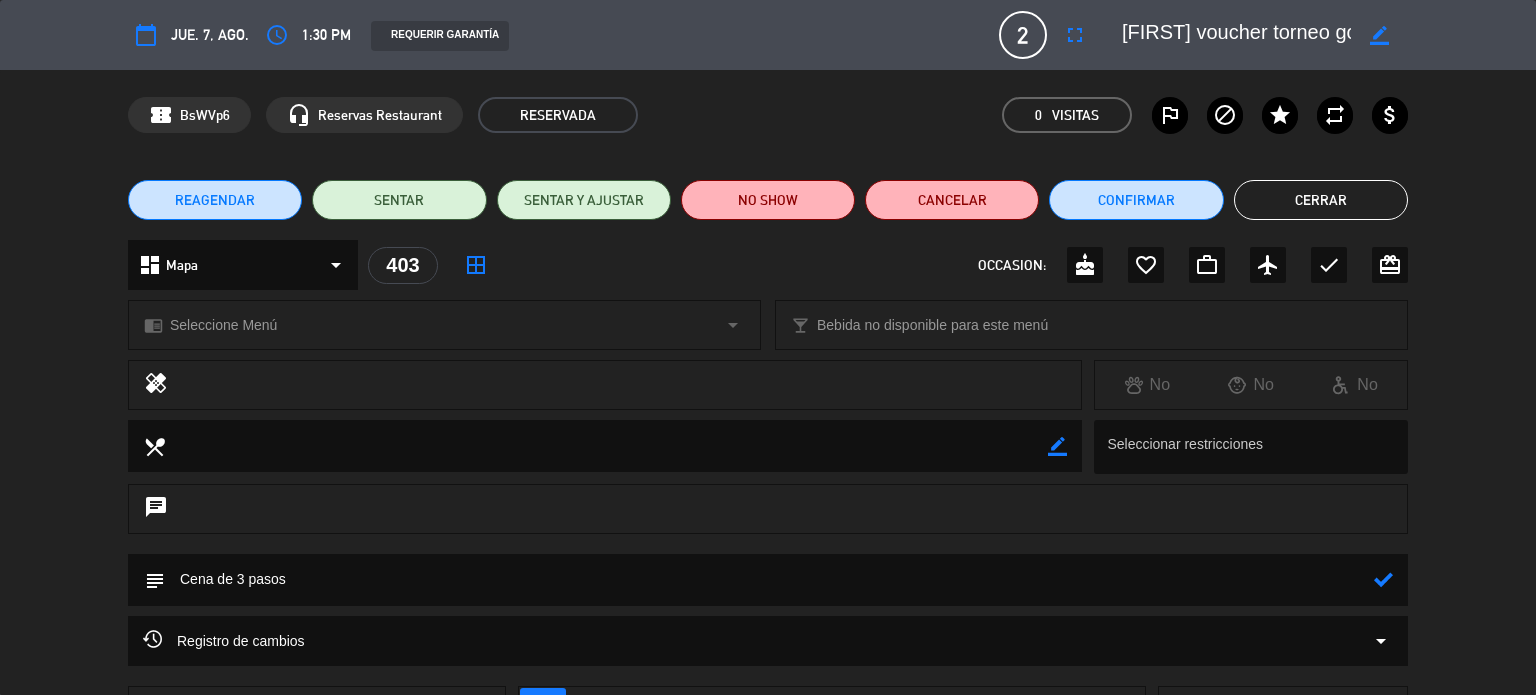 type on "Cena de 3 pasos" 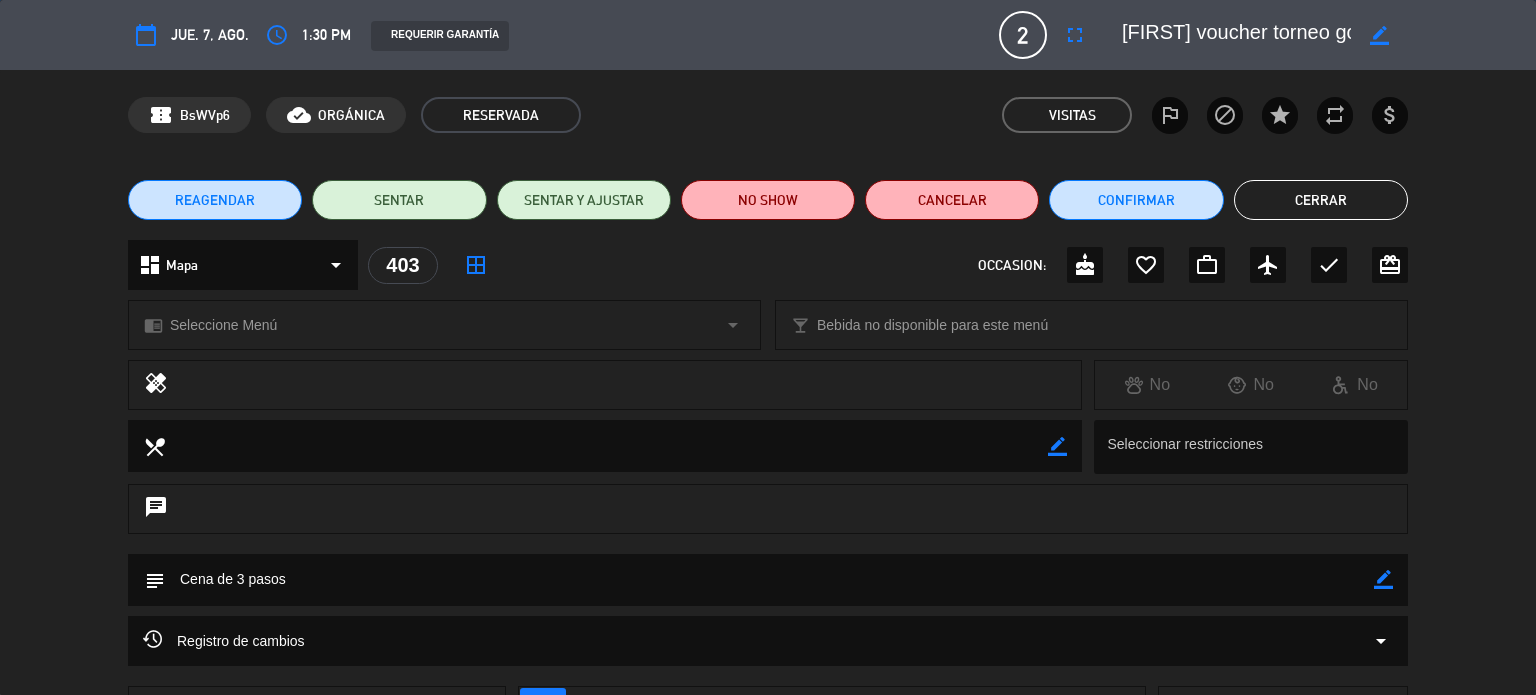 click on "Cerrar" 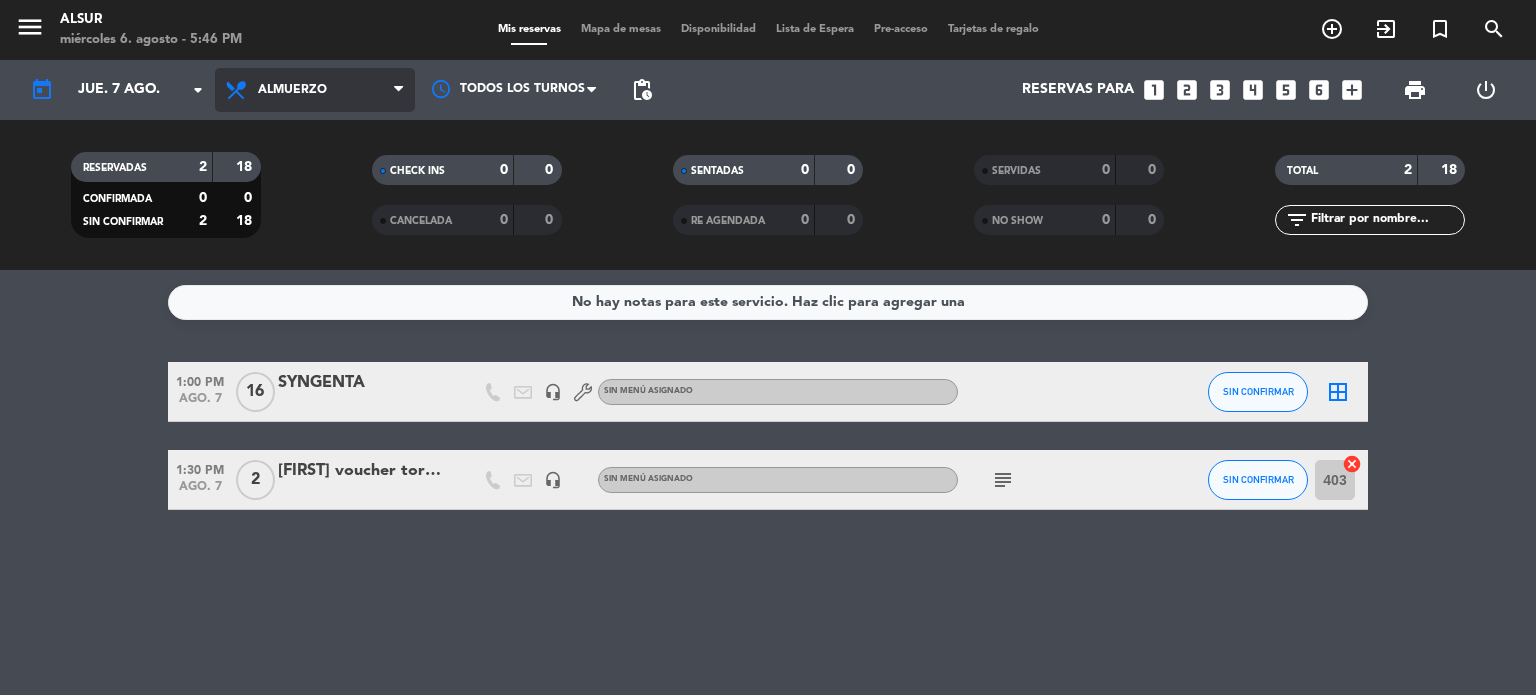 click on "Almuerzo" at bounding box center (292, 90) 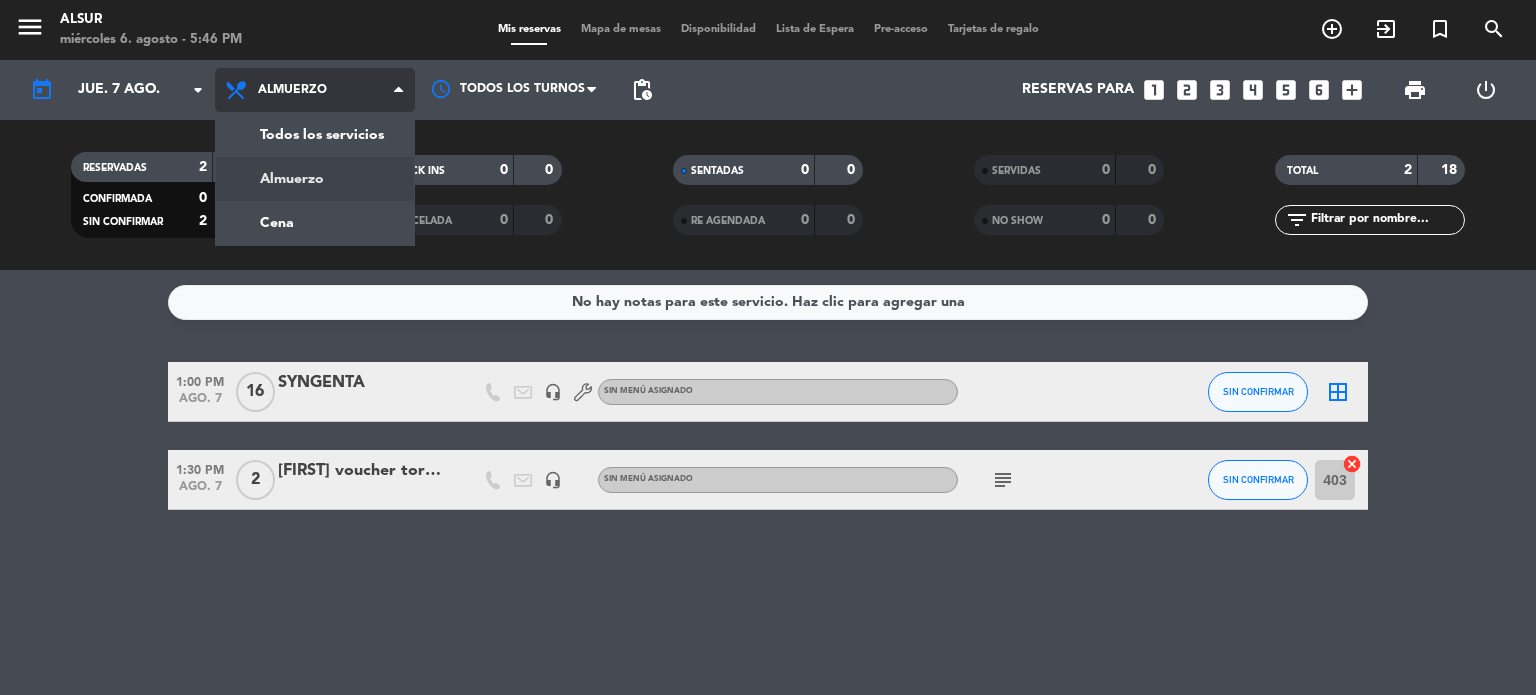 click on "menu  Alsur   miércoles 6. agosto - 5:46 PM   Mis reservas   Mapa de mesas   Disponibilidad   Lista de Espera   Pre-acceso   Tarjetas de regalo  add_circle_outline exit_to_app turned_in_not search today    jue. 7 ago. arrow_drop_down  Todos los servicios  Almuerzo  Cena  Almuerzo  Todos los servicios  Almuerzo  Cena Todos los turnos pending_actions  Reservas para   looks_one   looks_two   looks_3   looks_4   looks_5   looks_6   add_box  print  power_settings_new   RESERVADAS   2   18   CONFIRMADA   0   0   SIN CONFIRMAR   2   18   CHECK INS   0   0   CANCELADA   0   0   SENTADAS   0   0   RE AGENDADA   0   0   SERVIDAS   0   0   NO SHOW   0   0   TOTAL   2   18  filter_list" 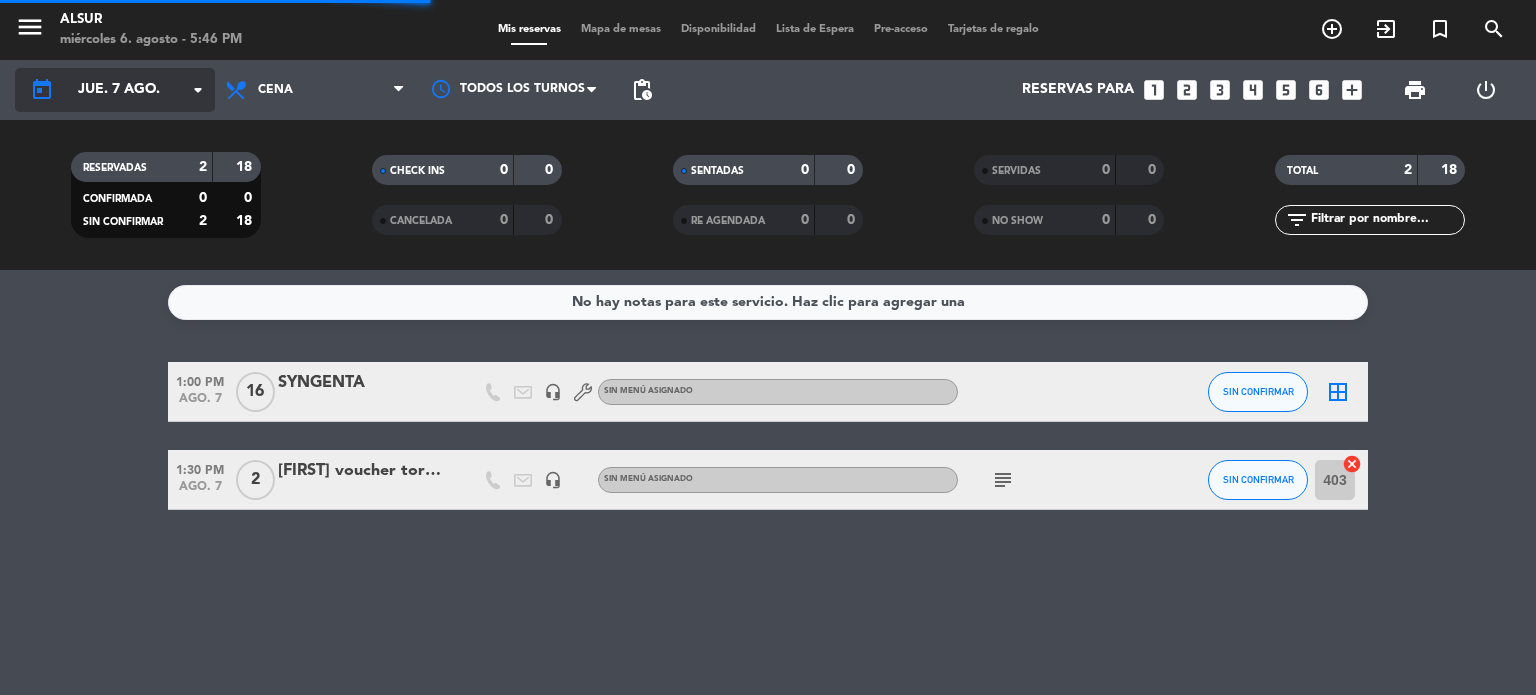 click on "arrow_drop_down" 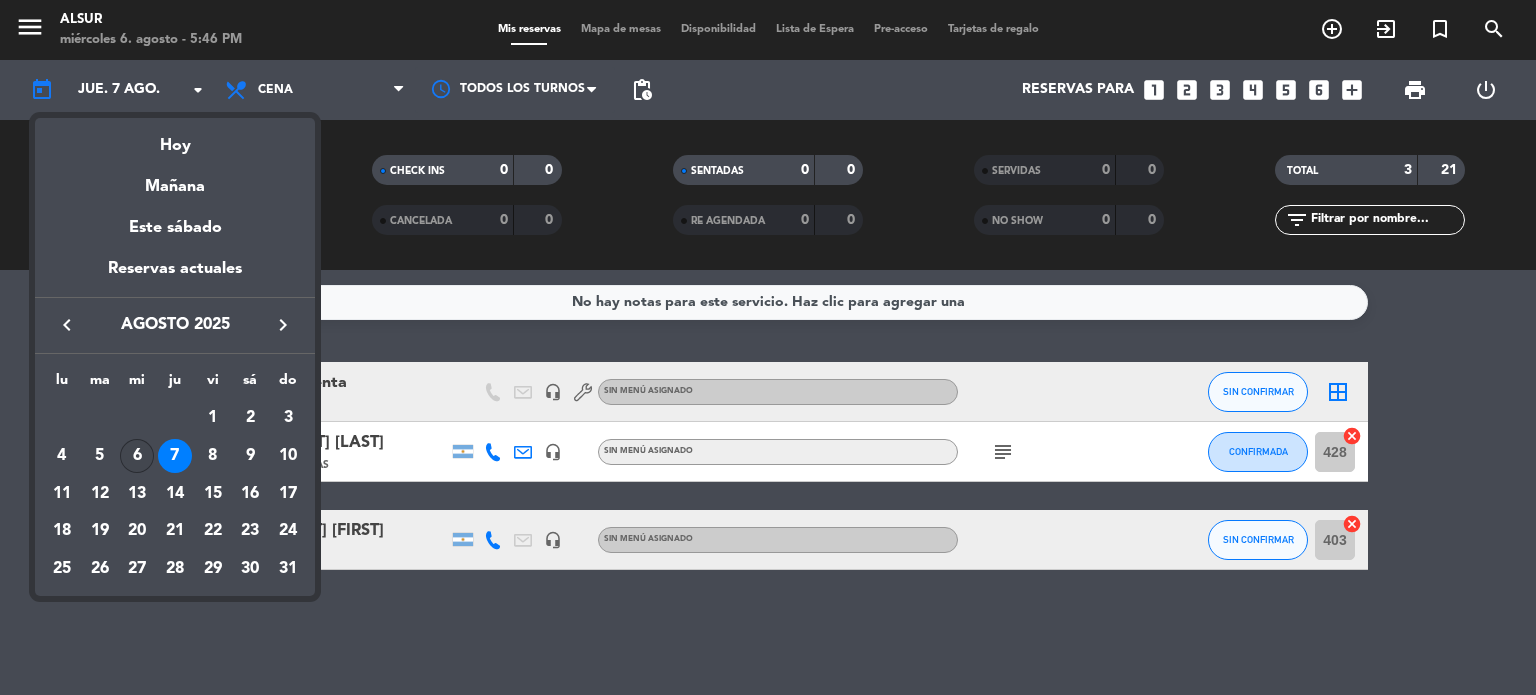 click on "6" at bounding box center (137, 456) 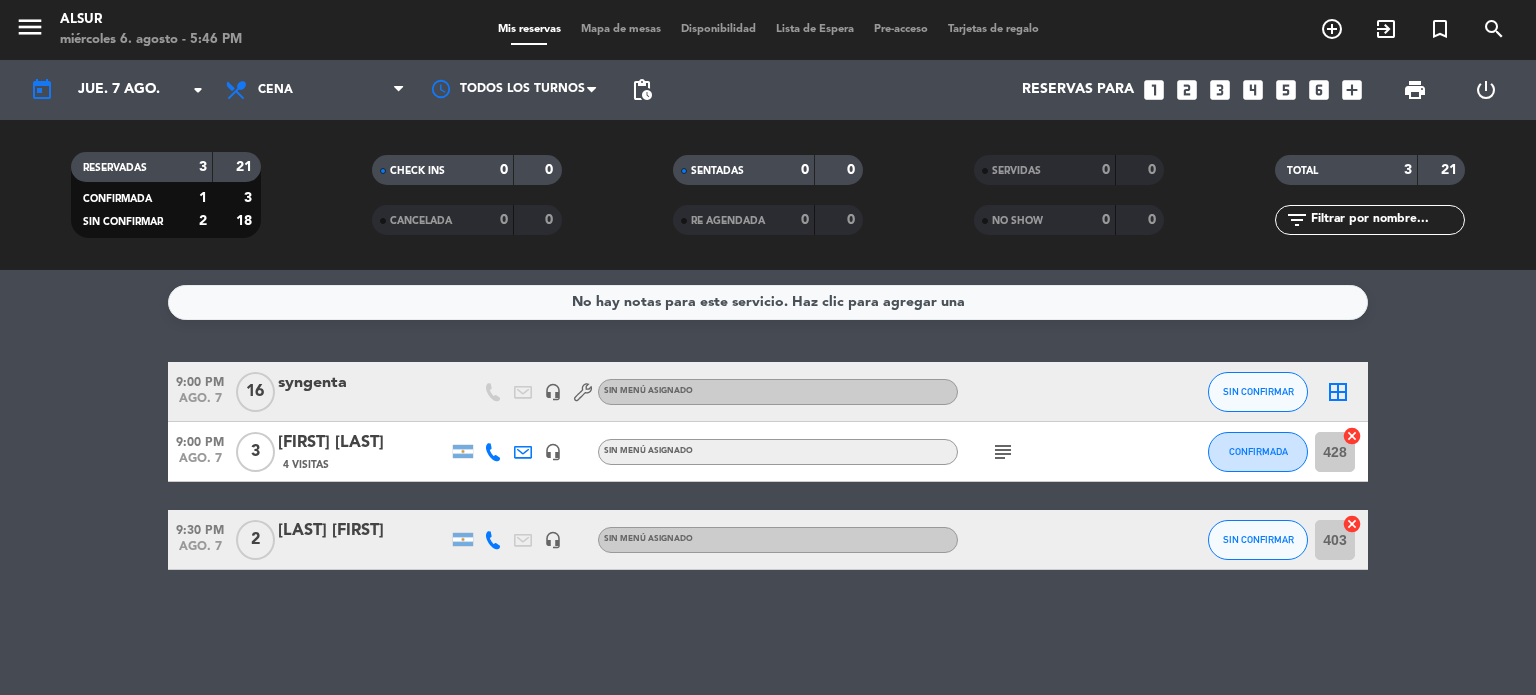 type on "mié. 6 ago." 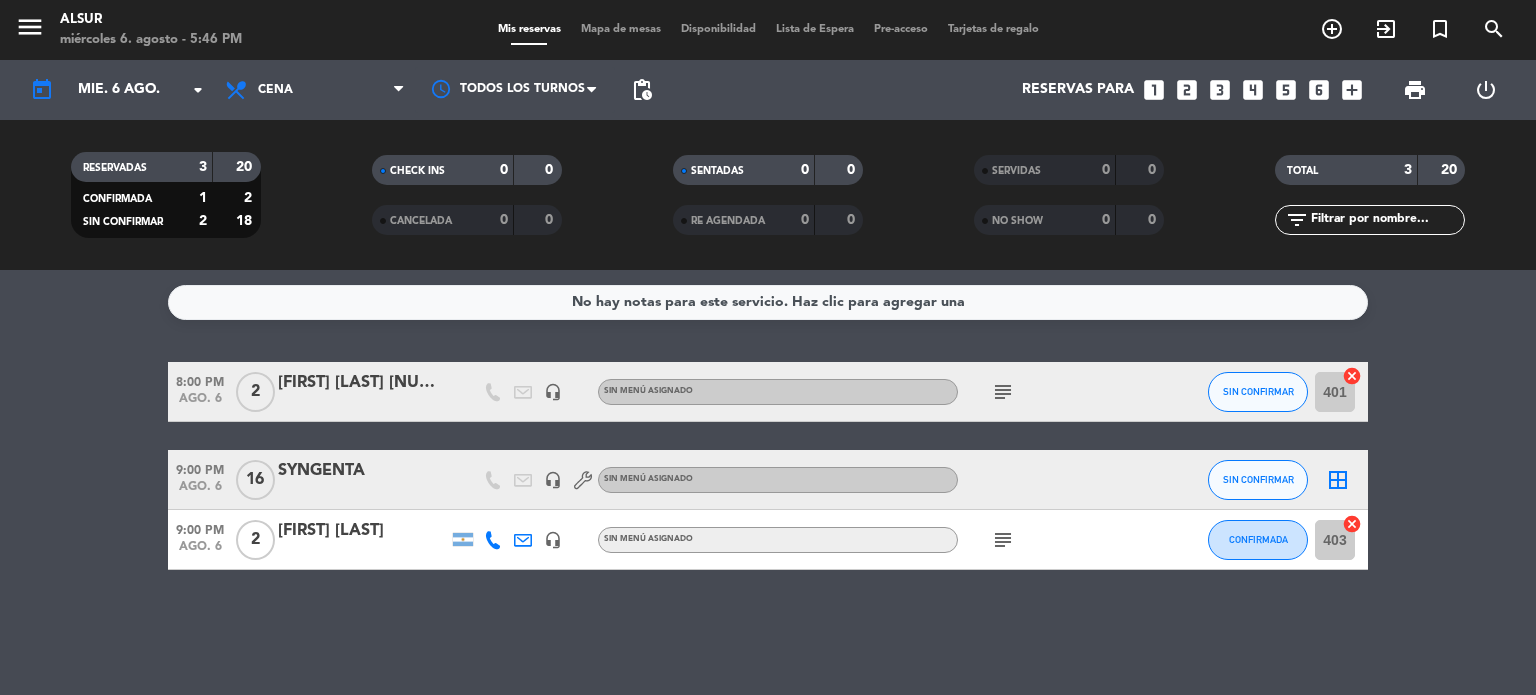 click on "subject" 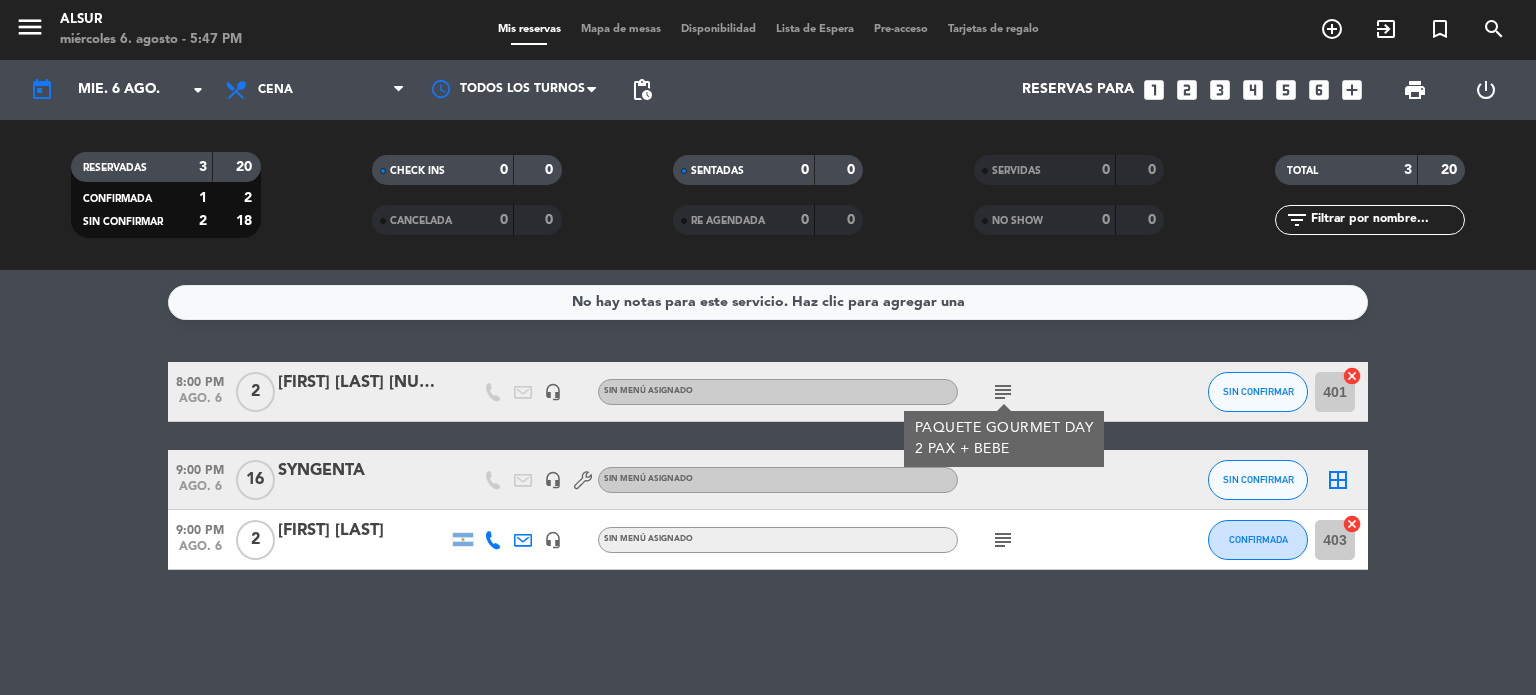 click on "subject" 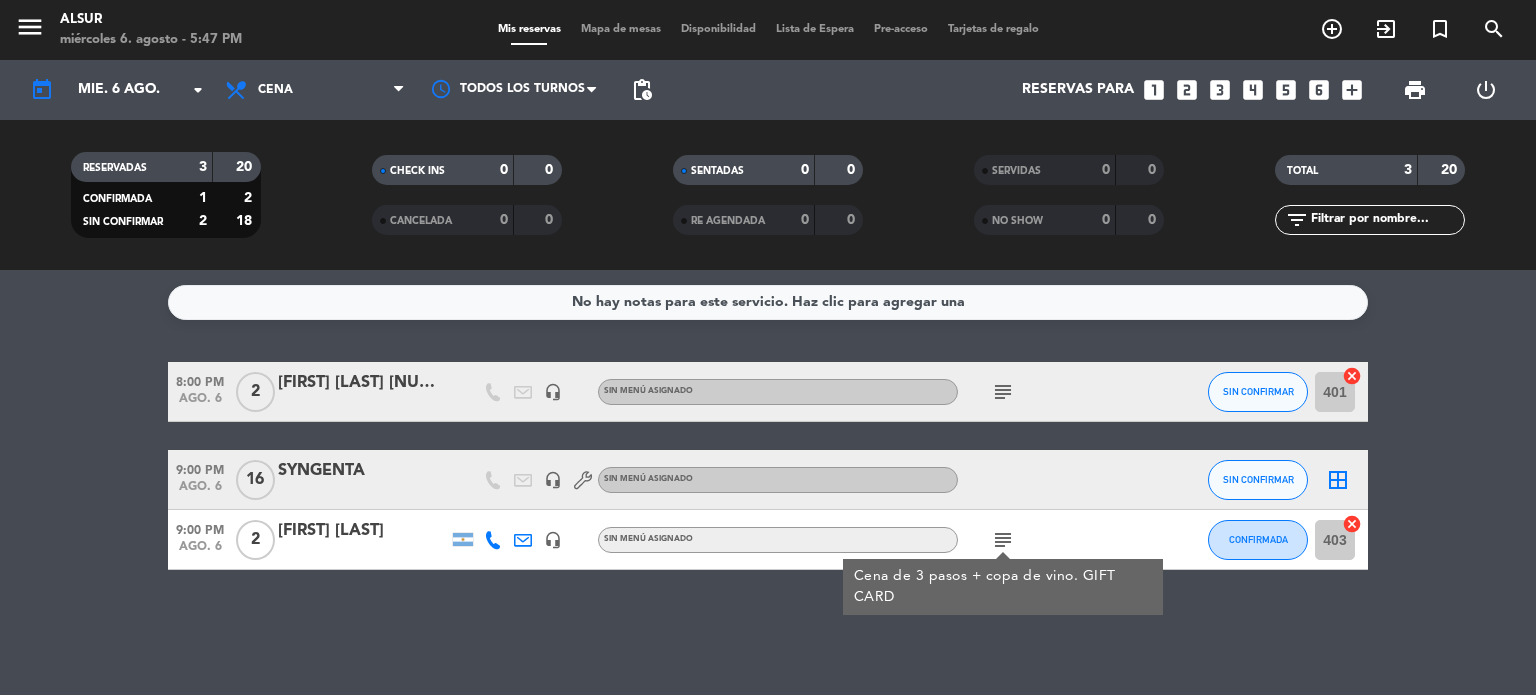 click on "[FIRST] [LAST]" 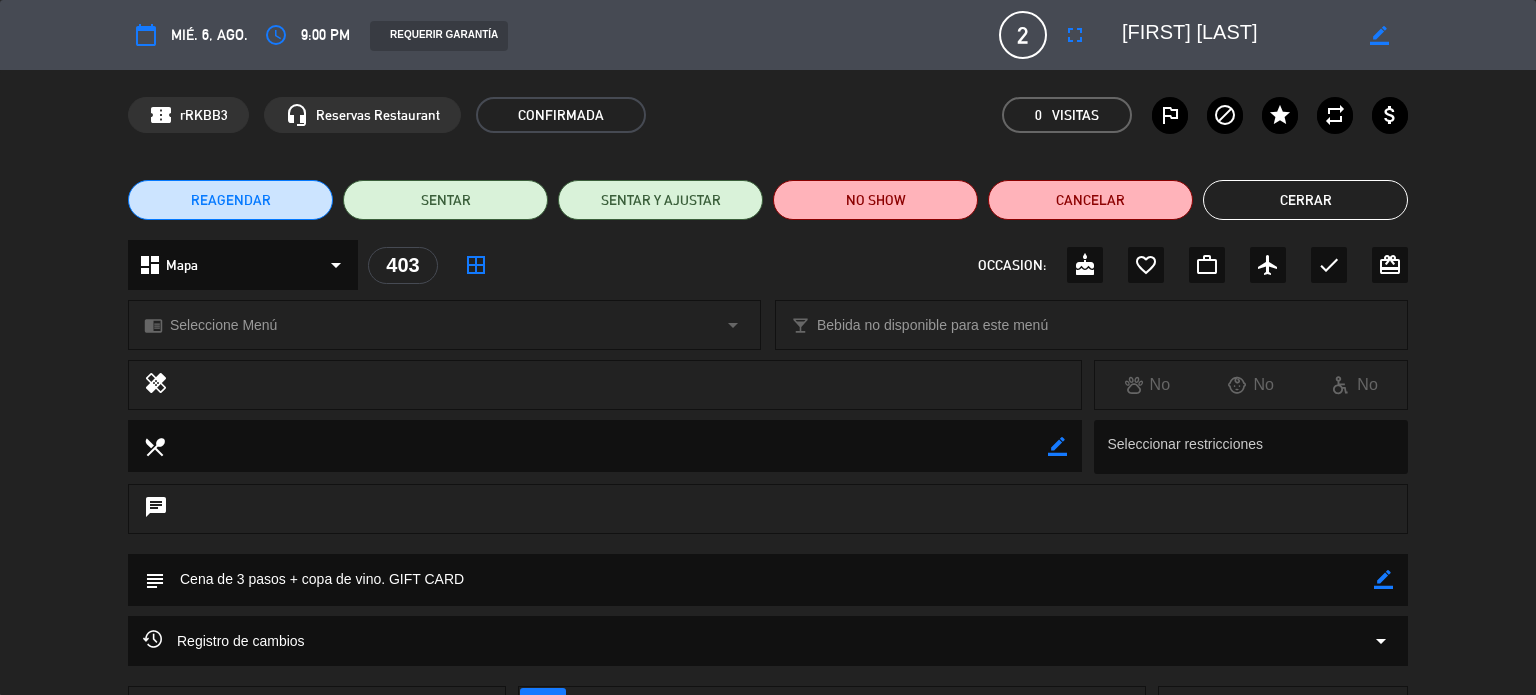 click on "REAGENDAR   SENTAR   SENTAR Y AJUSTAR   NO SHOW   Cancelar   Cerrar" 